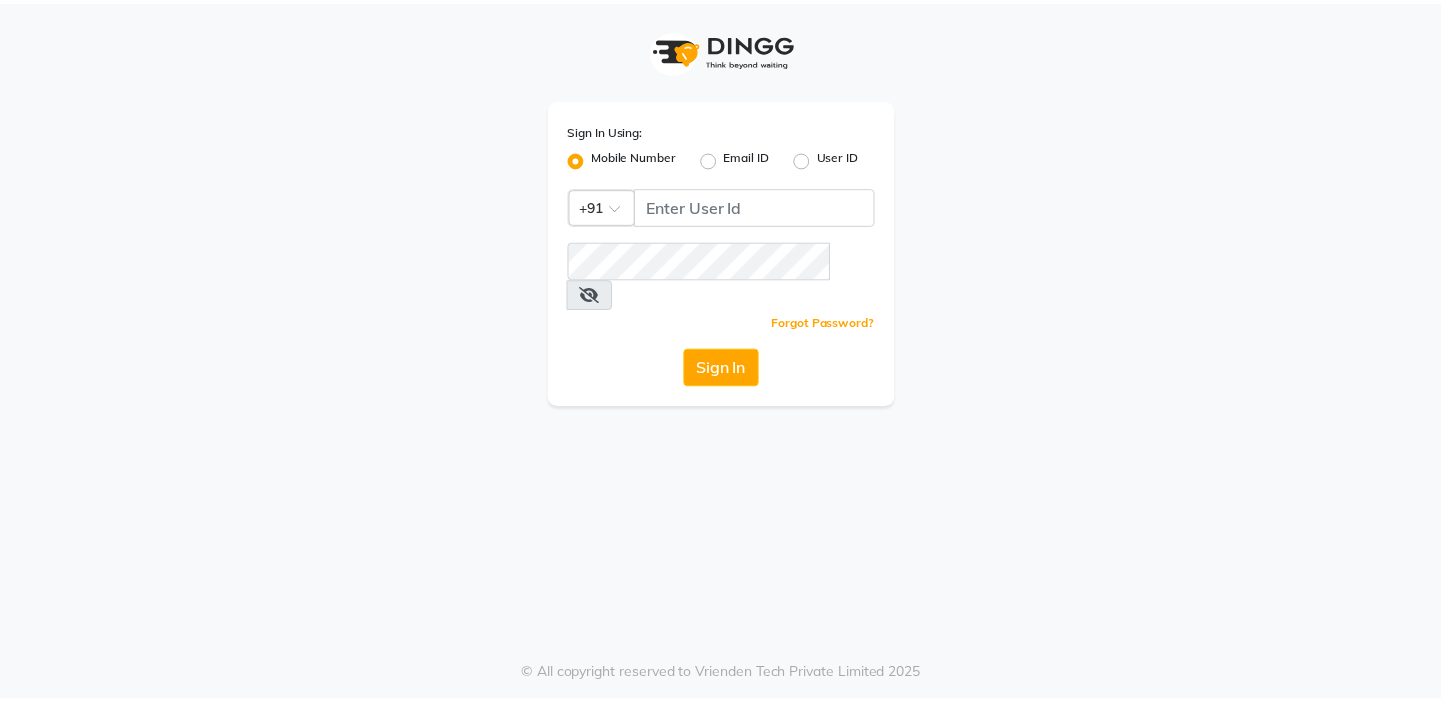 scroll, scrollTop: 0, scrollLeft: 0, axis: both 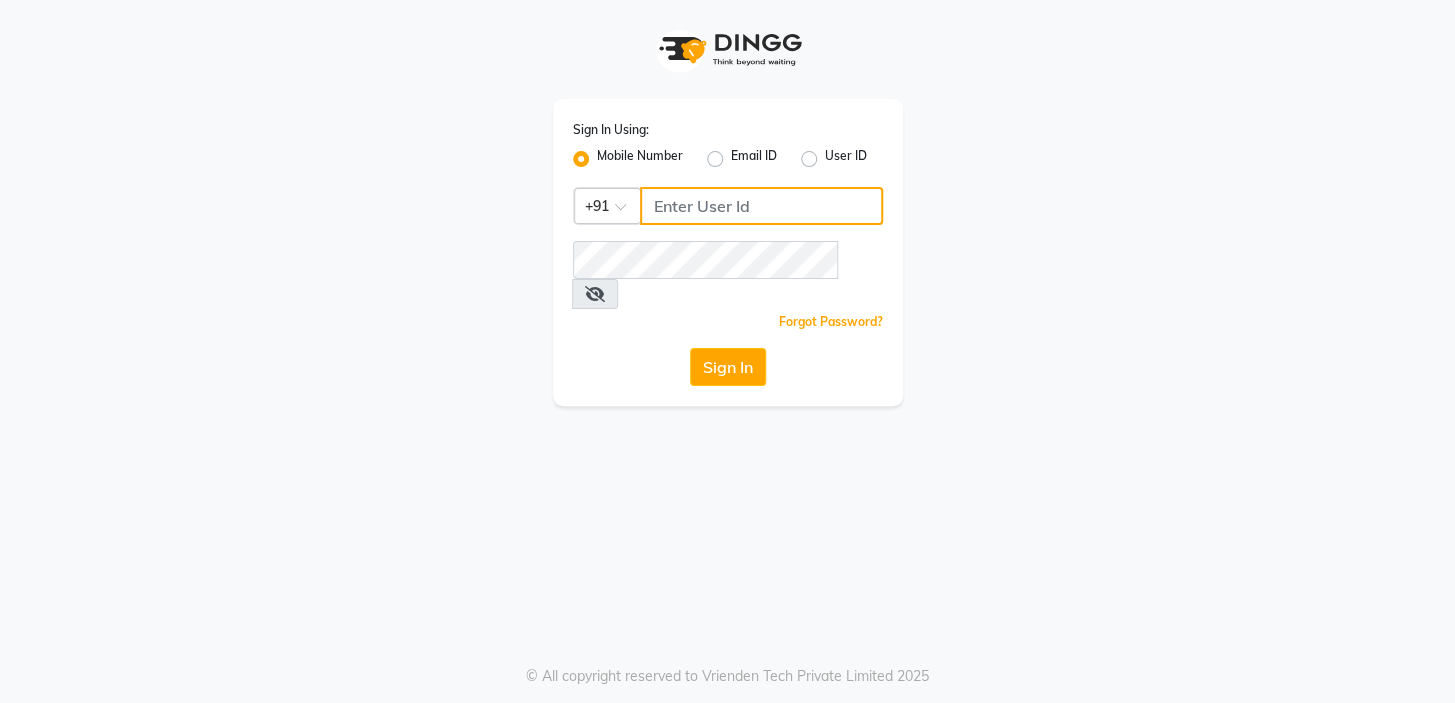 click 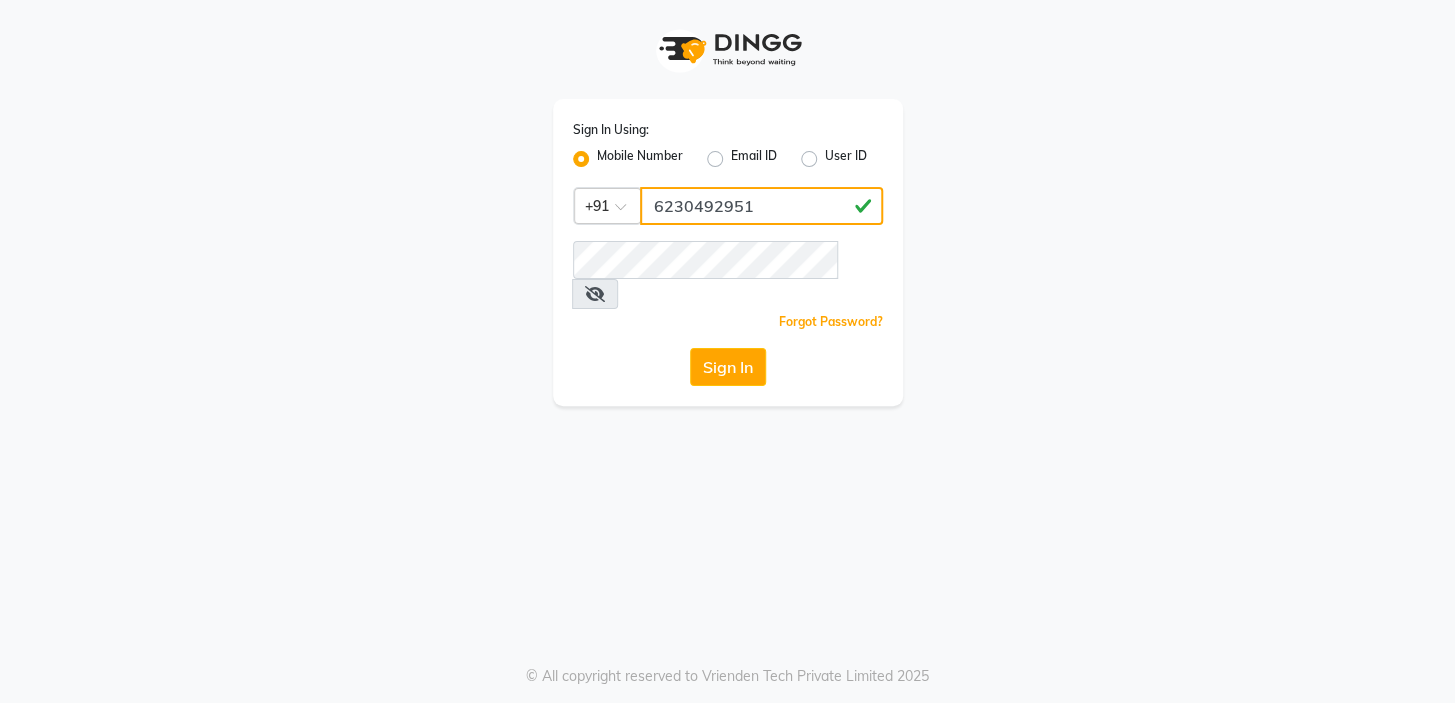type on "6230492951" 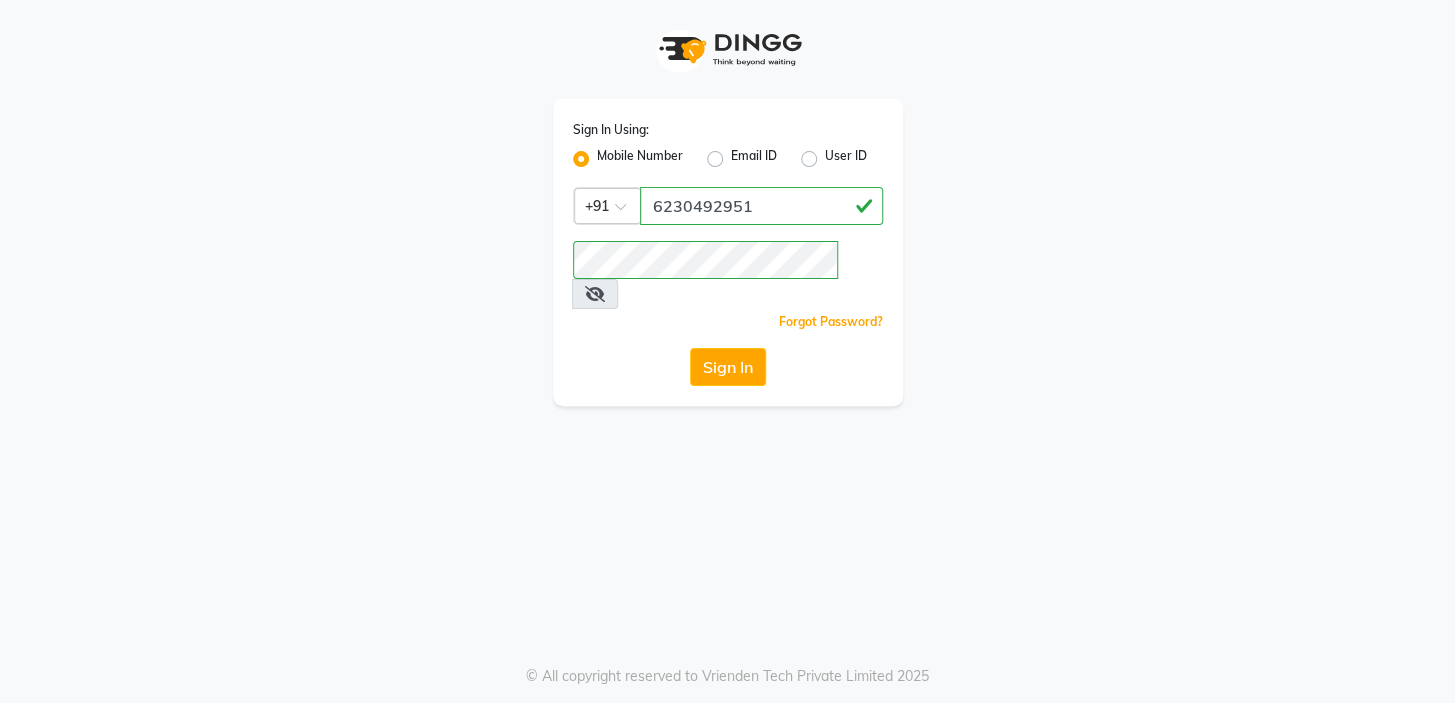 click at bounding box center (595, 294) 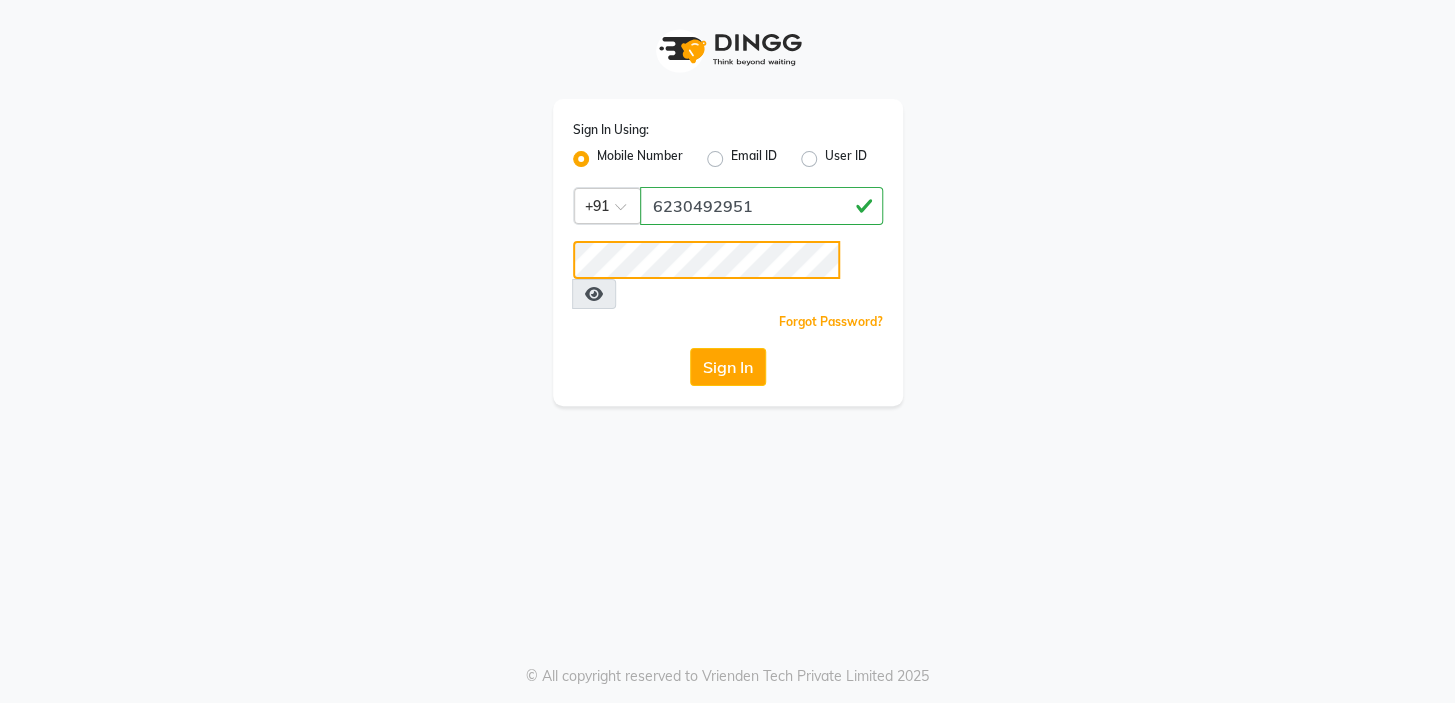 click on "Sign In" 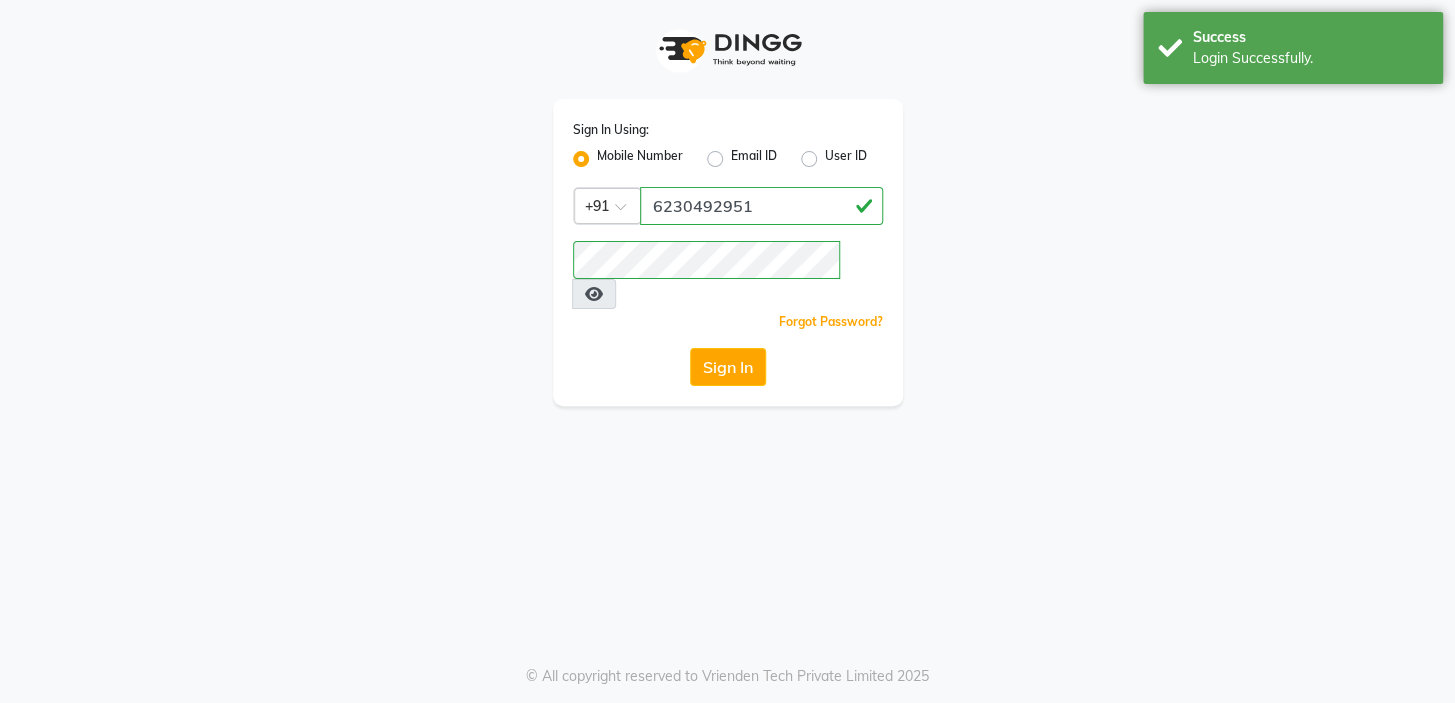 select on "service" 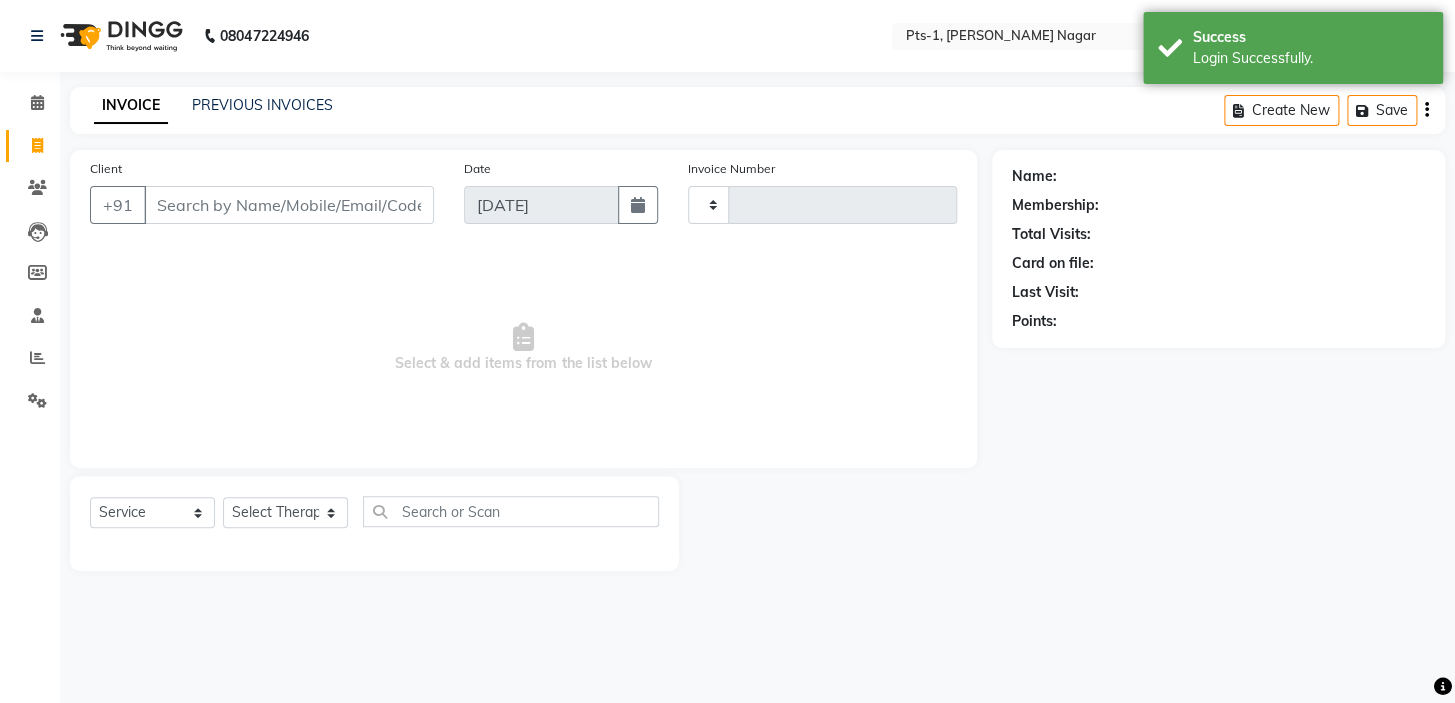 type on "1890" 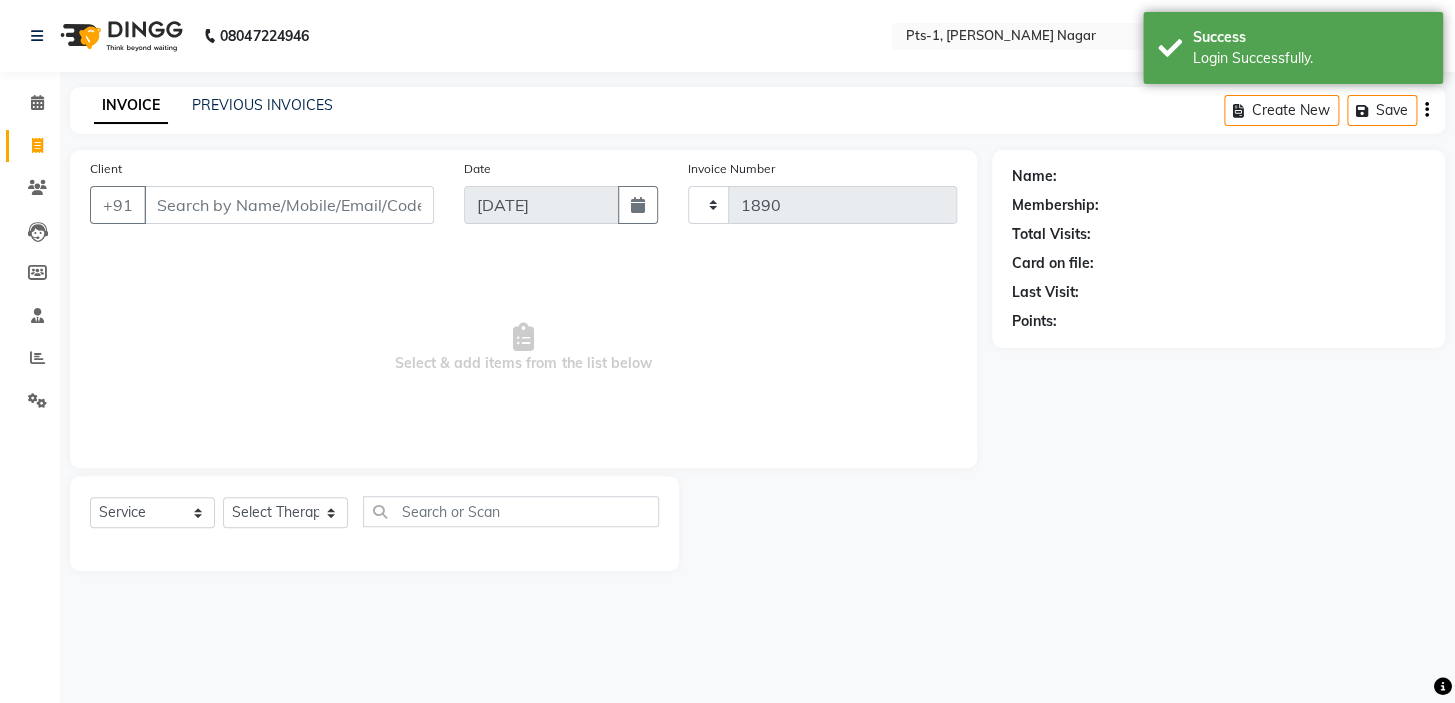 select on "5296" 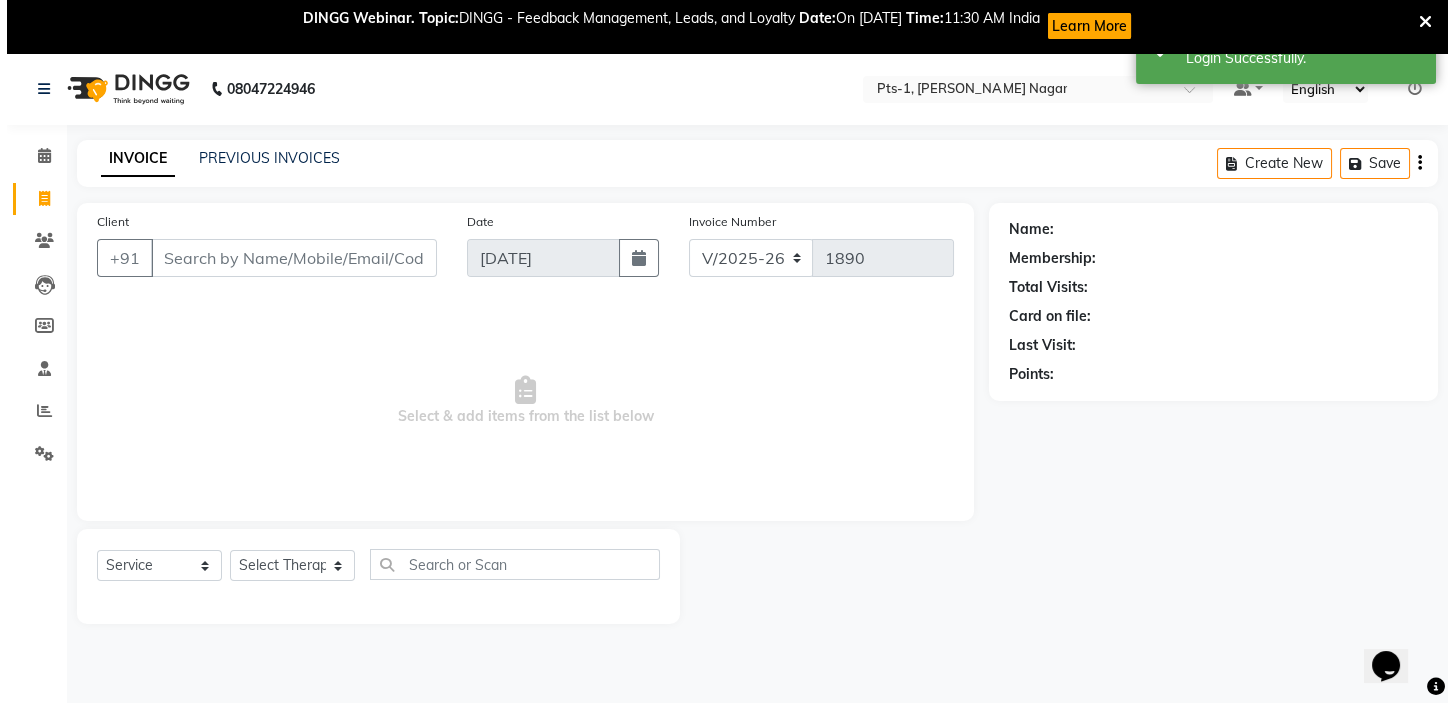 scroll, scrollTop: 0, scrollLeft: 0, axis: both 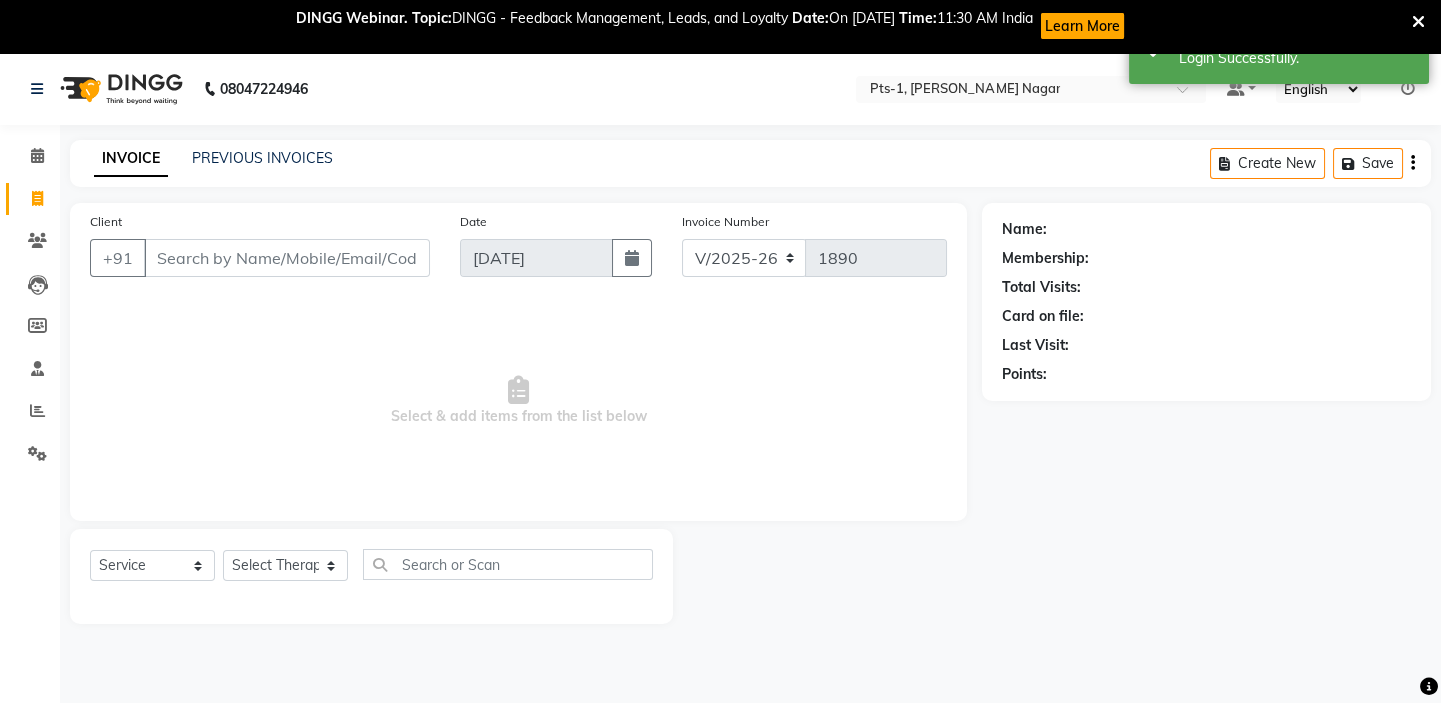 click at bounding box center (1418, 22) 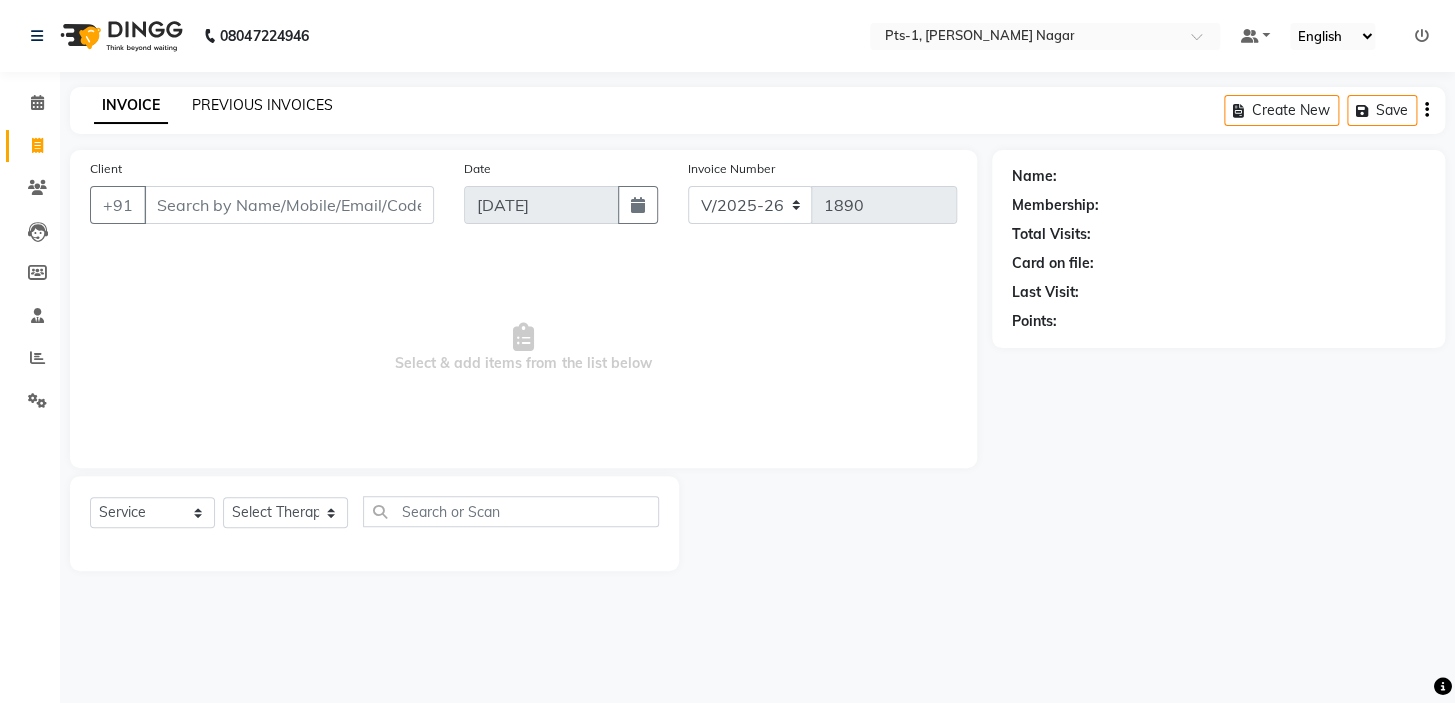 click on "PREVIOUS INVOICES" 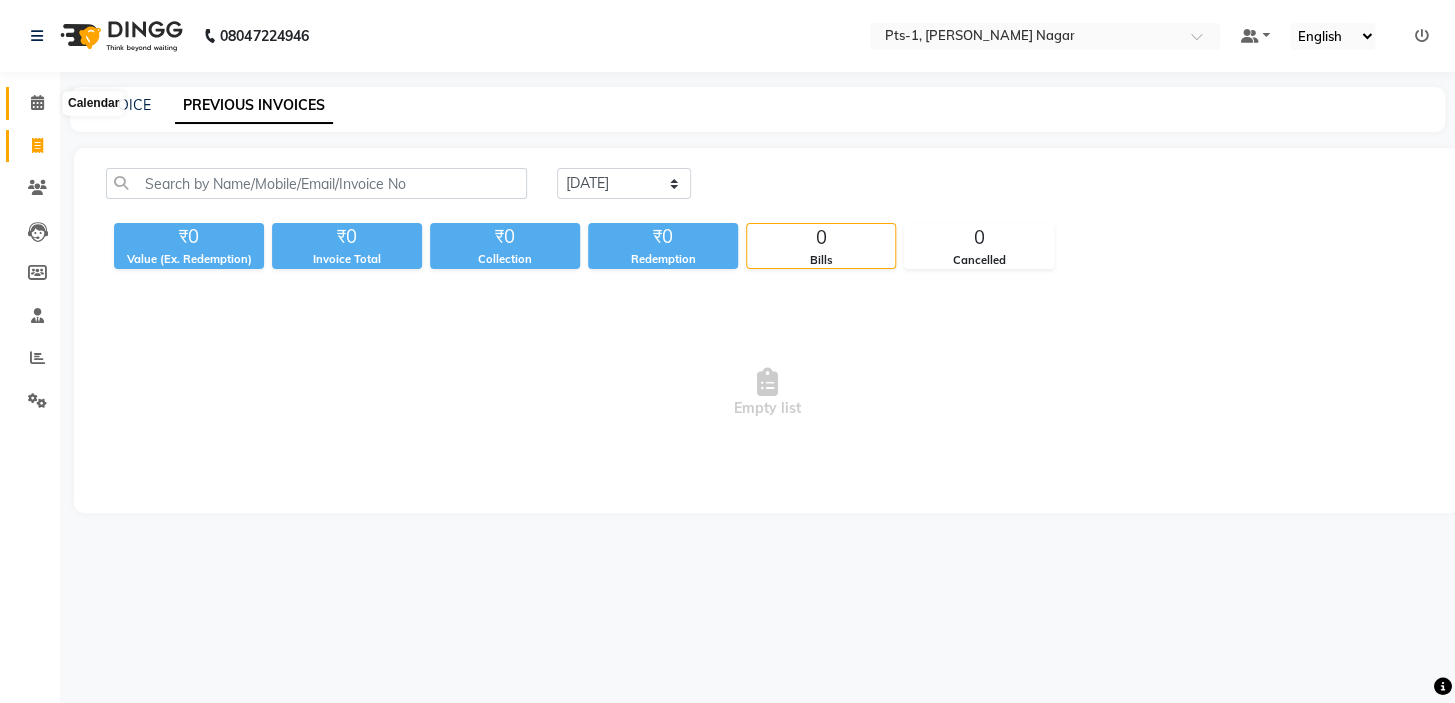click 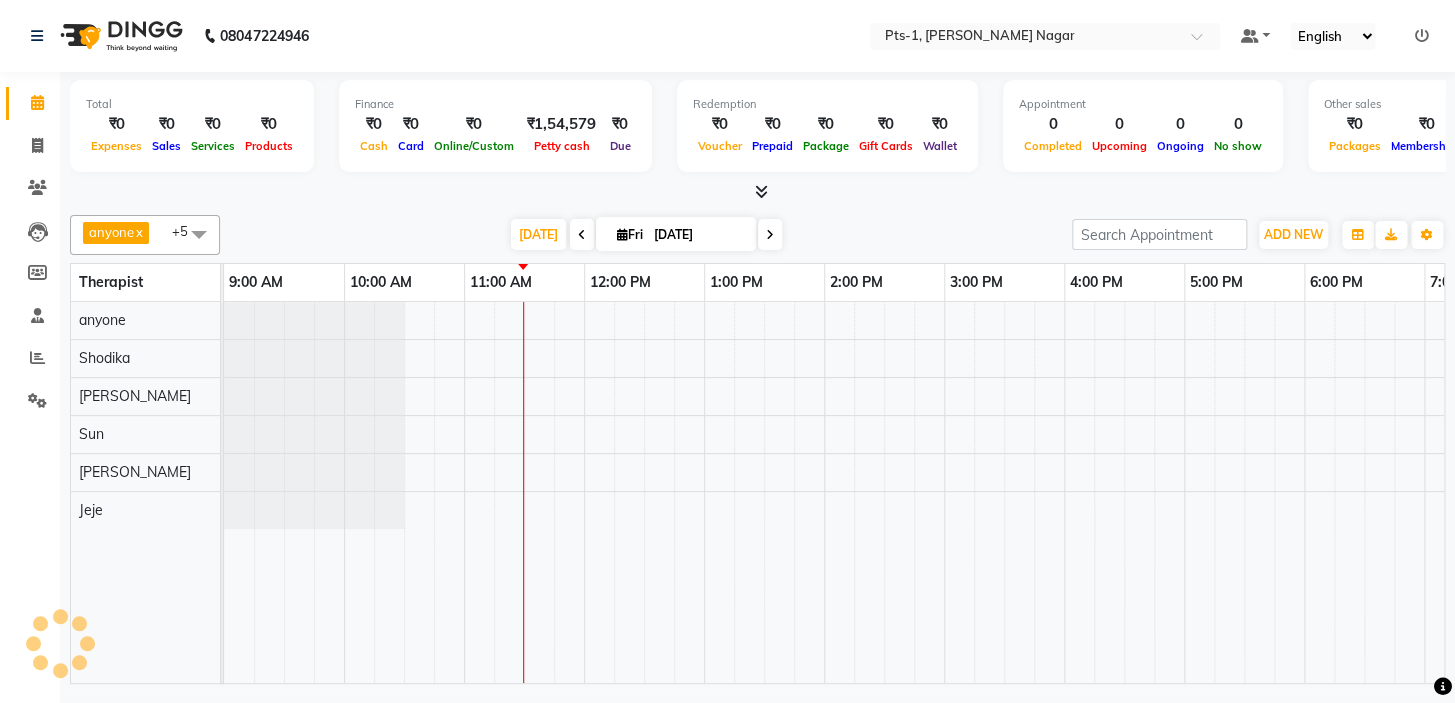 scroll, scrollTop: 0, scrollLeft: 0, axis: both 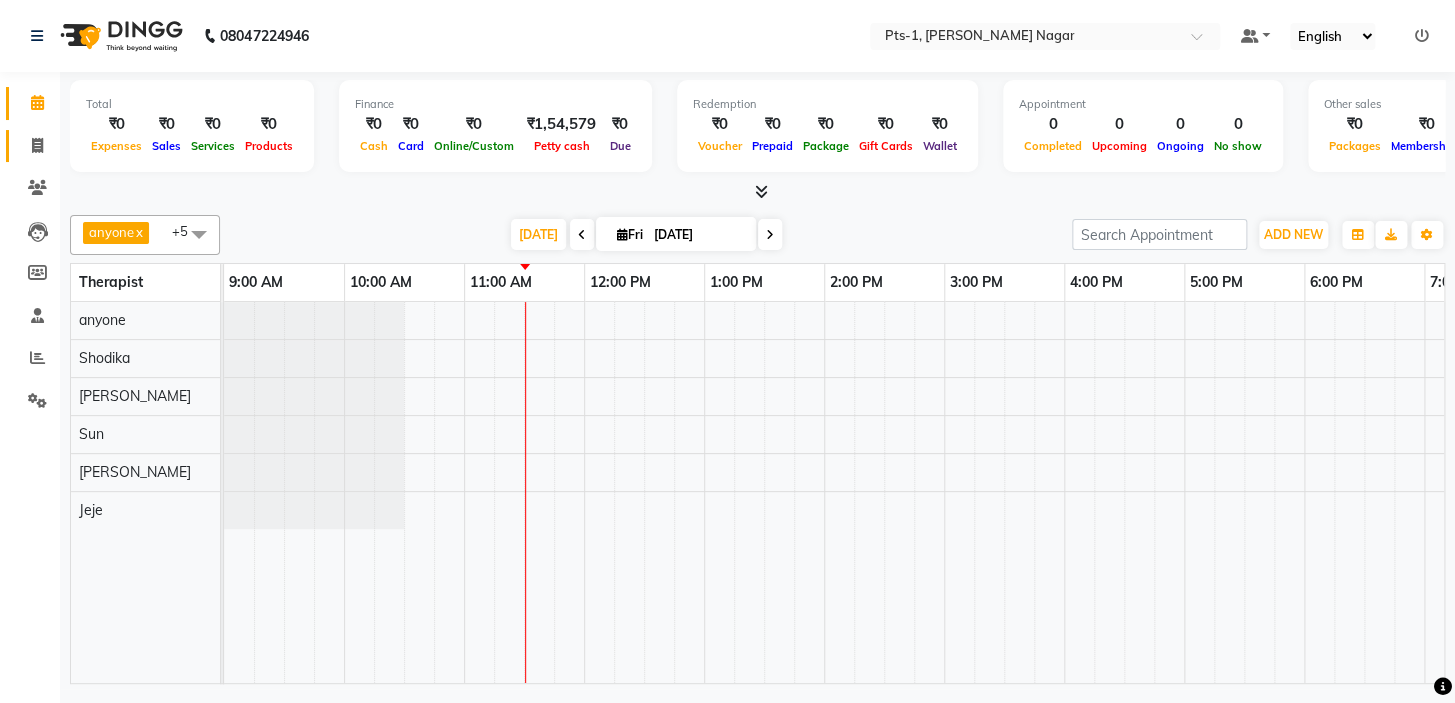 click 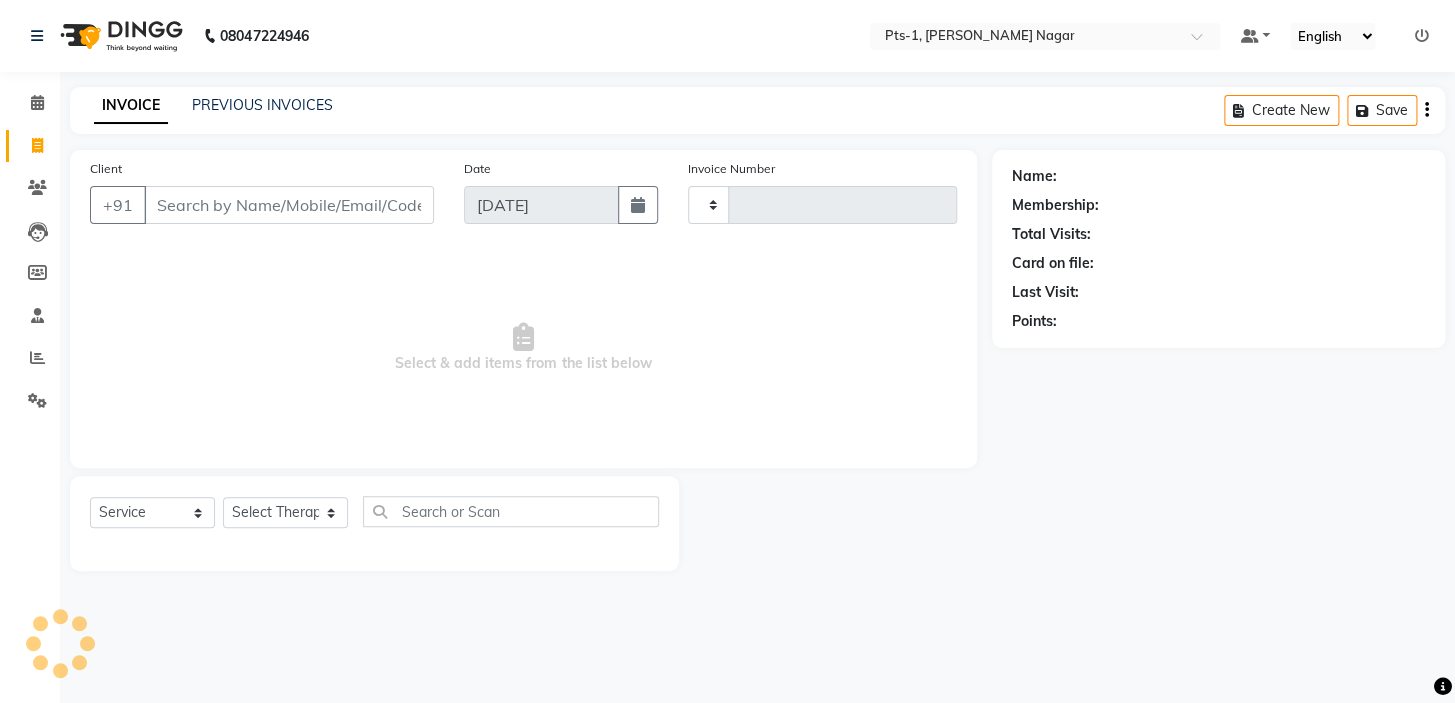 type on "1890" 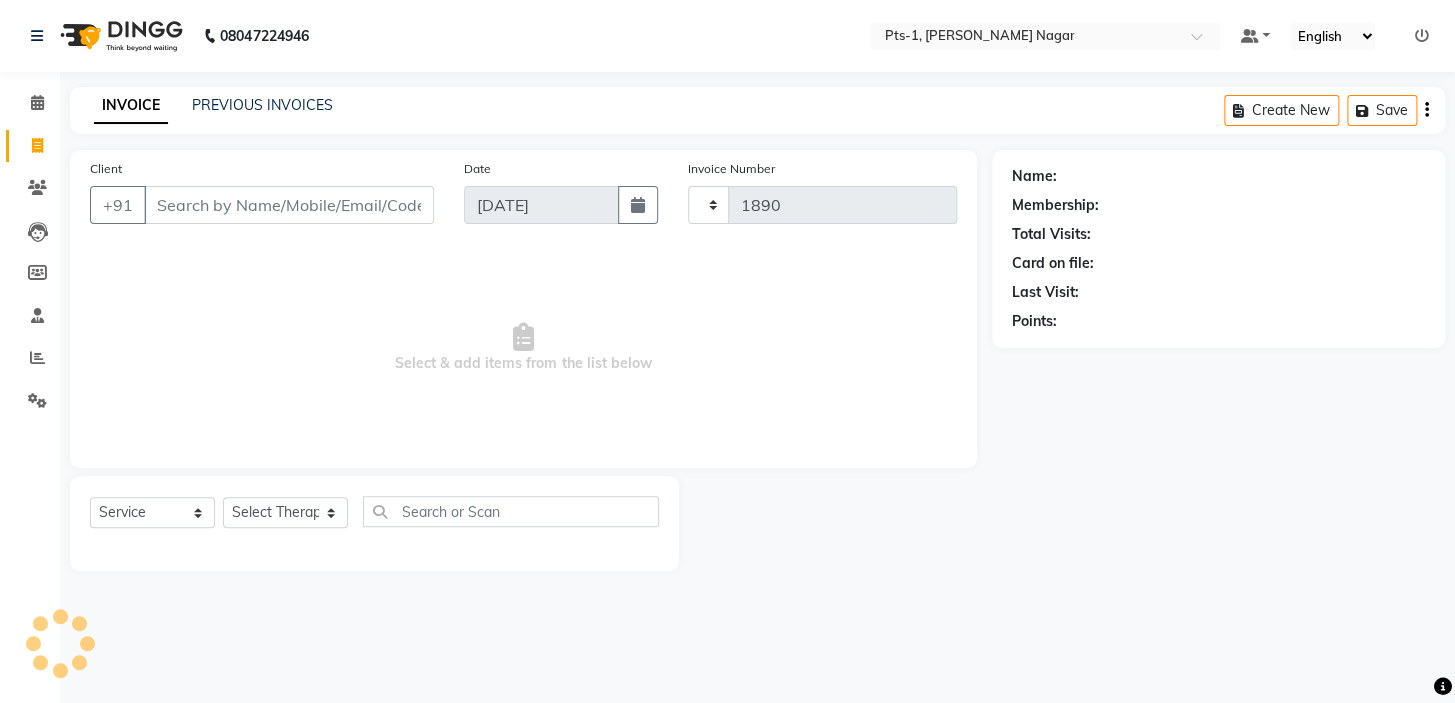 select on "5296" 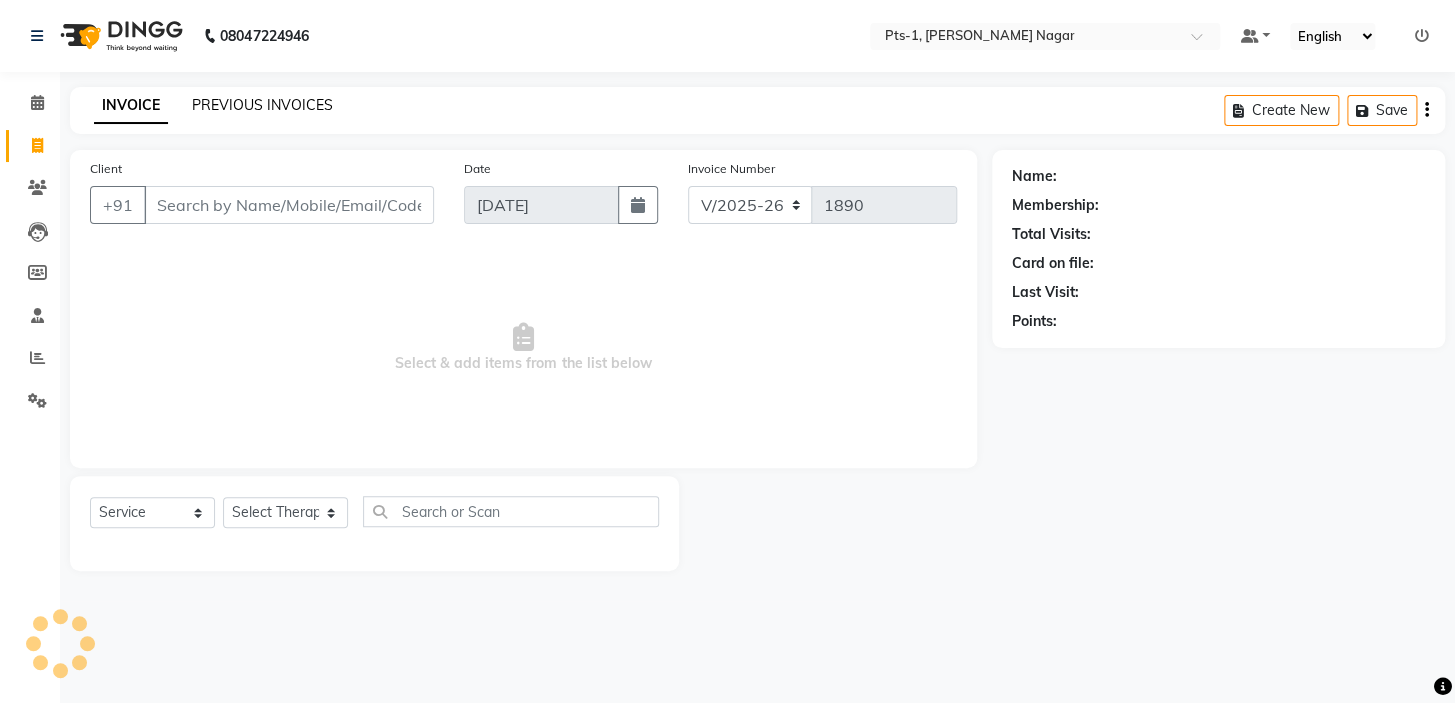 click on "PREVIOUS INVOICES" 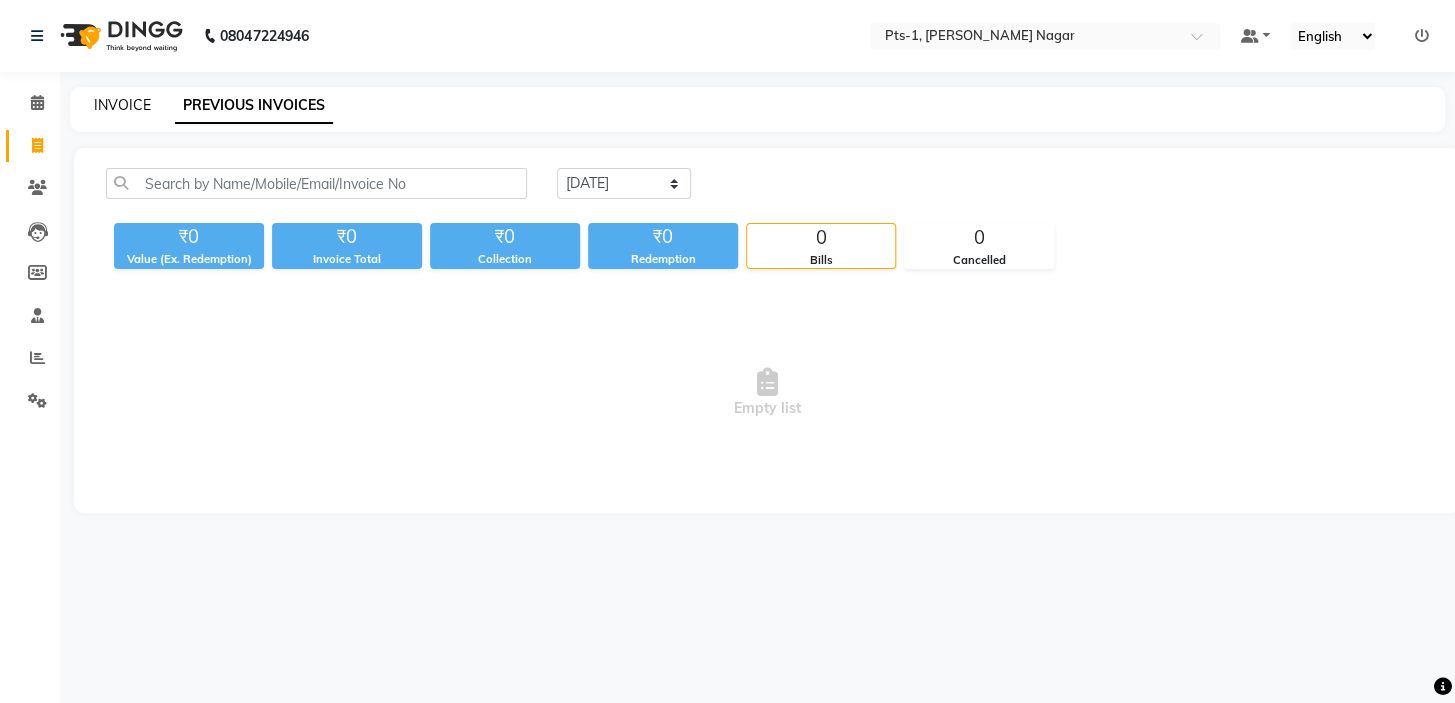 click on "INVOICE" 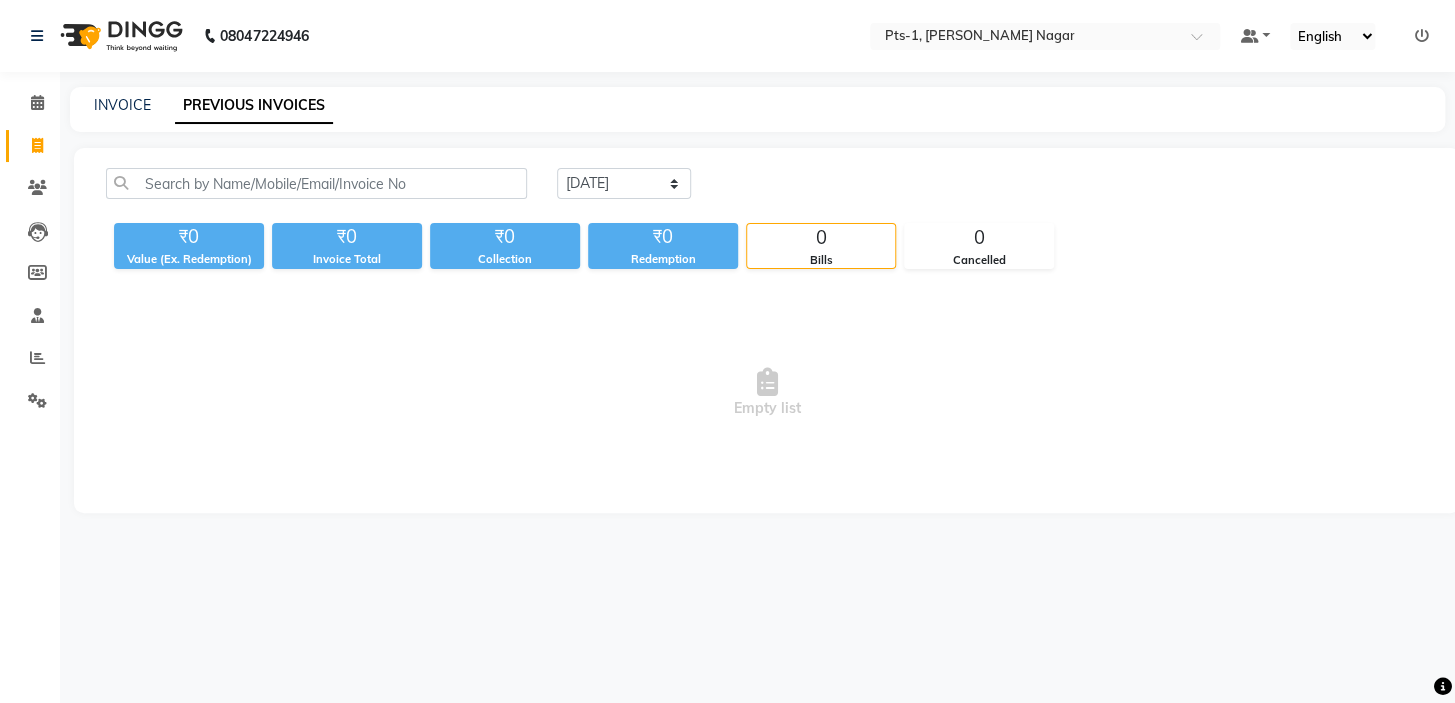select on "5296" 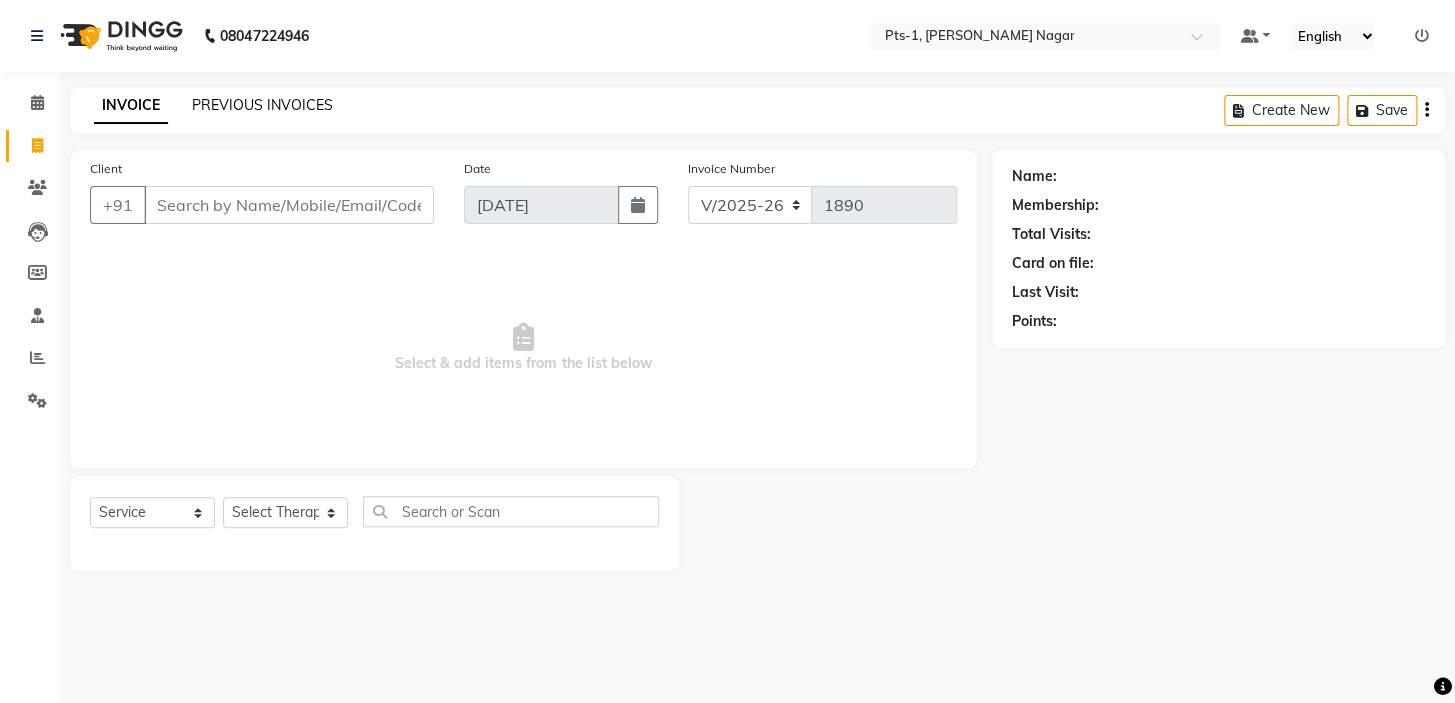 click on "PREVIOUS INVOICES" 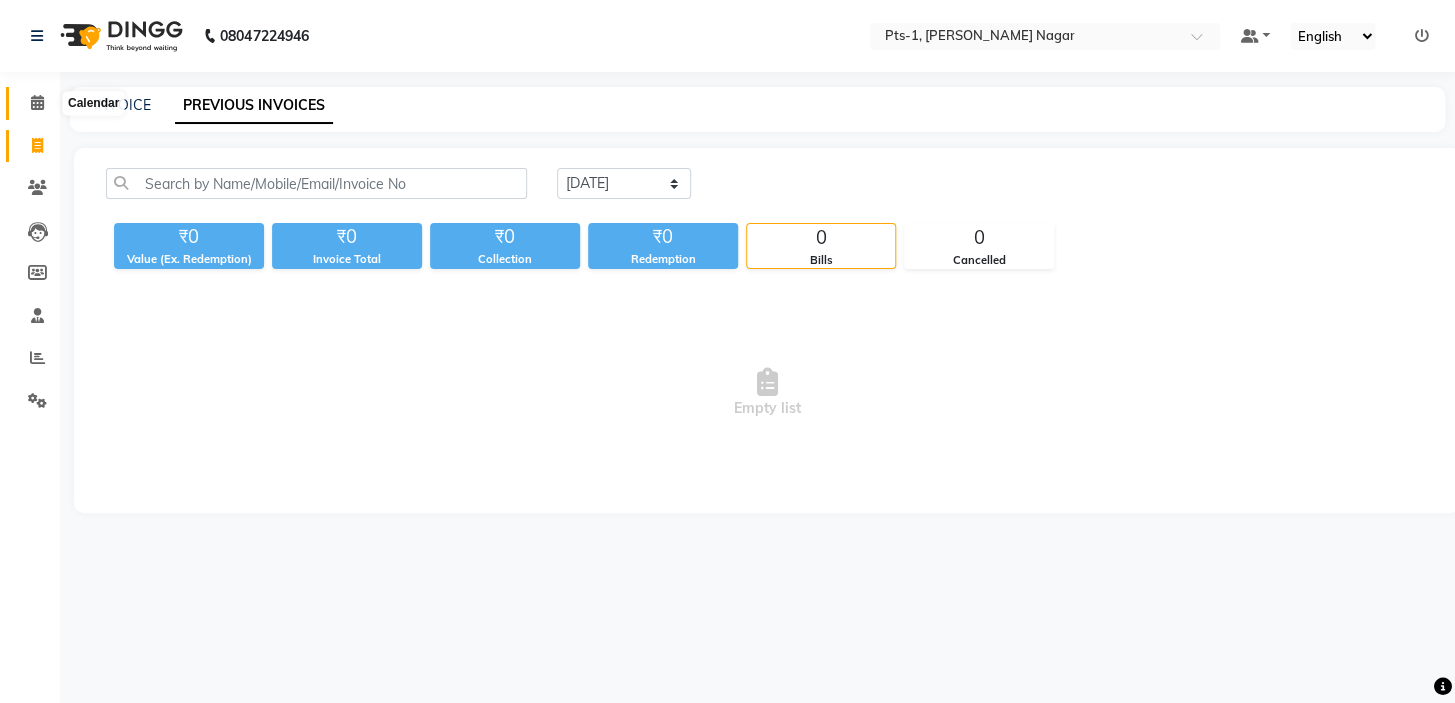 click 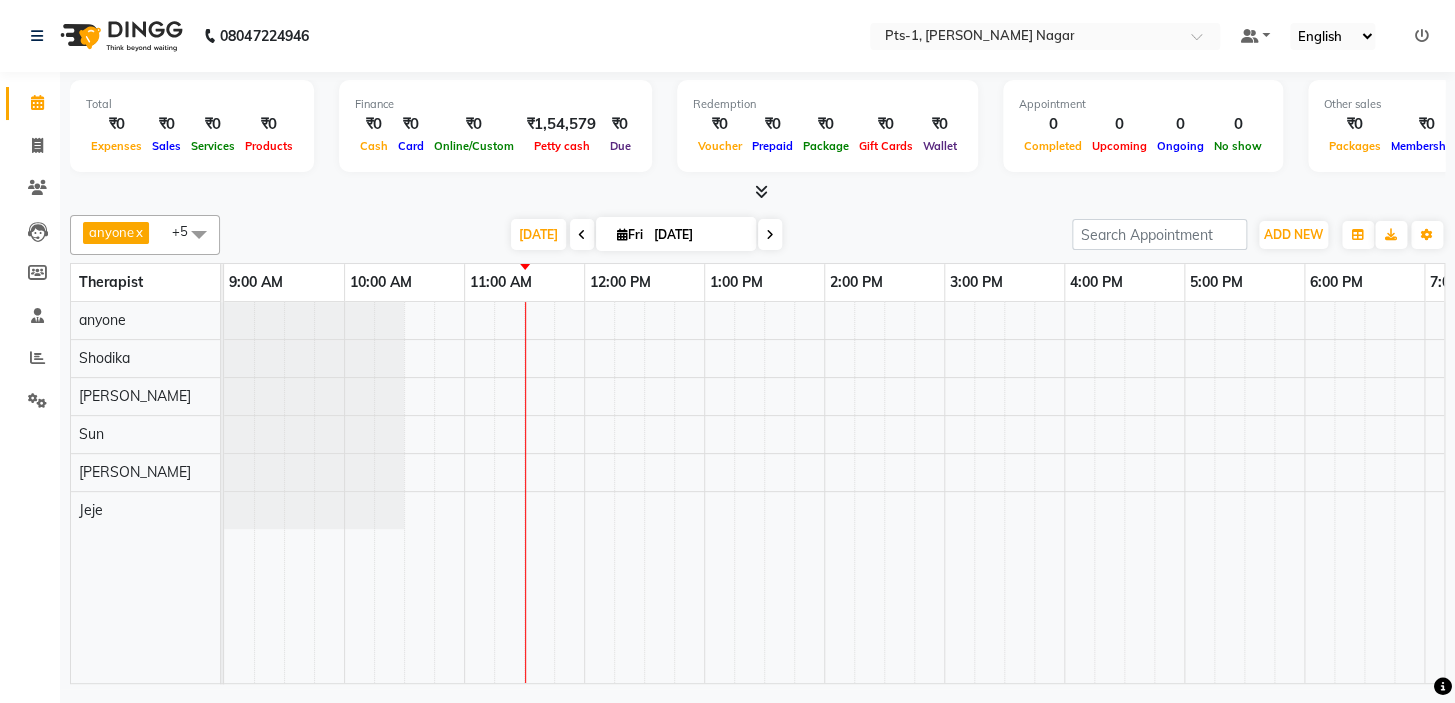 scroll, scrollTop: 0, scrollLeft: 0, axis: both 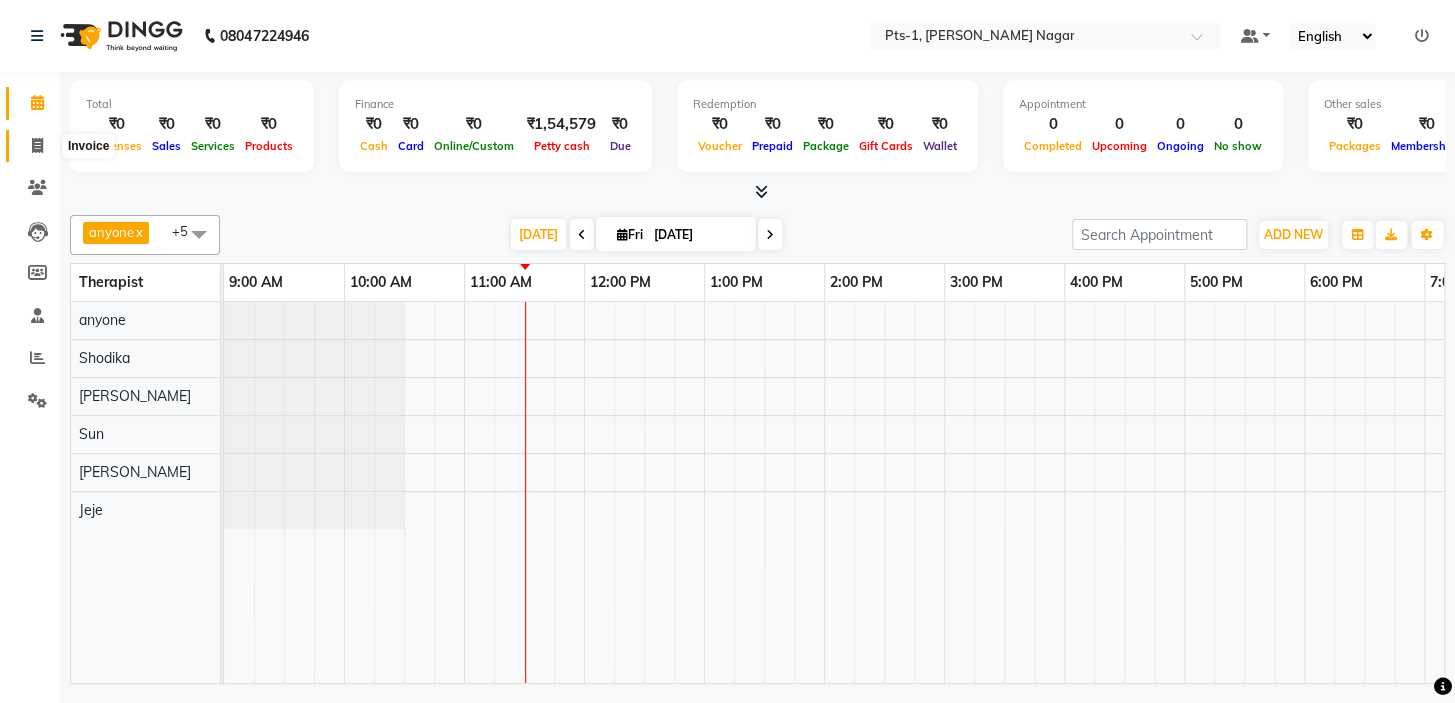 click 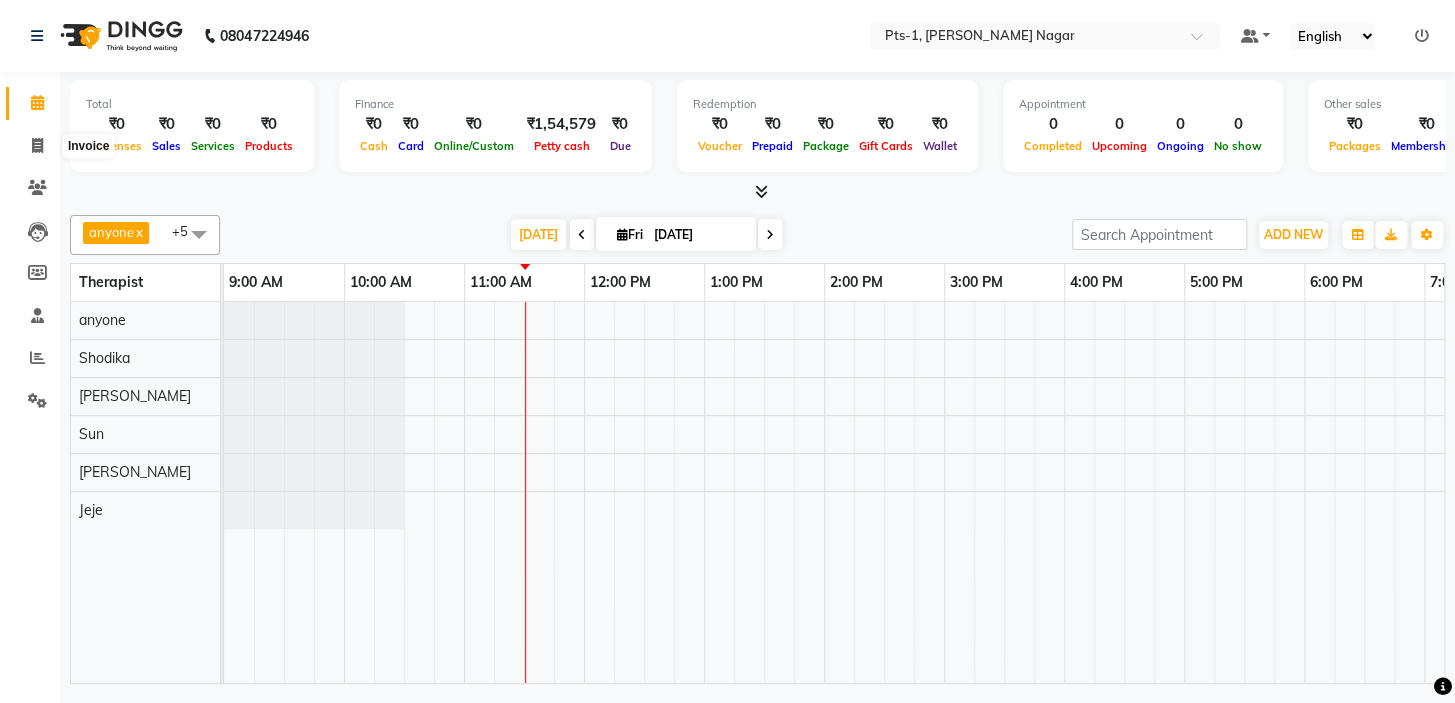 select on "service" 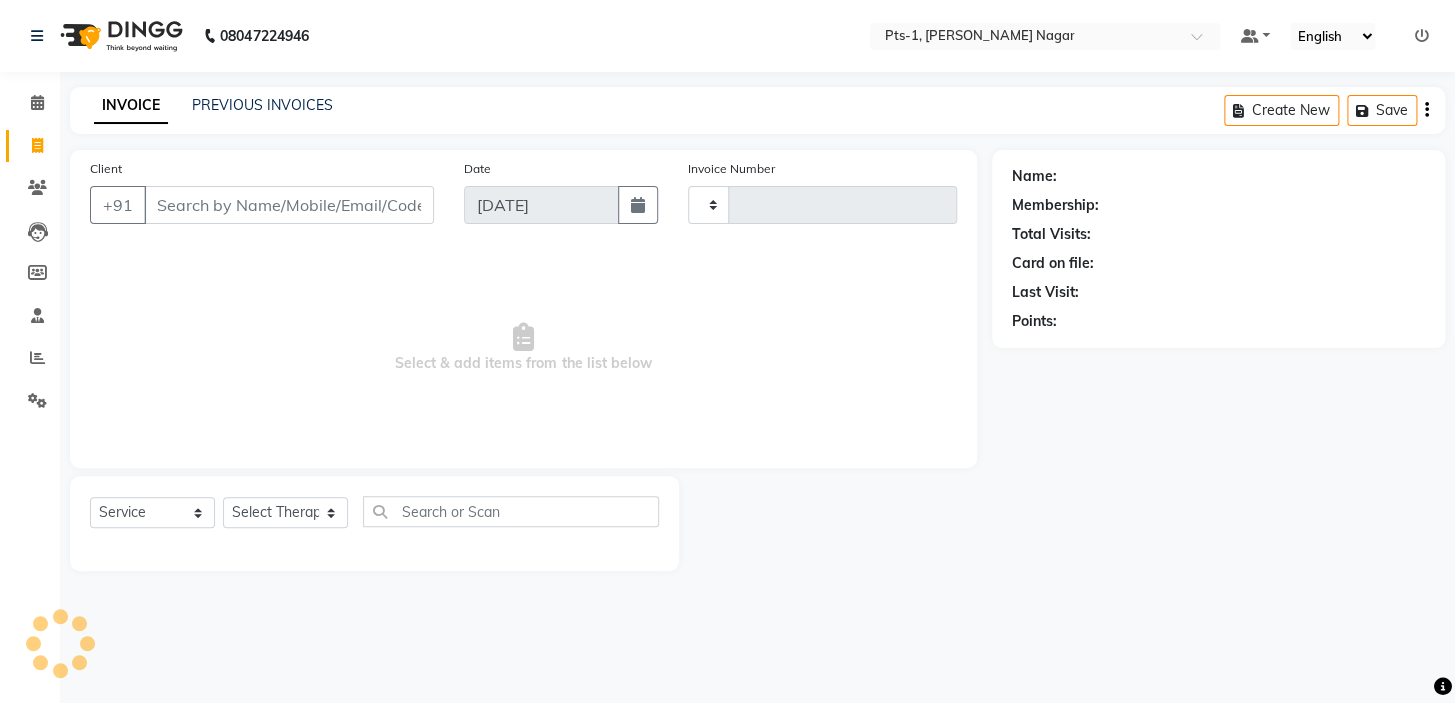 type on "1890" 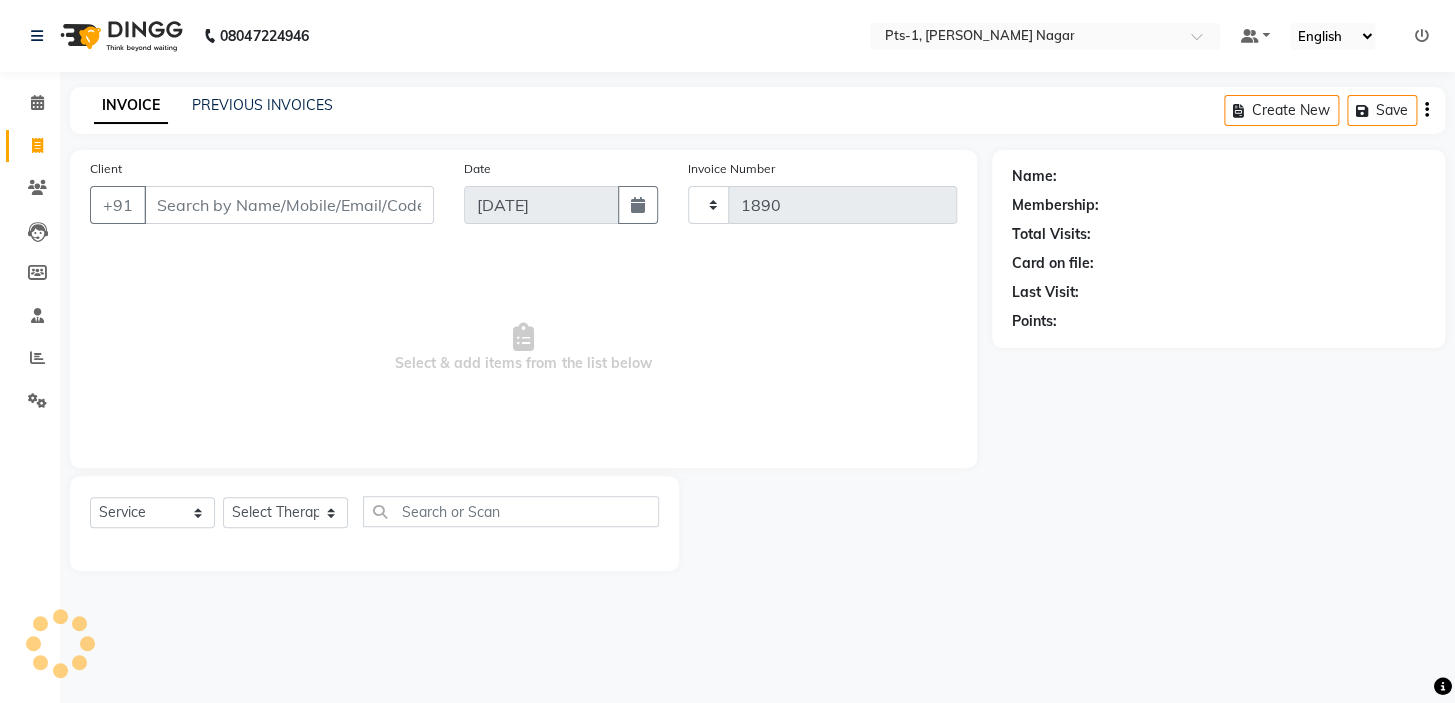 select on "5296" 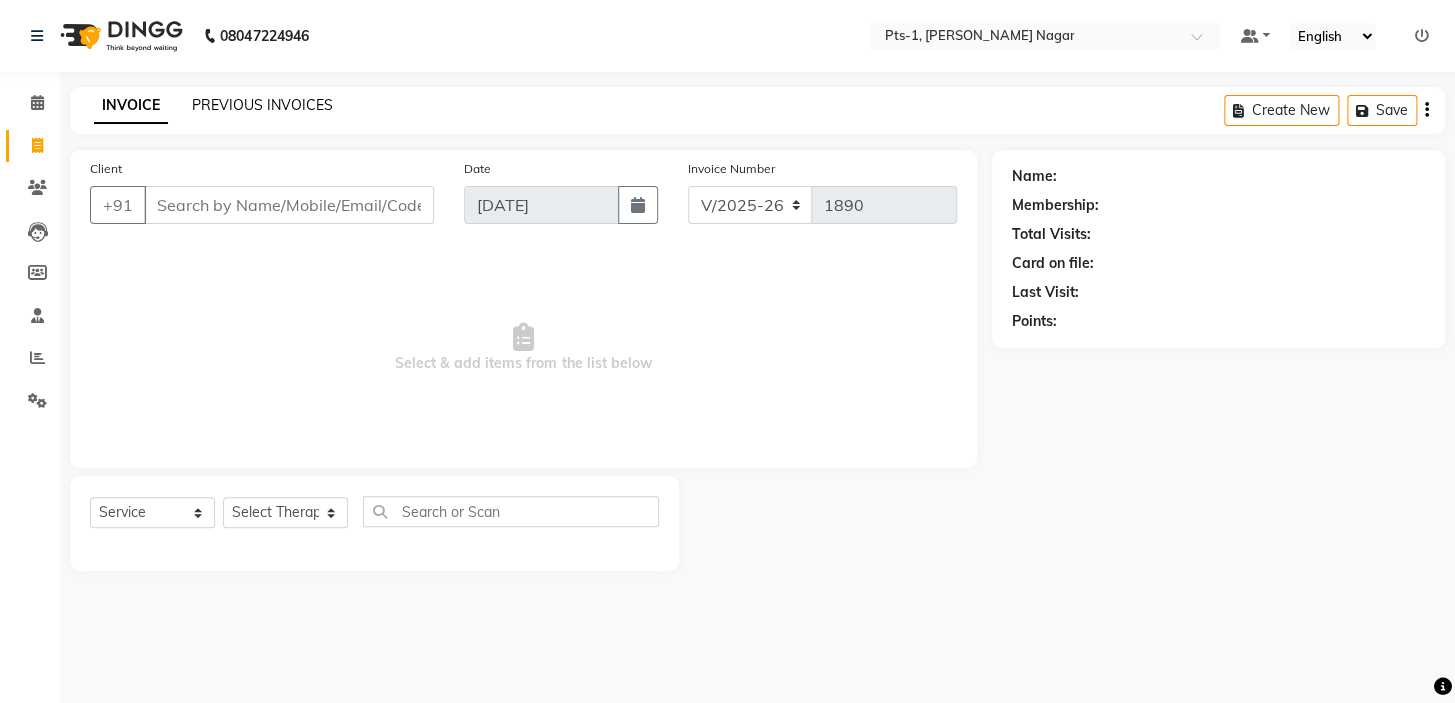 click on "PREVIOUS INVOICES" 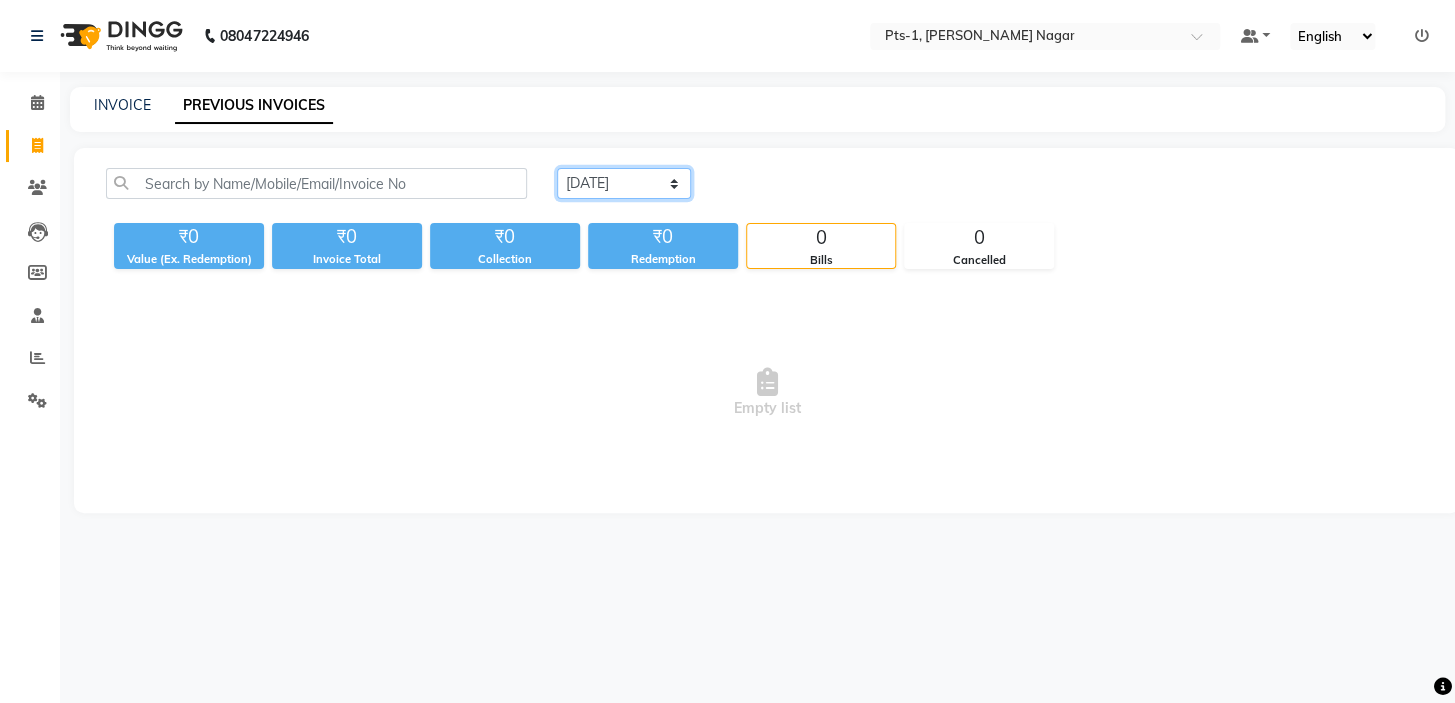 click on "[DATE] [DATE] Custom Range" 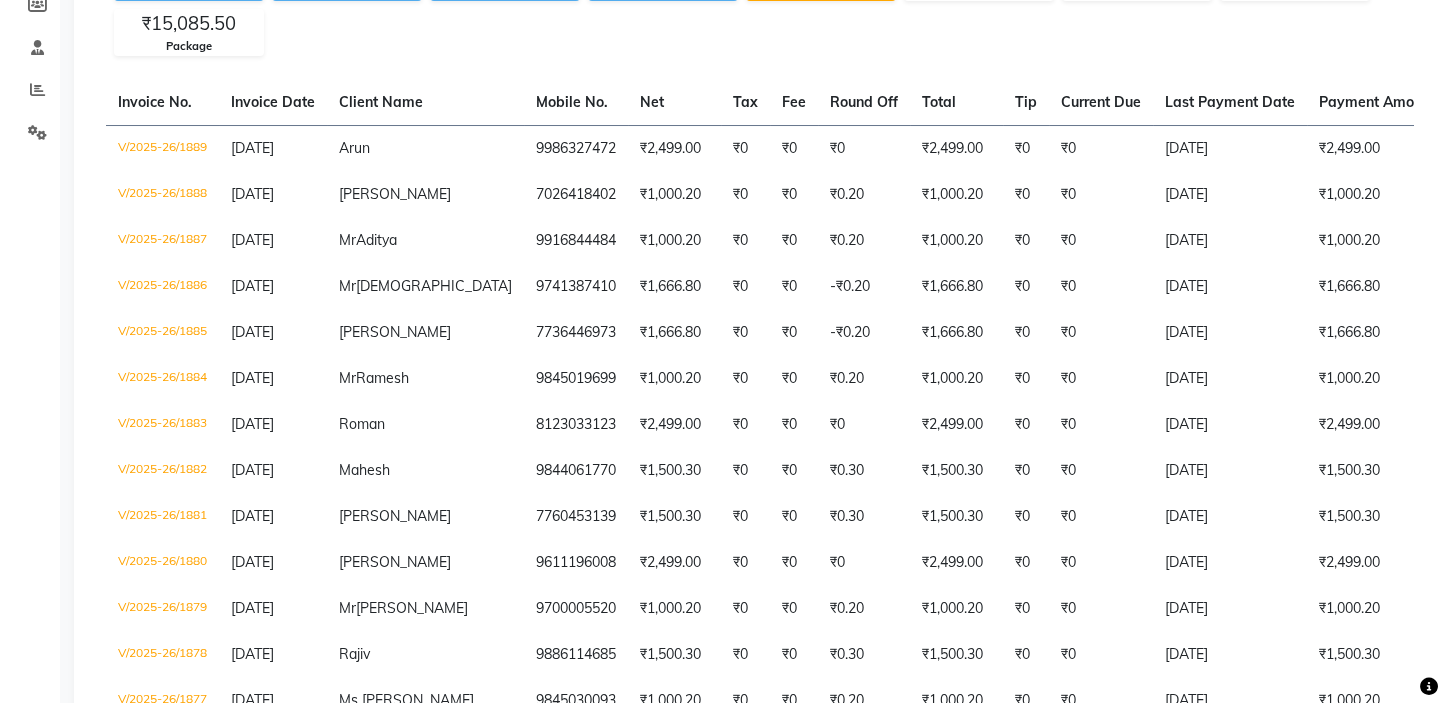 scroll, scrollTop: 0, scrollLeft: 0, axis: both 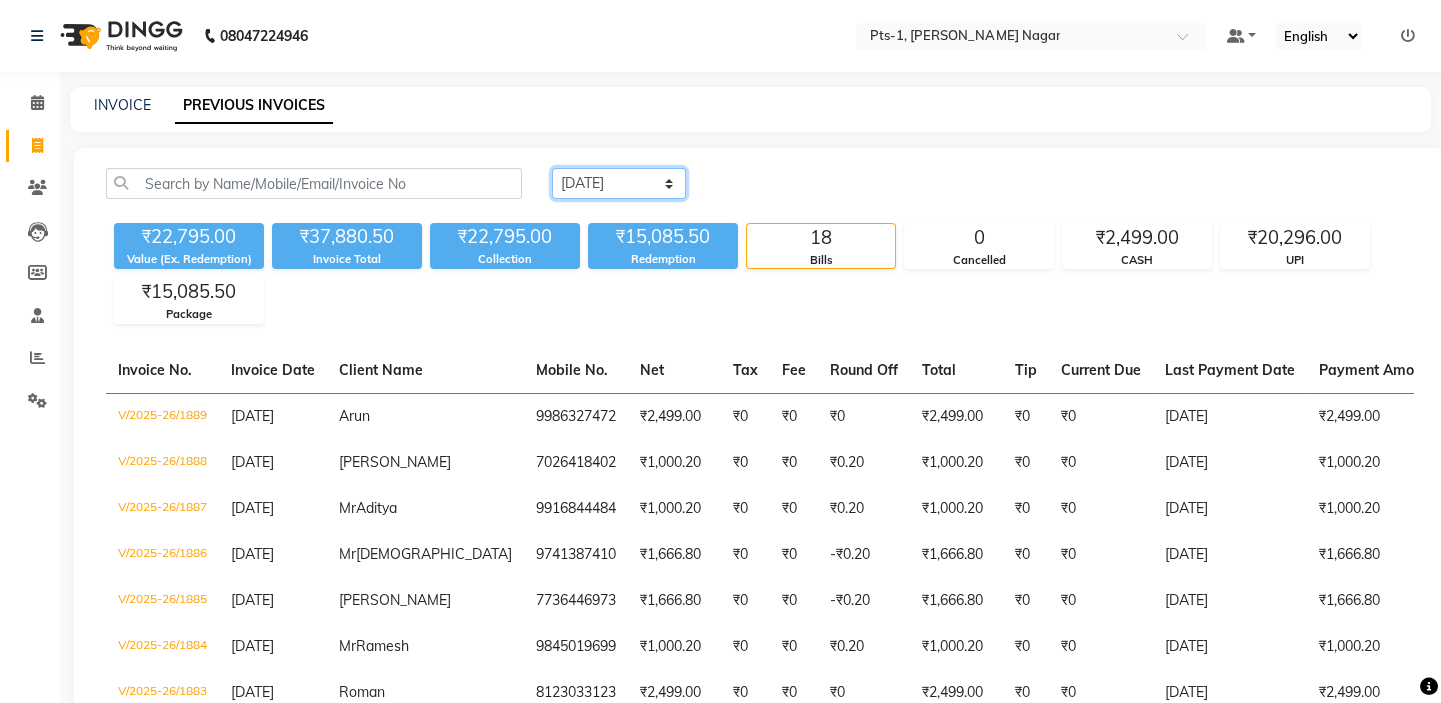 click on "[DATE] [DATE] Custom Range" 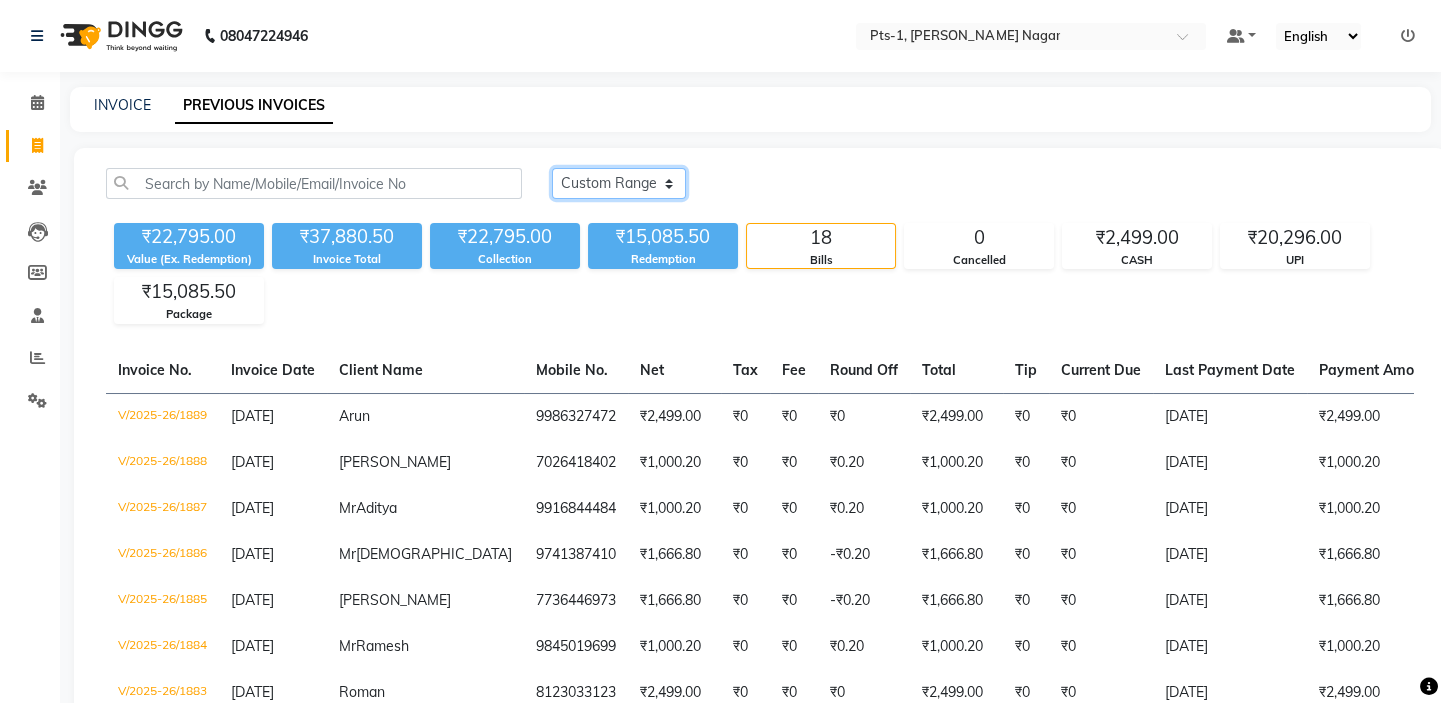 click on "[DATE] [DATE] Custom Range" 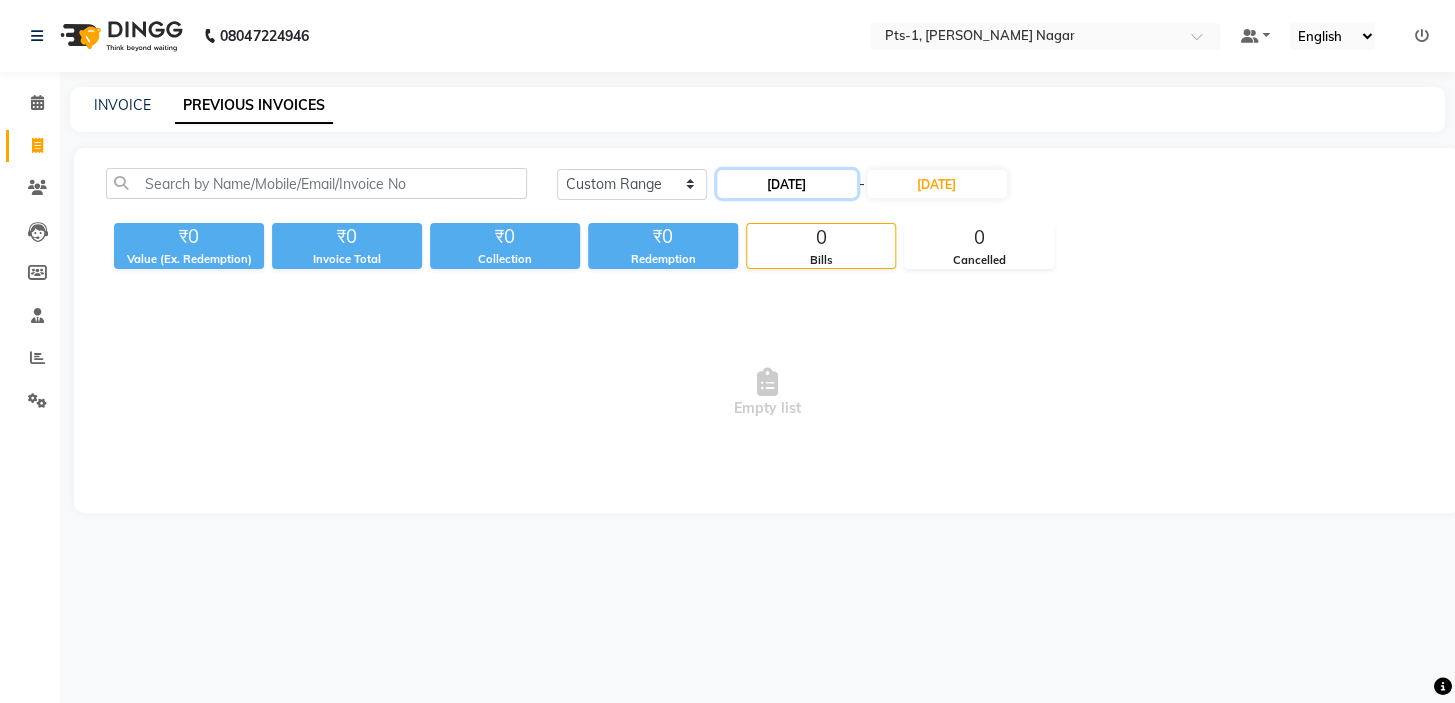 click on "[DATE]" 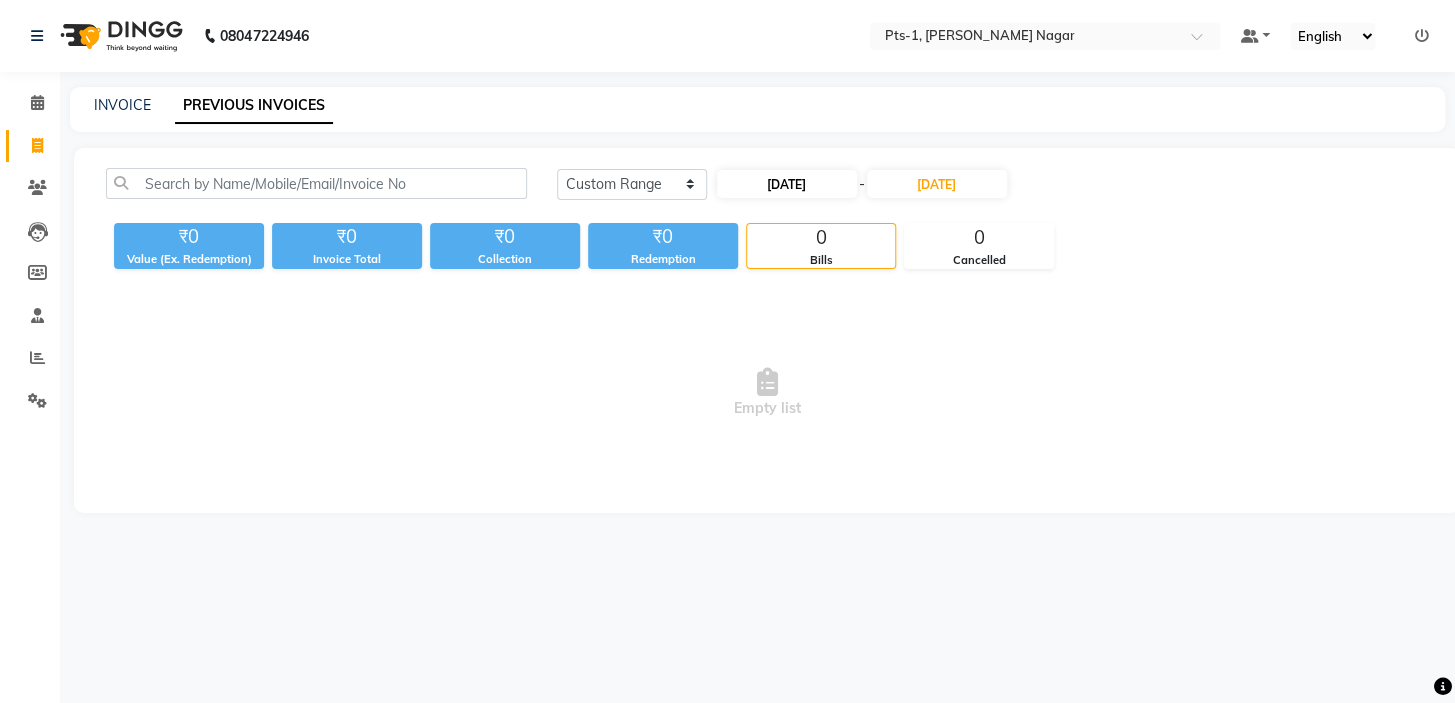 select on "7" 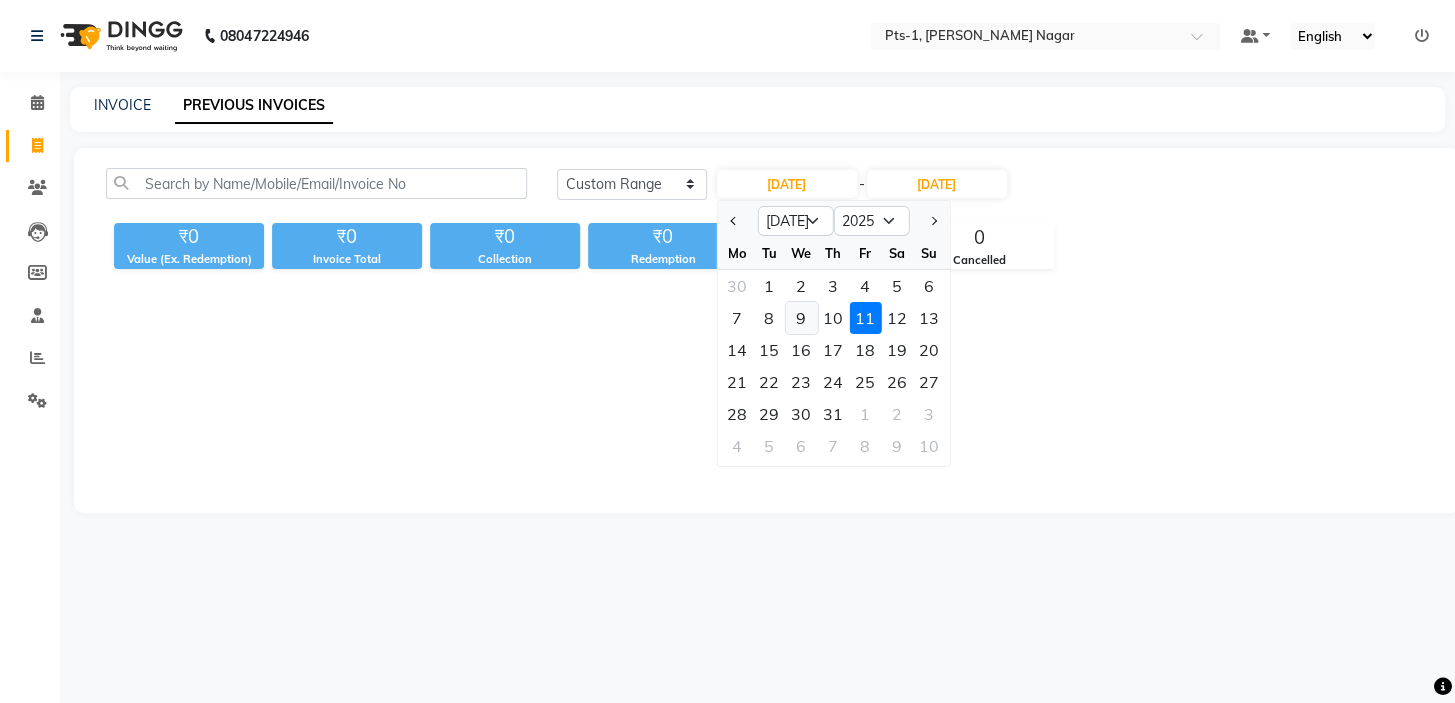click on "9" 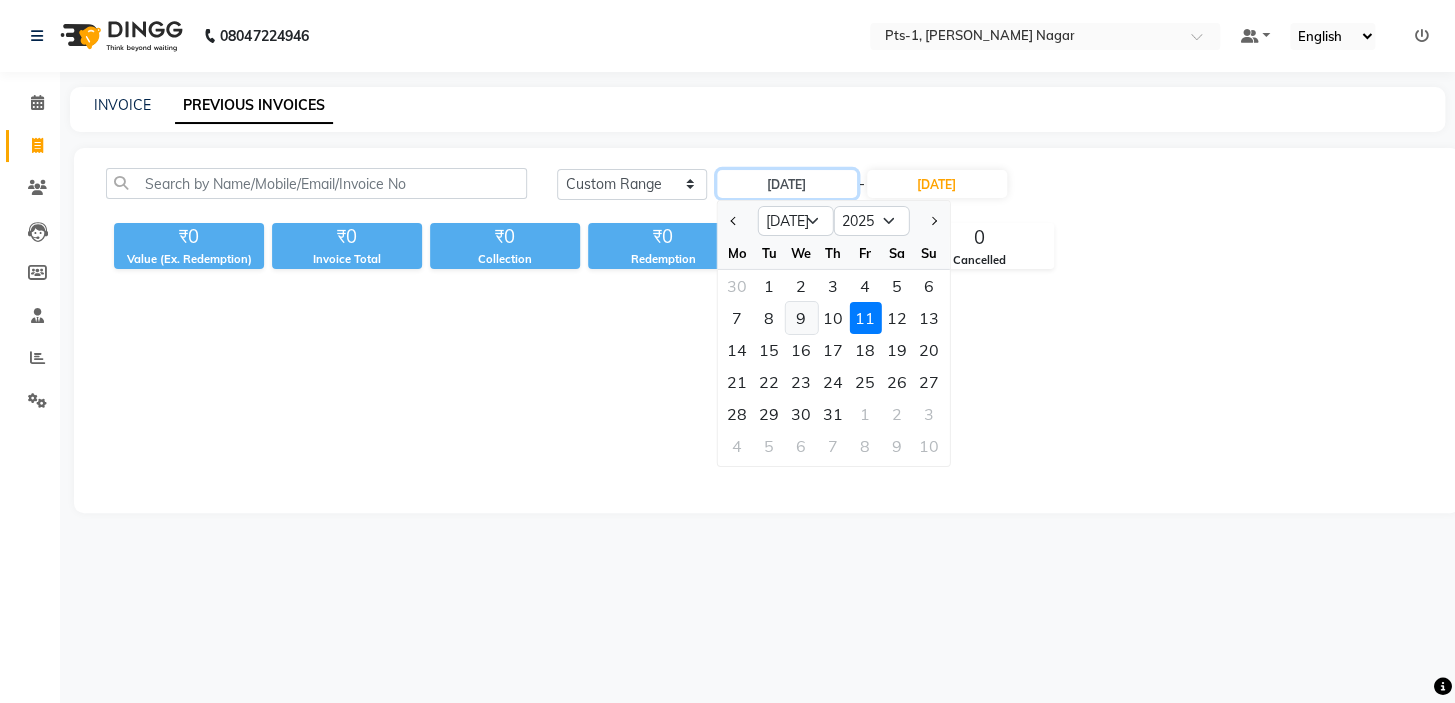 type on "[DATE]" 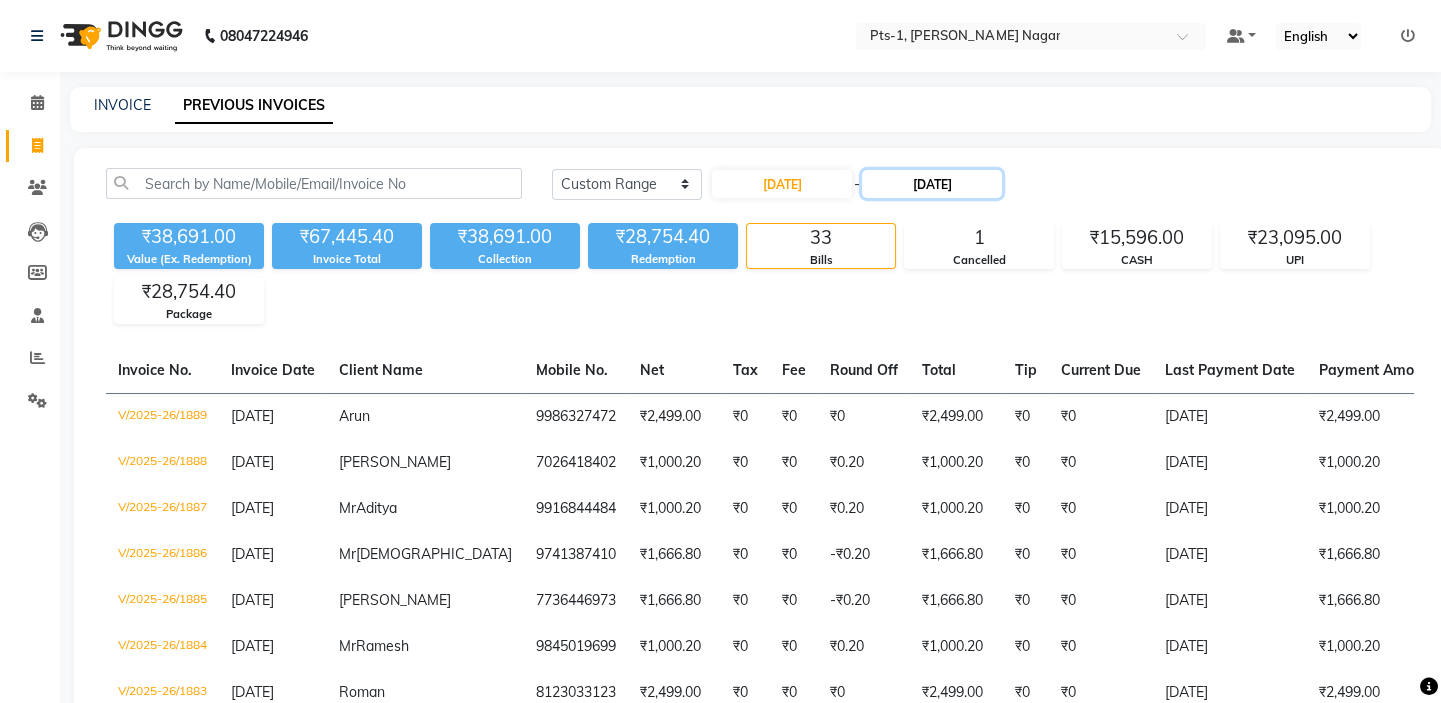 click on "[DATE]" 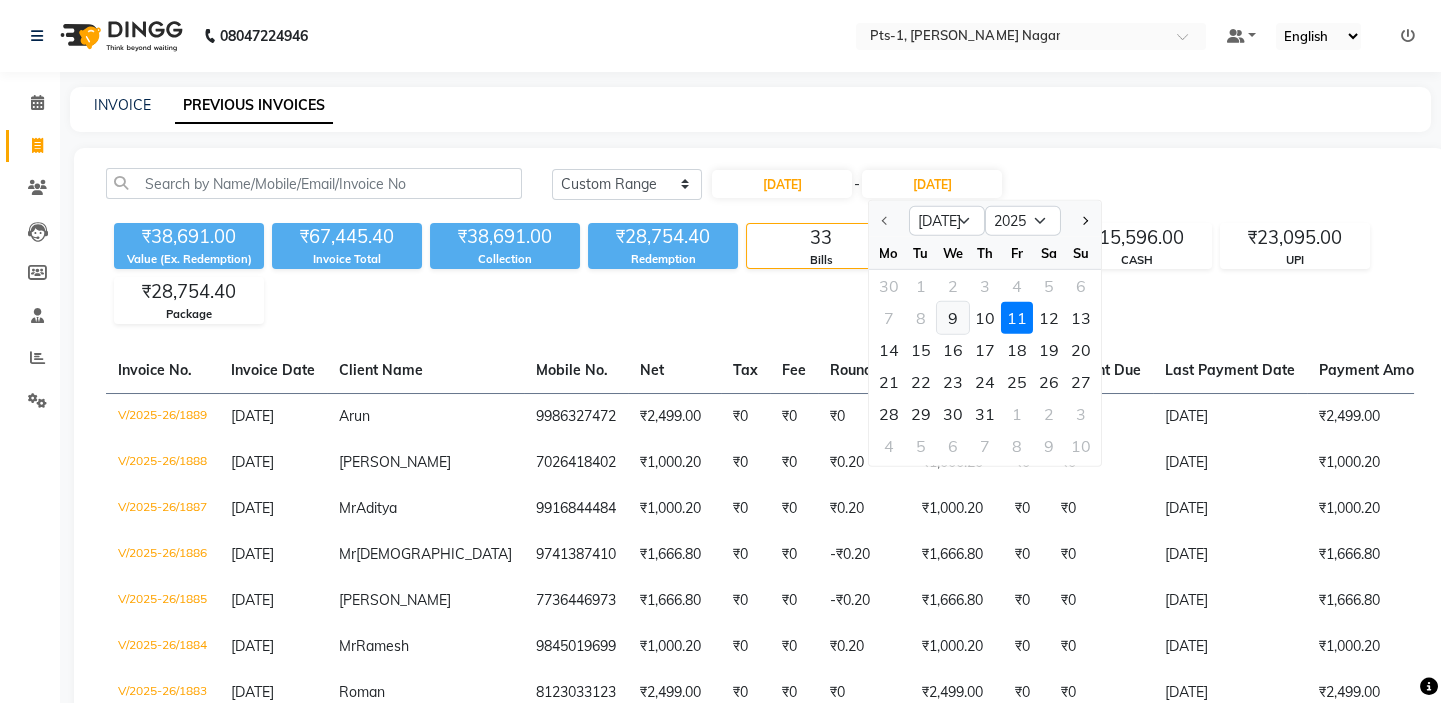 click on "9" 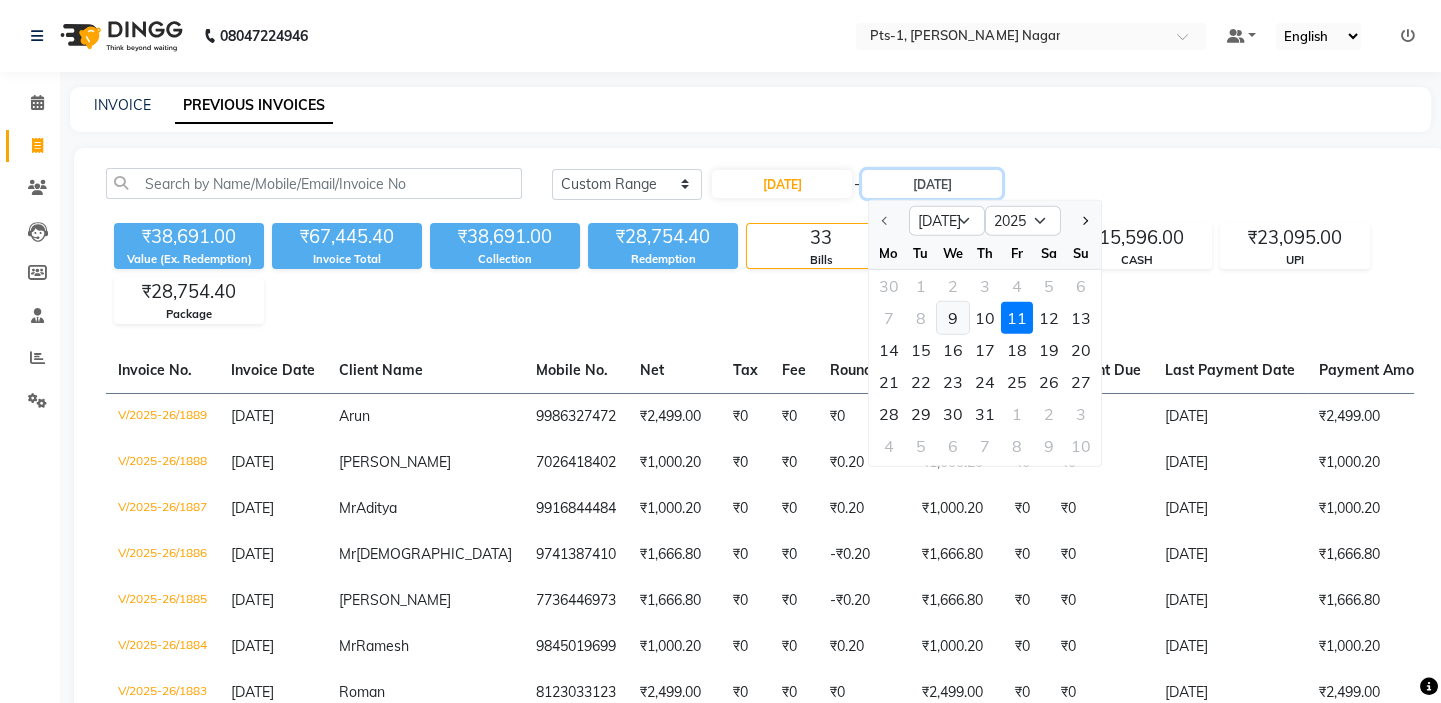 type on "[DATE]" 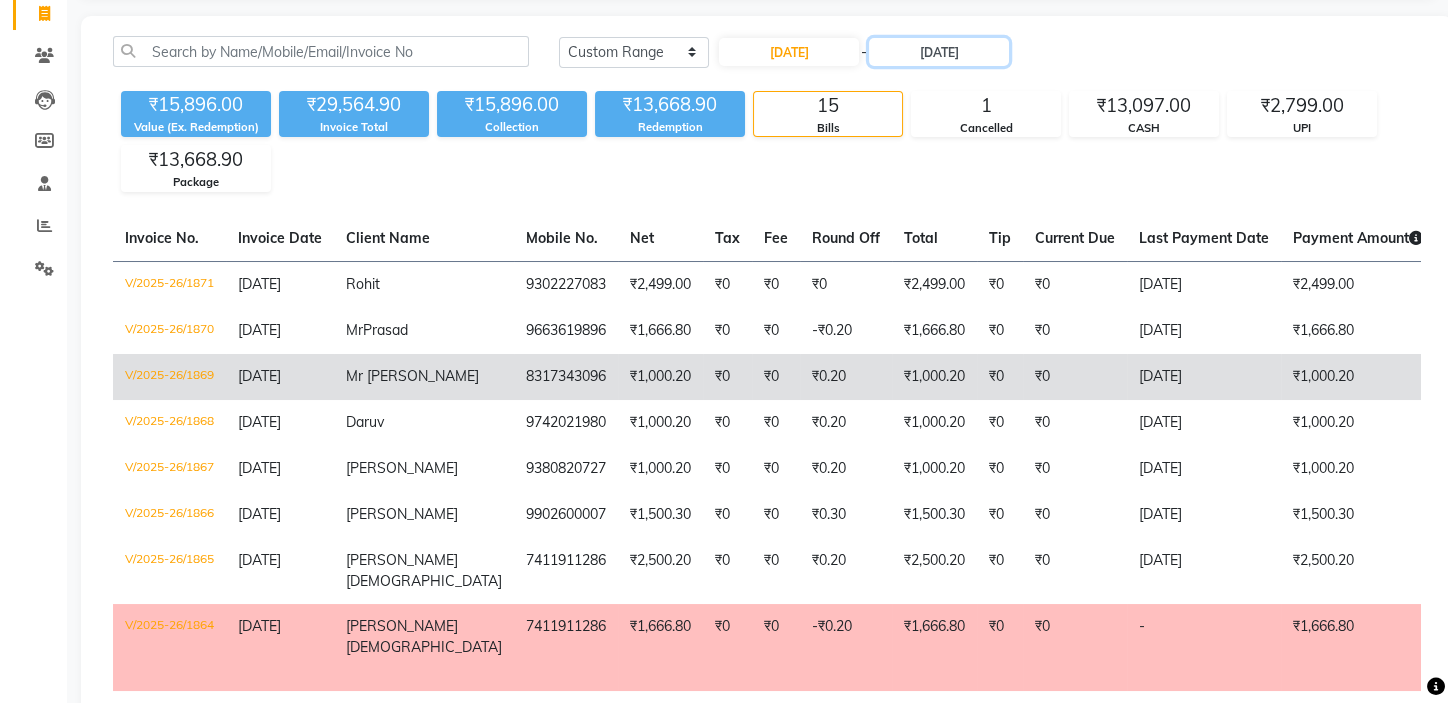 scroll, scrollTop: 0, scrollLeft: 0, axis: both 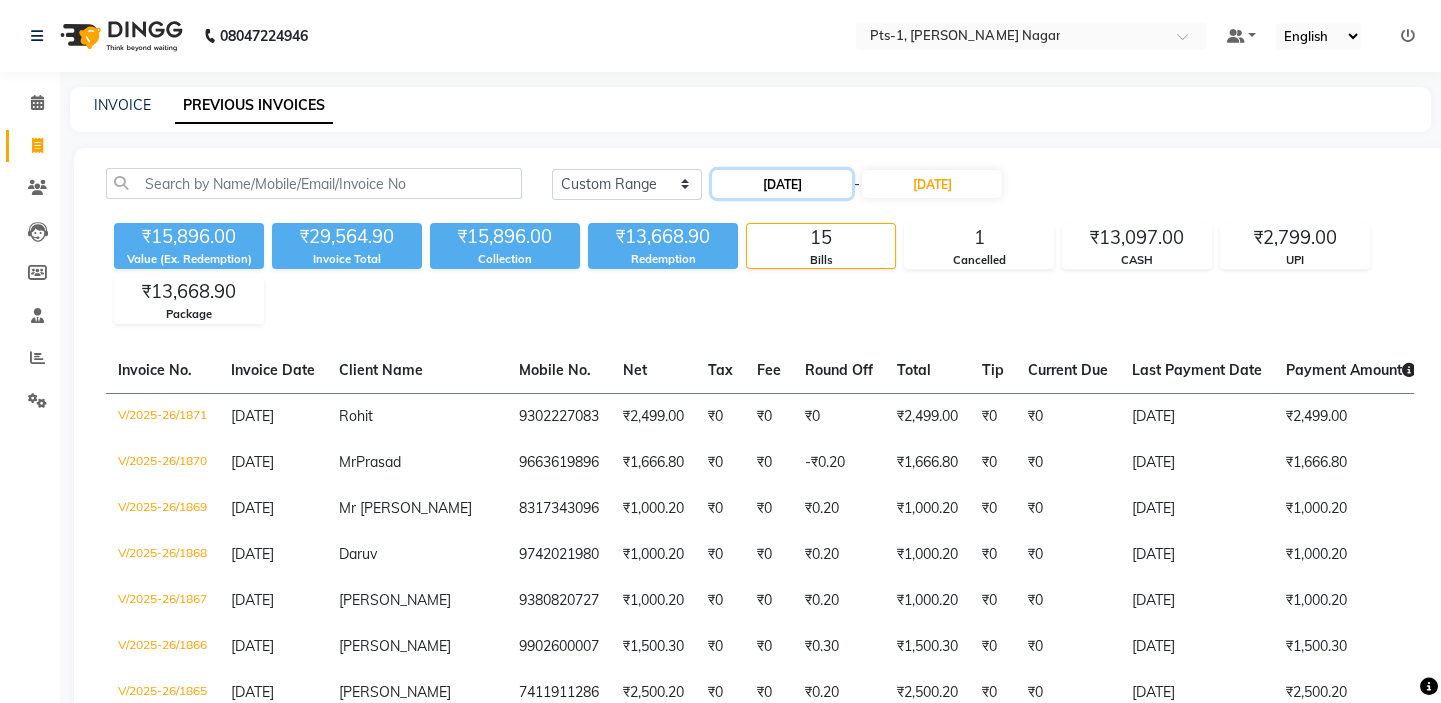 click on "[DATE]" 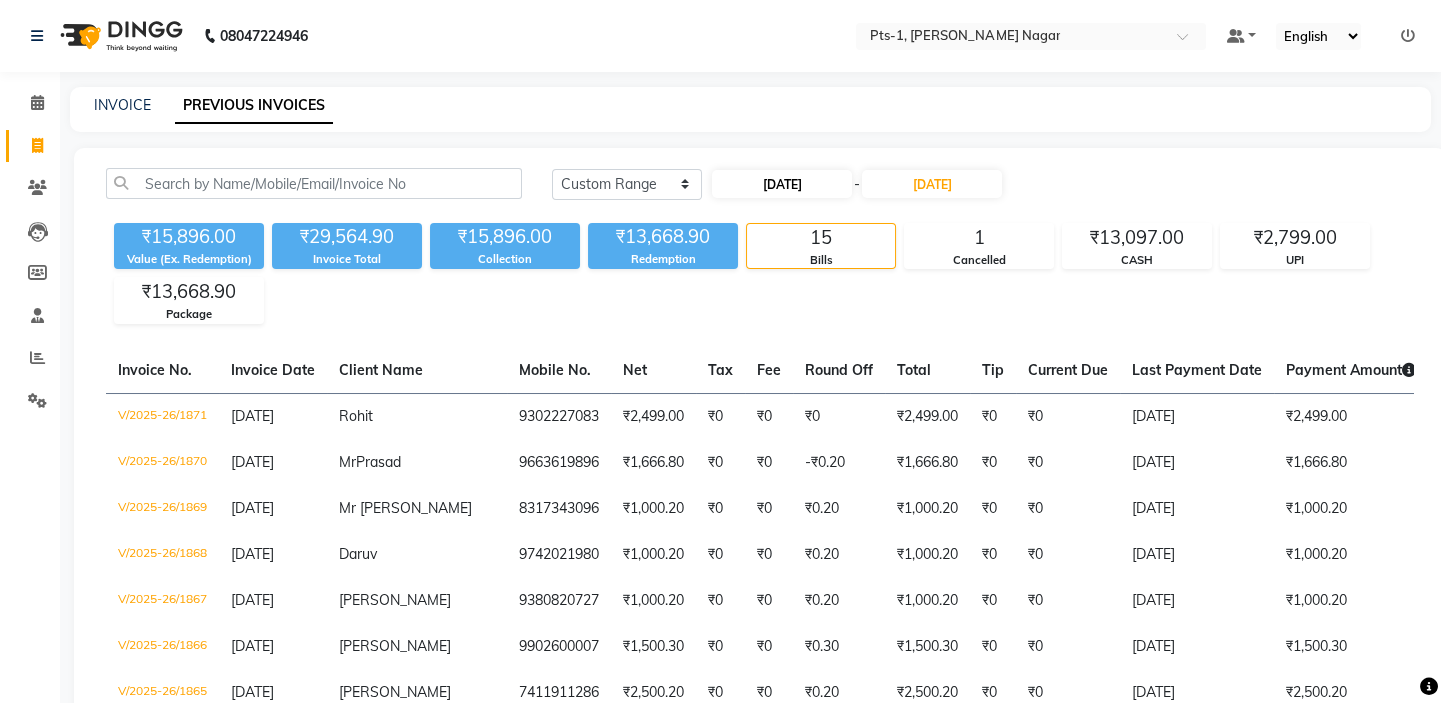 select on "7" 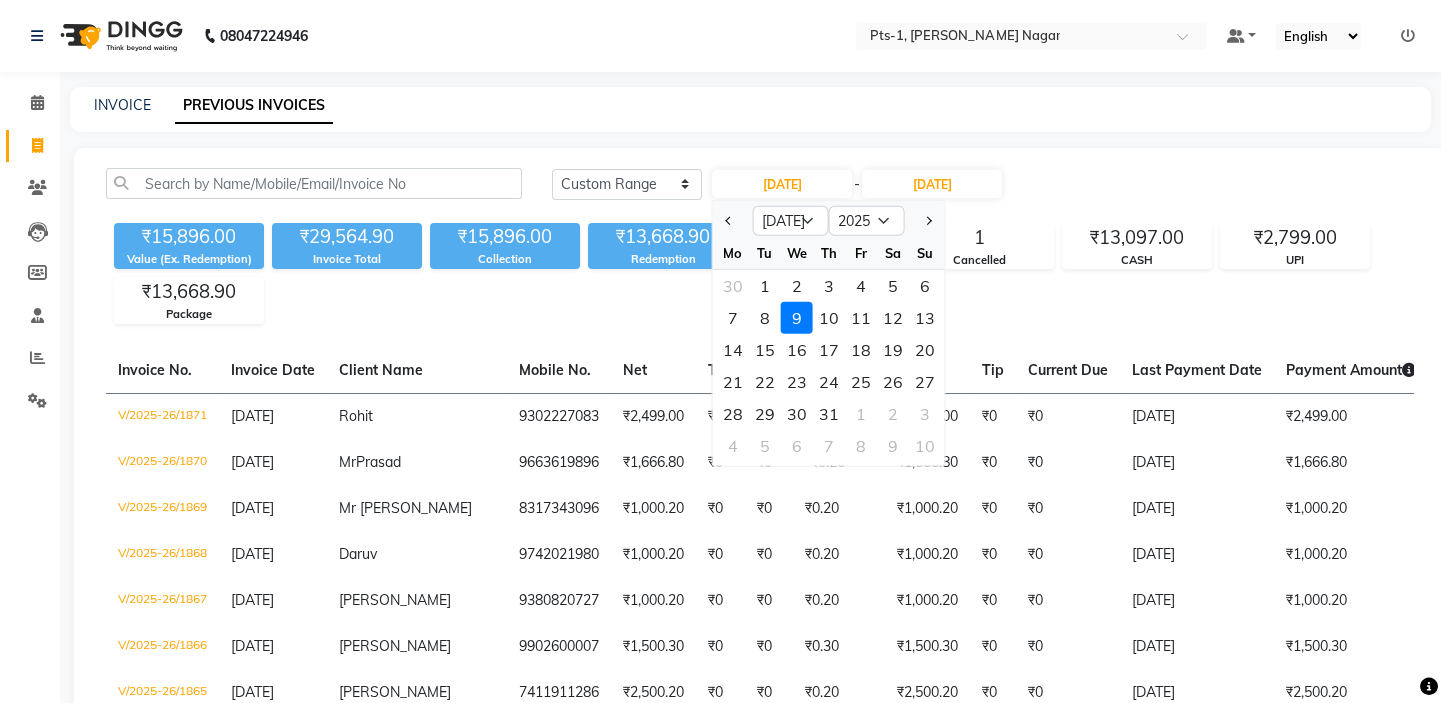 click on "[DATE] [DATE] Custom Range [DATE] Jan Feb Mar Apr May Jun [DATE] Aug Sep Oct Nov [DATE] 2016 2017 2018 2019 2020 2021 2022 2023 2024 2025 2026 2027 2028 2029 2030 2031 2032 2033 2034 2035 Mo Tu We Th Fr Sa Su 30 1 2 3 4 5 6 7 8 9 10 11 12 13 14 15 16 17 18 19 20 21 22 23 24 25 26 27 28 29 30 31 1 2 3 4 5 6 7 8 9 10 - [DATE] ₹15,896.00 Value (Ex. Redemption) ₹29,564.90 Invoice Total  ₹15,896.00 Collection ₹13,668.90 Redemption 15 Bills 1 Cancelled ₹13,097.00 CASH ₹2,799.00 UPI ₹13,668.90 Package  Invoice No.   Invoice Date   Client Name   Mobile No.   Net   Tax   Fee   Round Off   Total   Tip   Current Due   Last Payment Date   Payment Amount   Payment Methods   Cancel Reason   Status   V/2025-26/1871  [DATE] Rohit   9302227083 ₹2,499.00 ₹0  ₹0  ₹0 ₹2,499.00 ₹0 ₹0 [DATE] ₹2,499.00  CASH - PAID  V/2025-26/1870  [DATE] [PERSON_NAME] 9663619896 ₹1,666.80 ₹0  ₹0  -₹0.20 ₹1,666.80 ₹0 ₹0 [DATE] ₹1,666.80  Package - PAID  V/2025-26/1869  [DATE]" 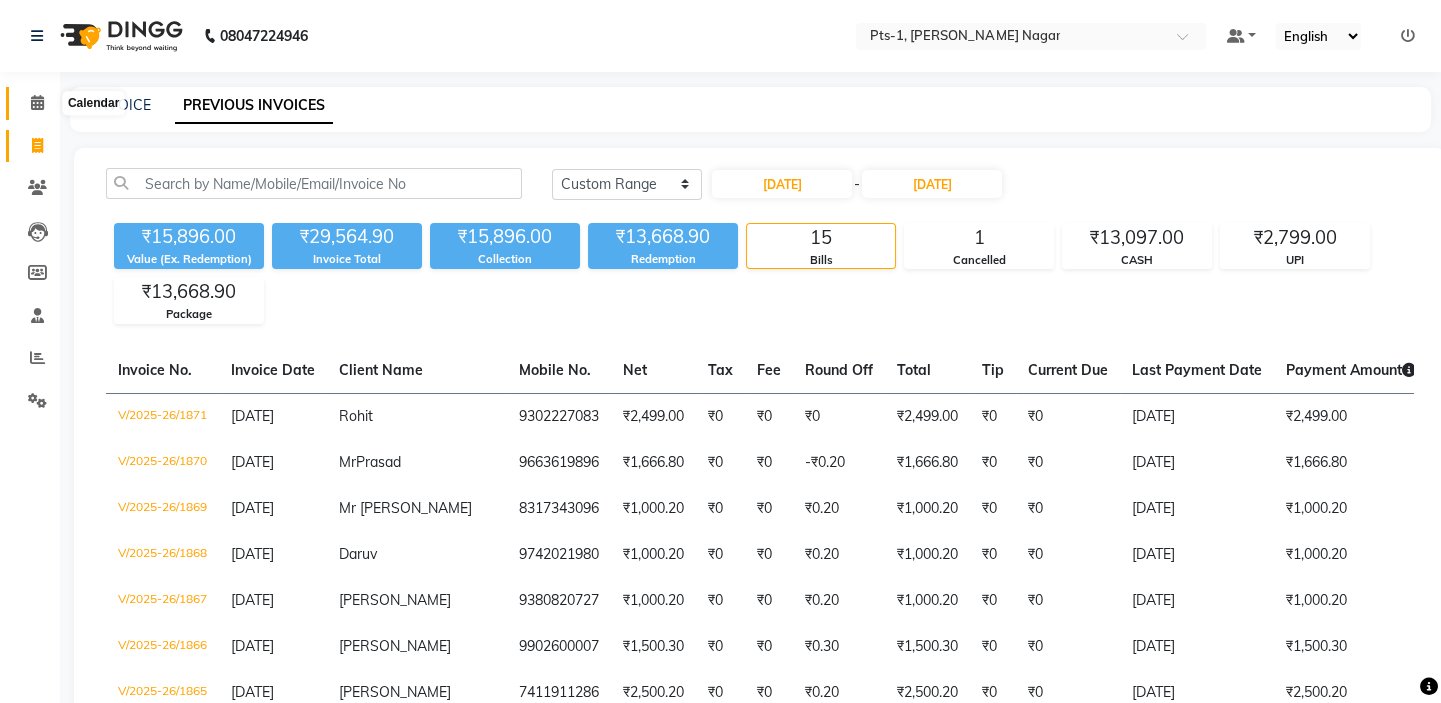 click 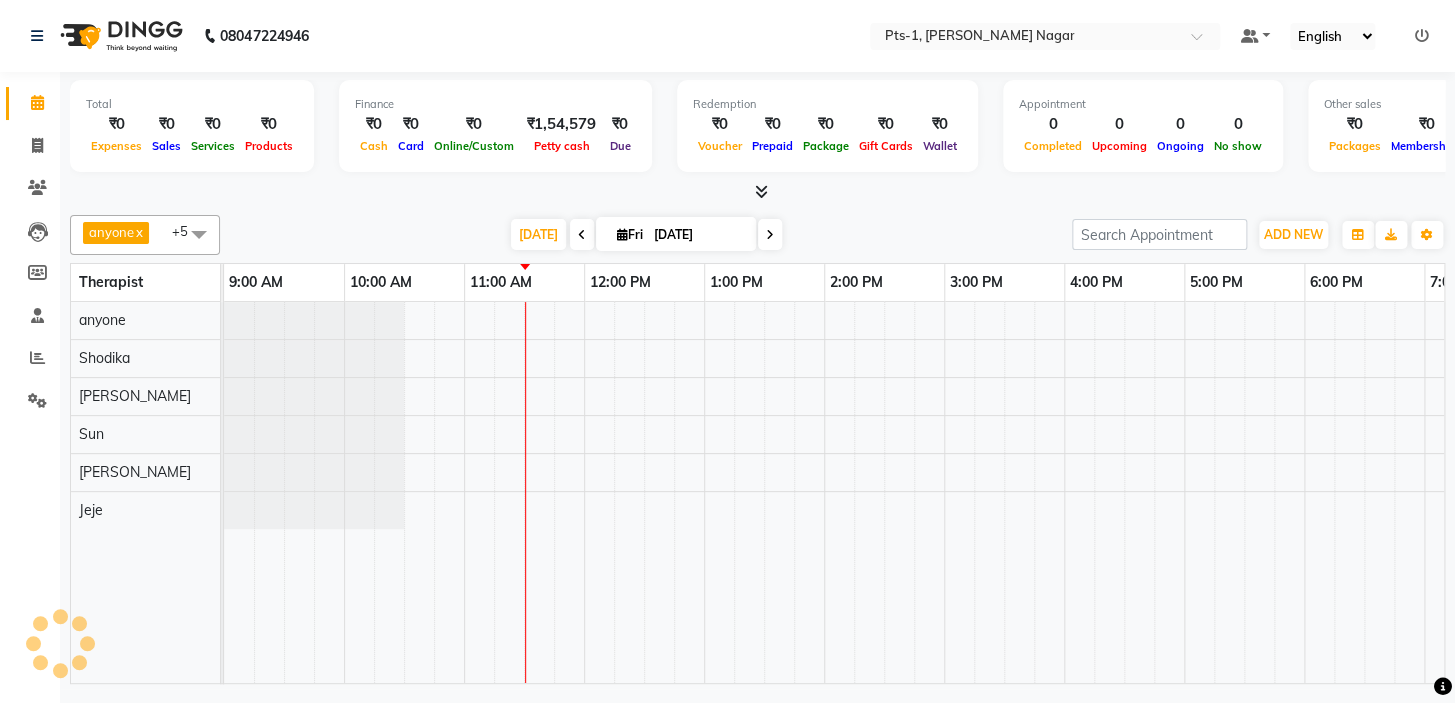scroll, scrollTop: 0, scrollLeft: 0, axis: both 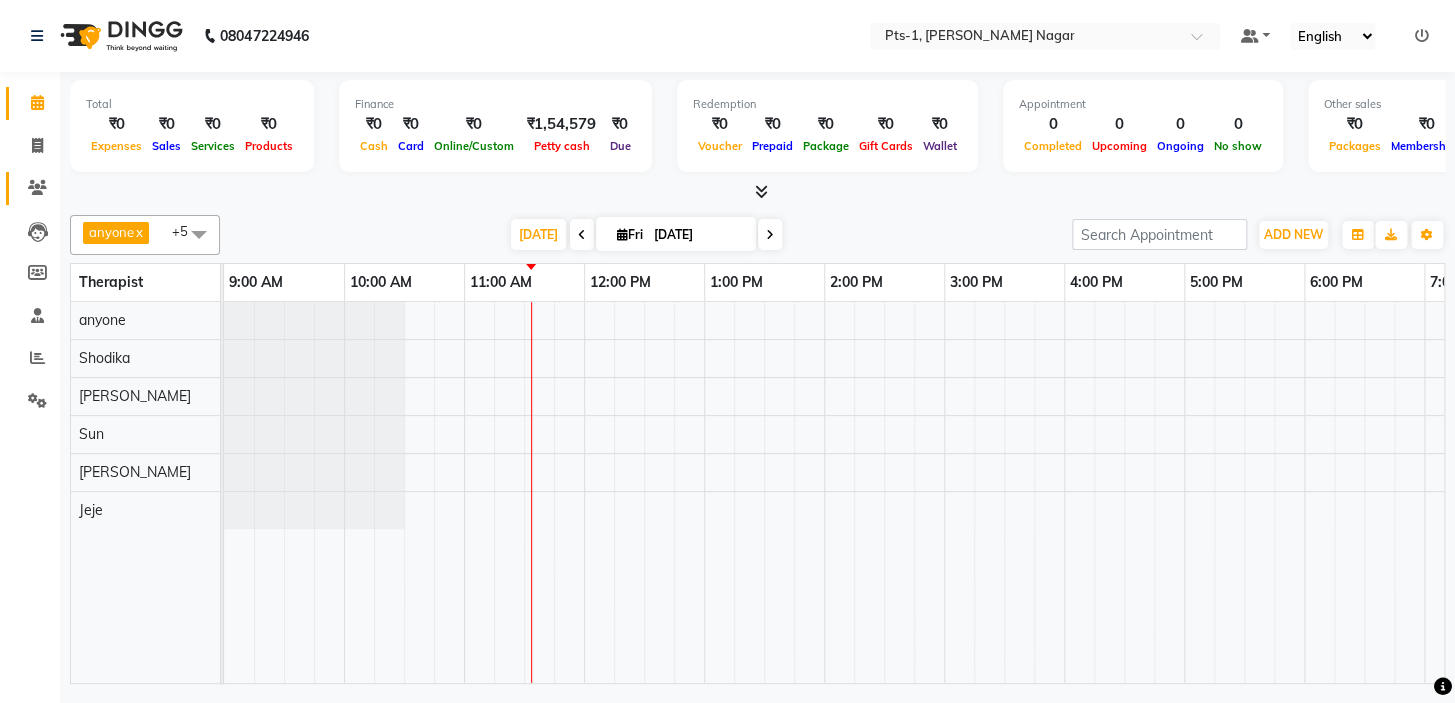 click 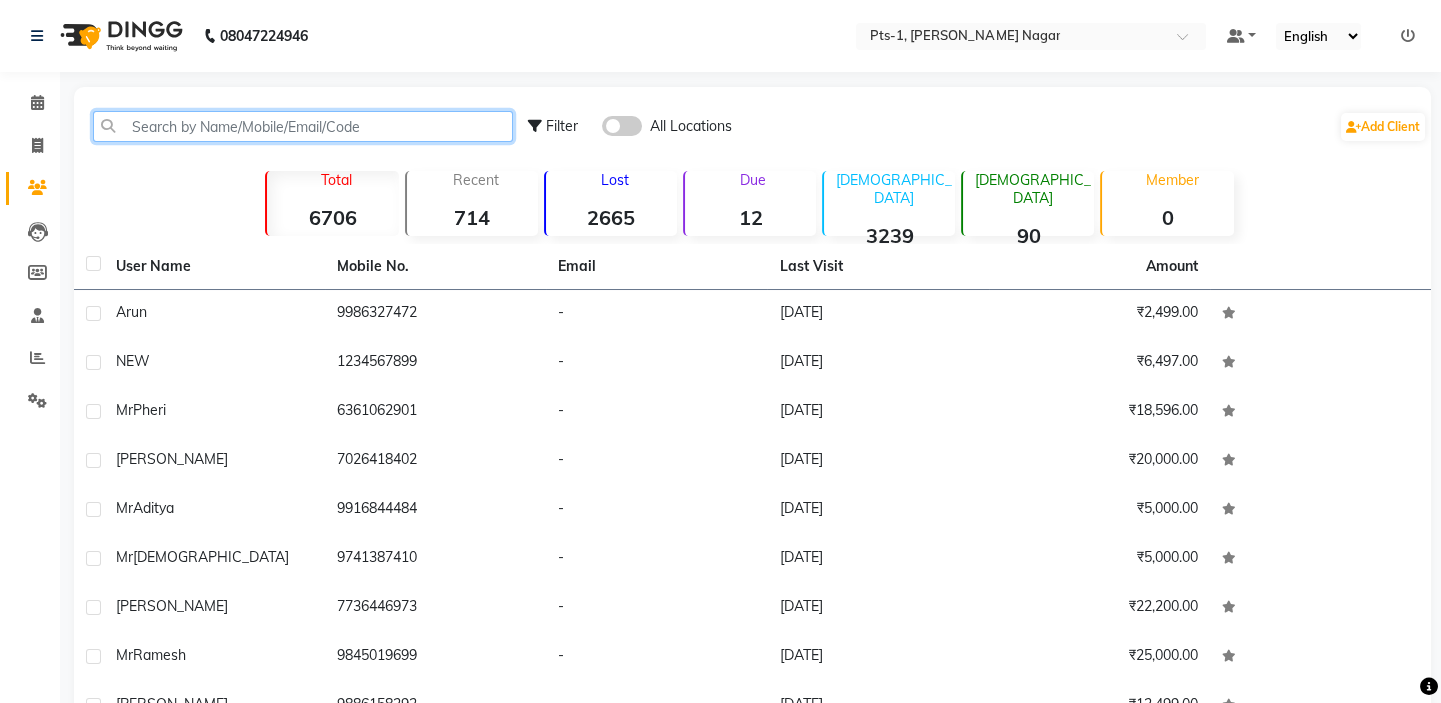 click 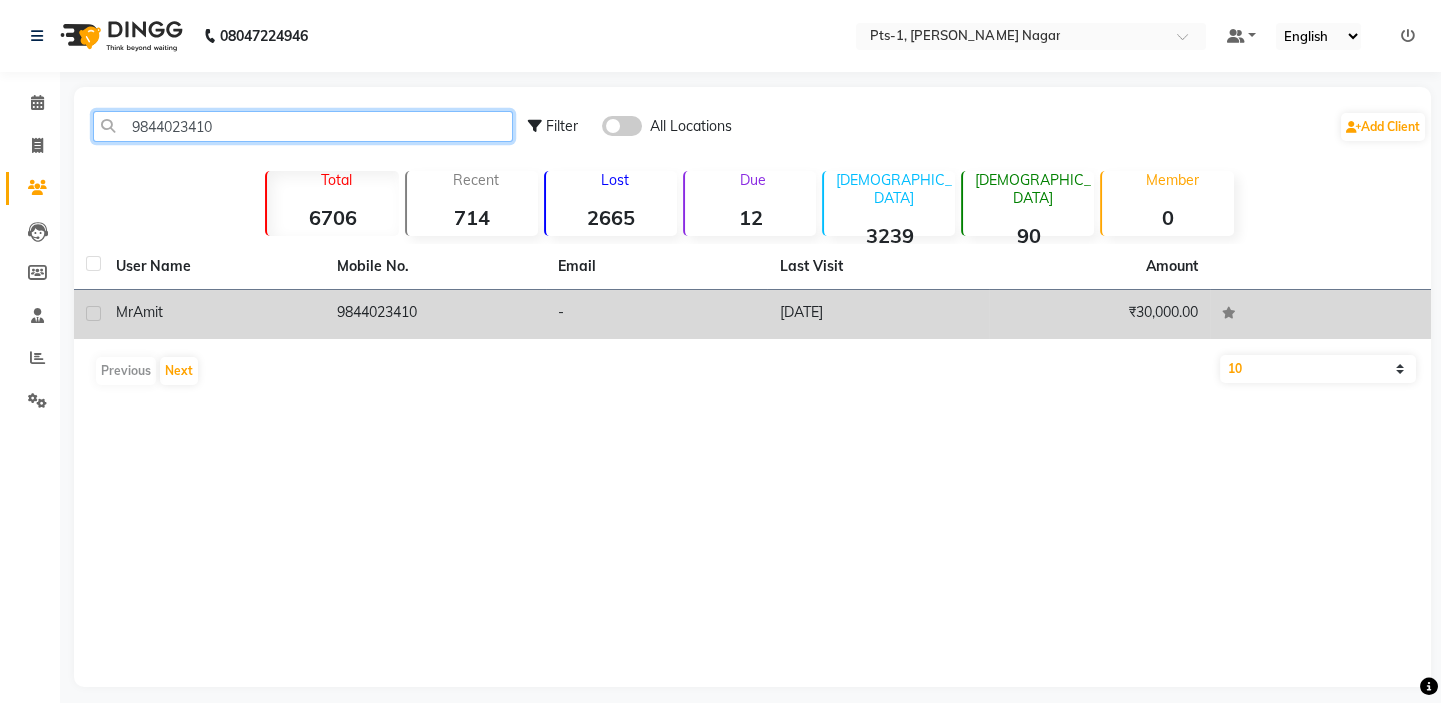 type on "9844023410" 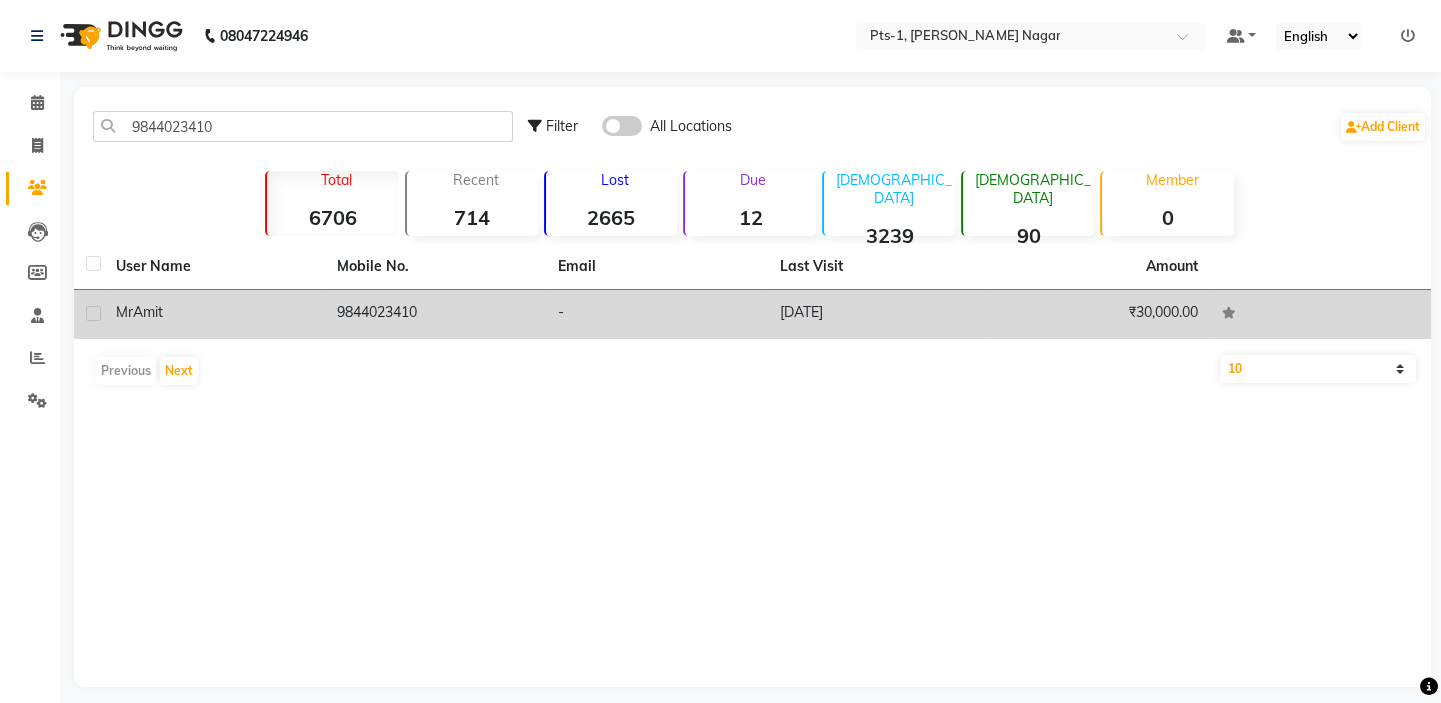 click on "9844023410" 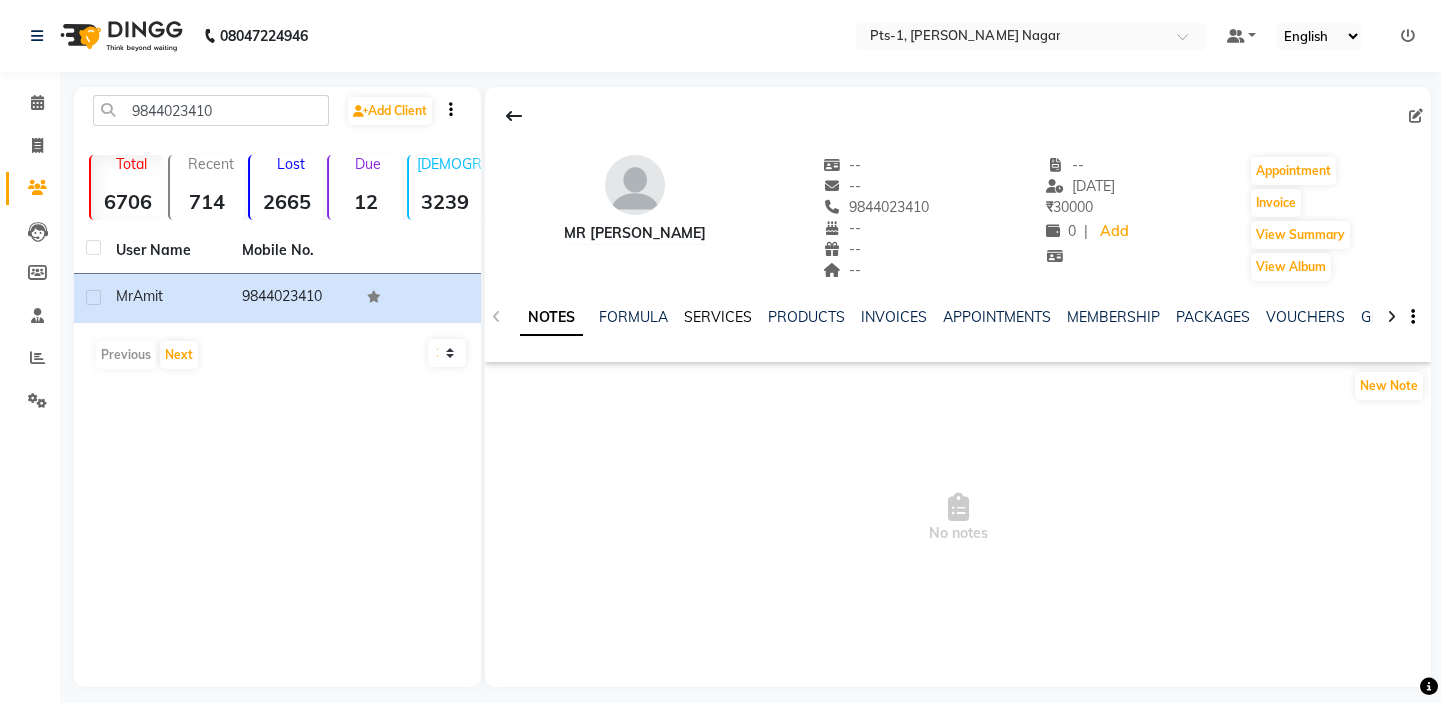 click on "SERVICES" 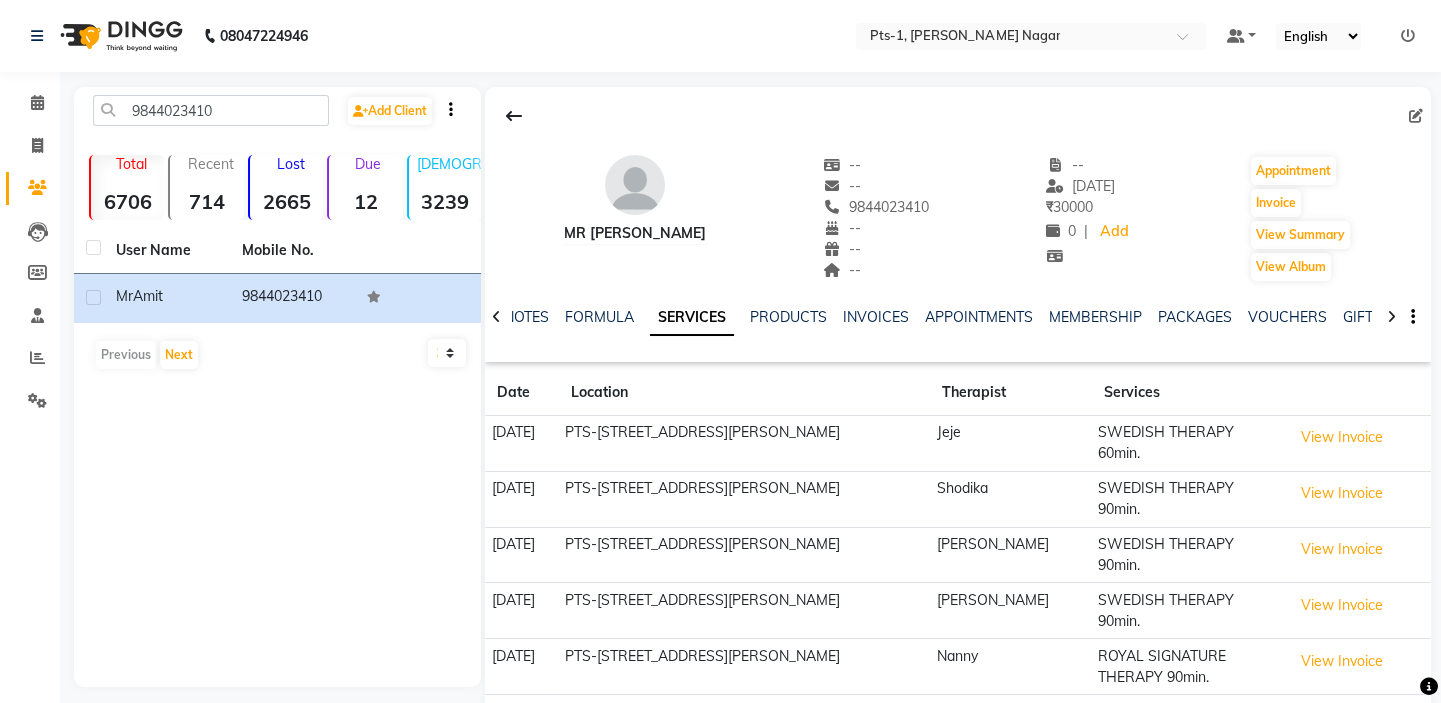 click on "Next" 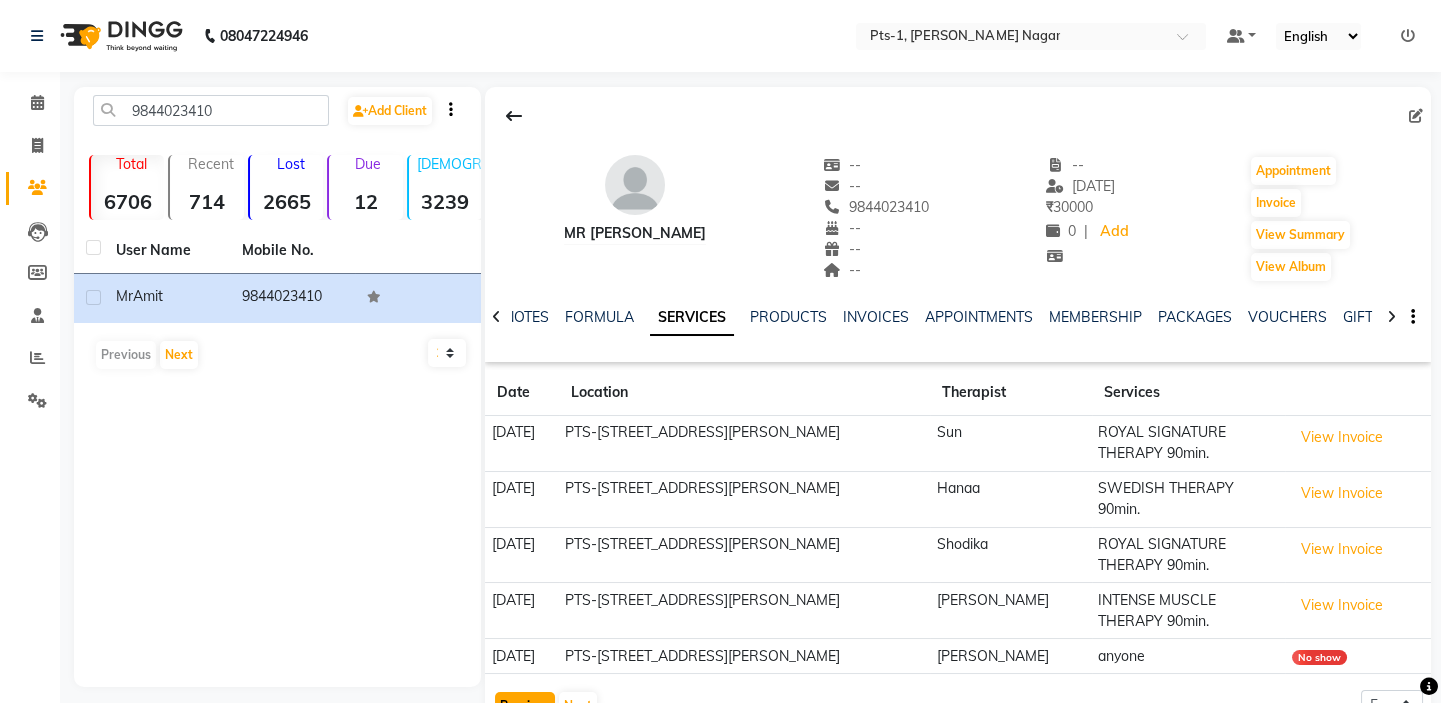 click on "Previous" 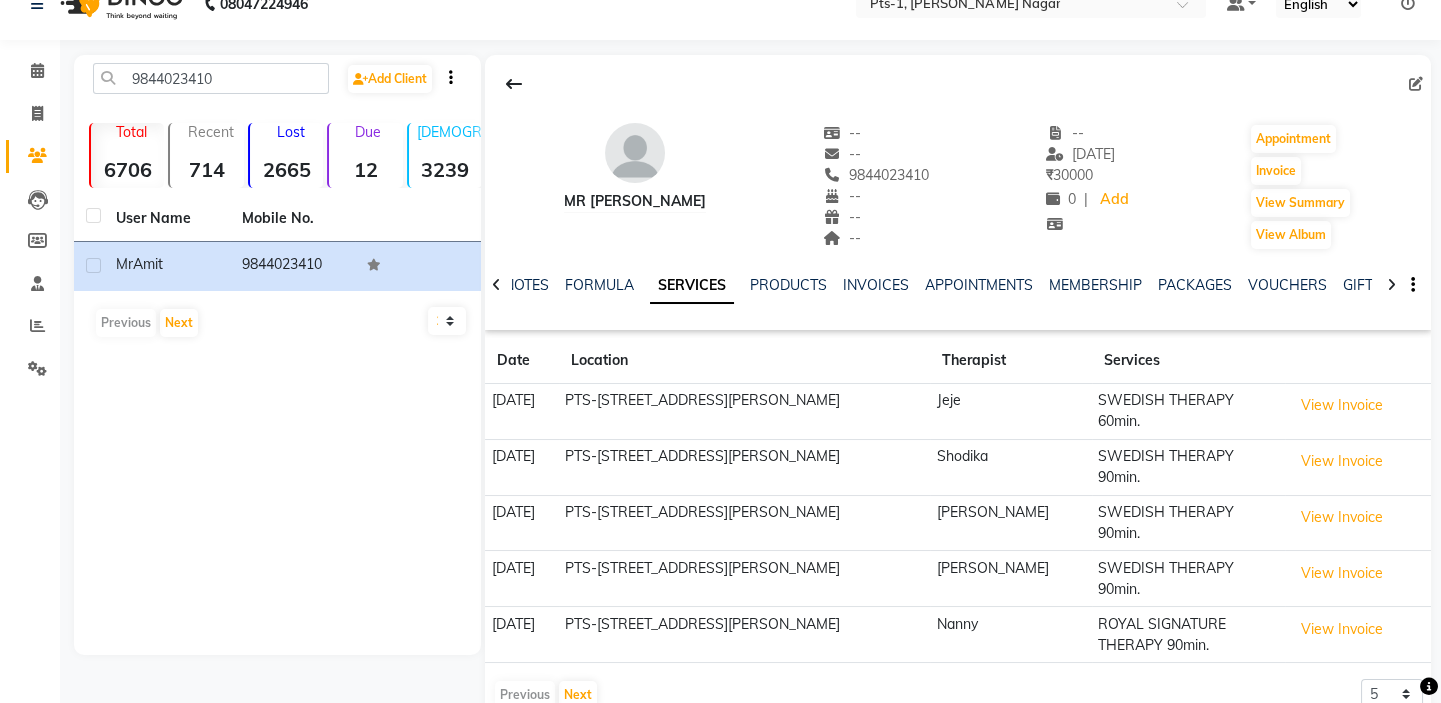 scroll, scrollTop: 0, scrollLeft: 0, axis: both 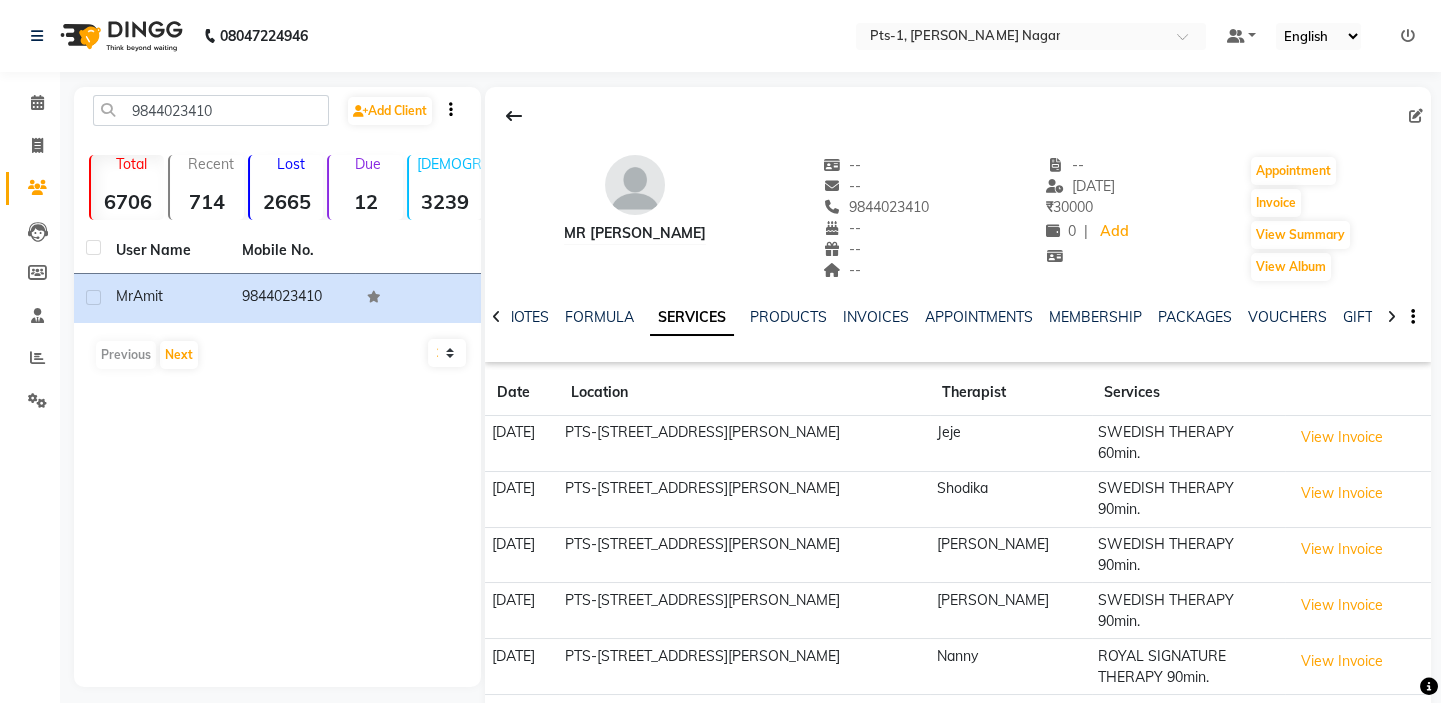 click on "Next" 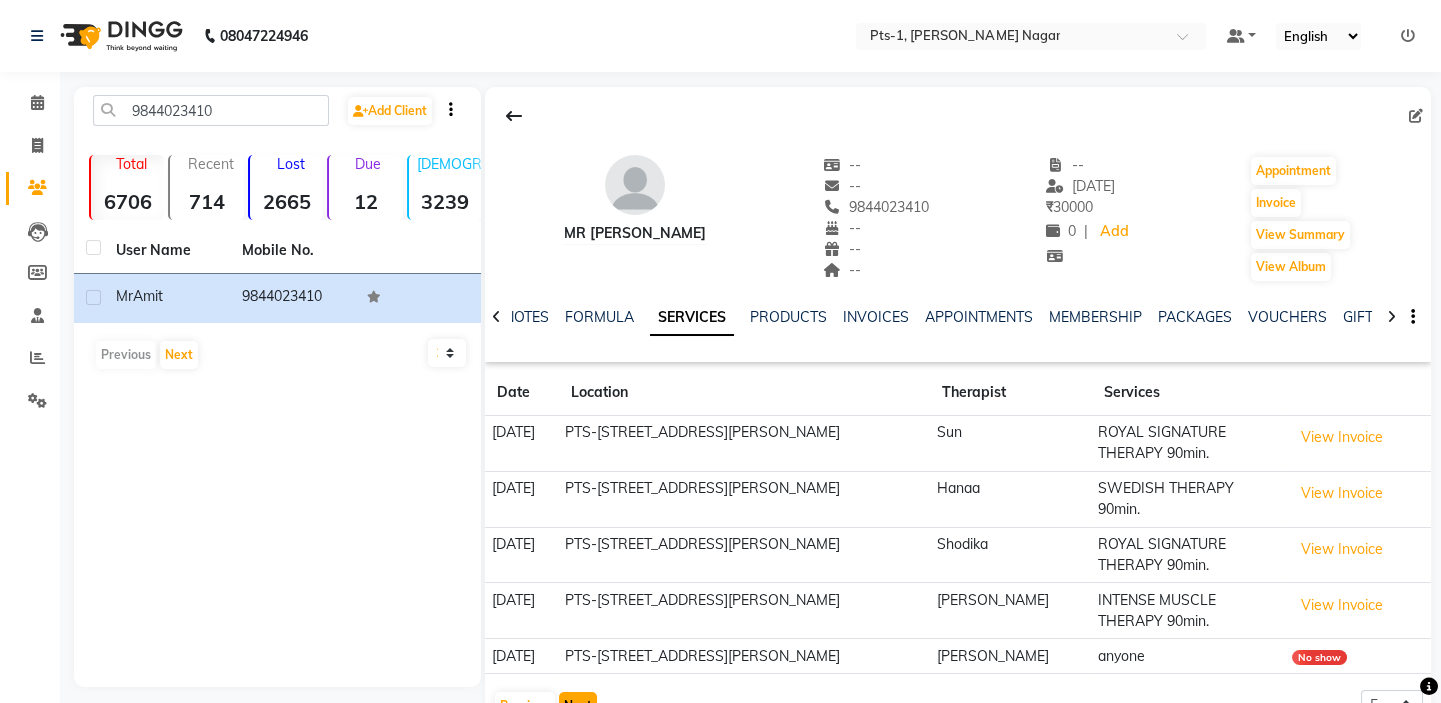 click on "Next" 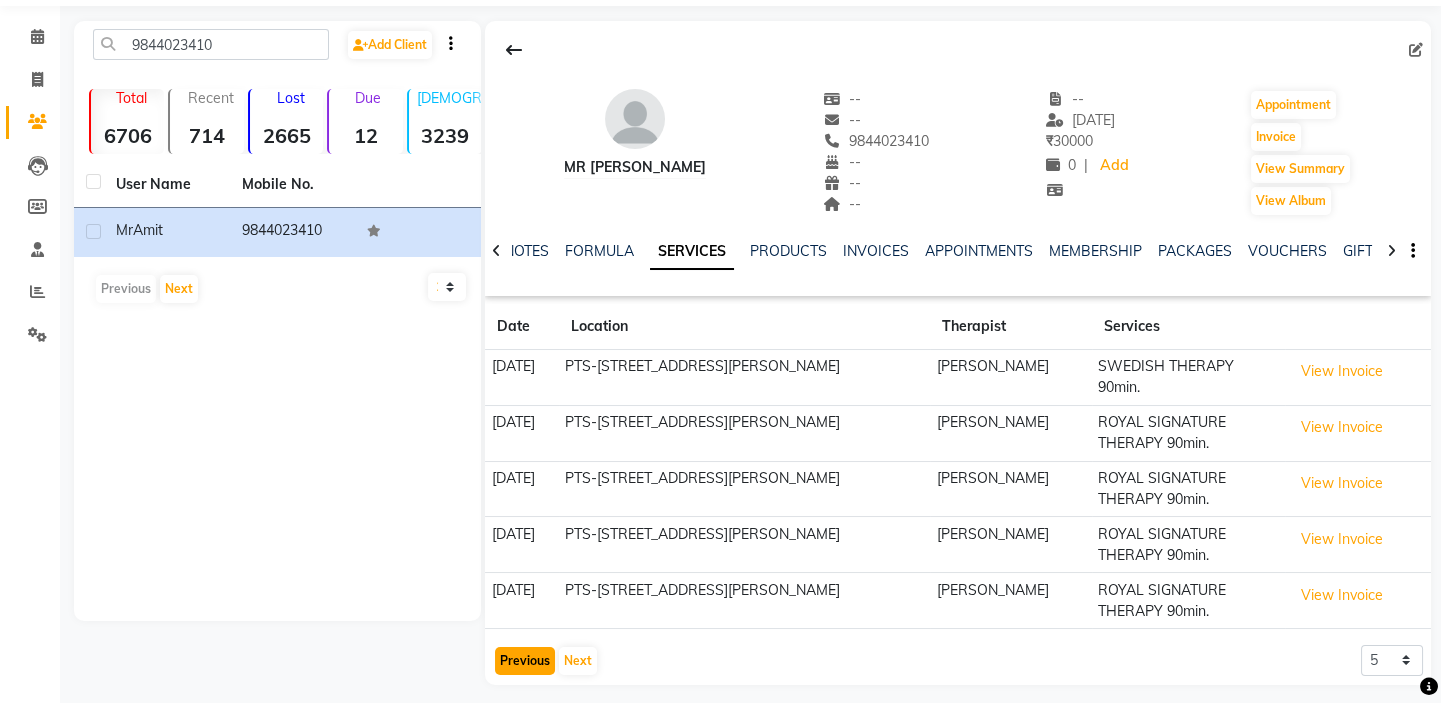 click on "Previous" 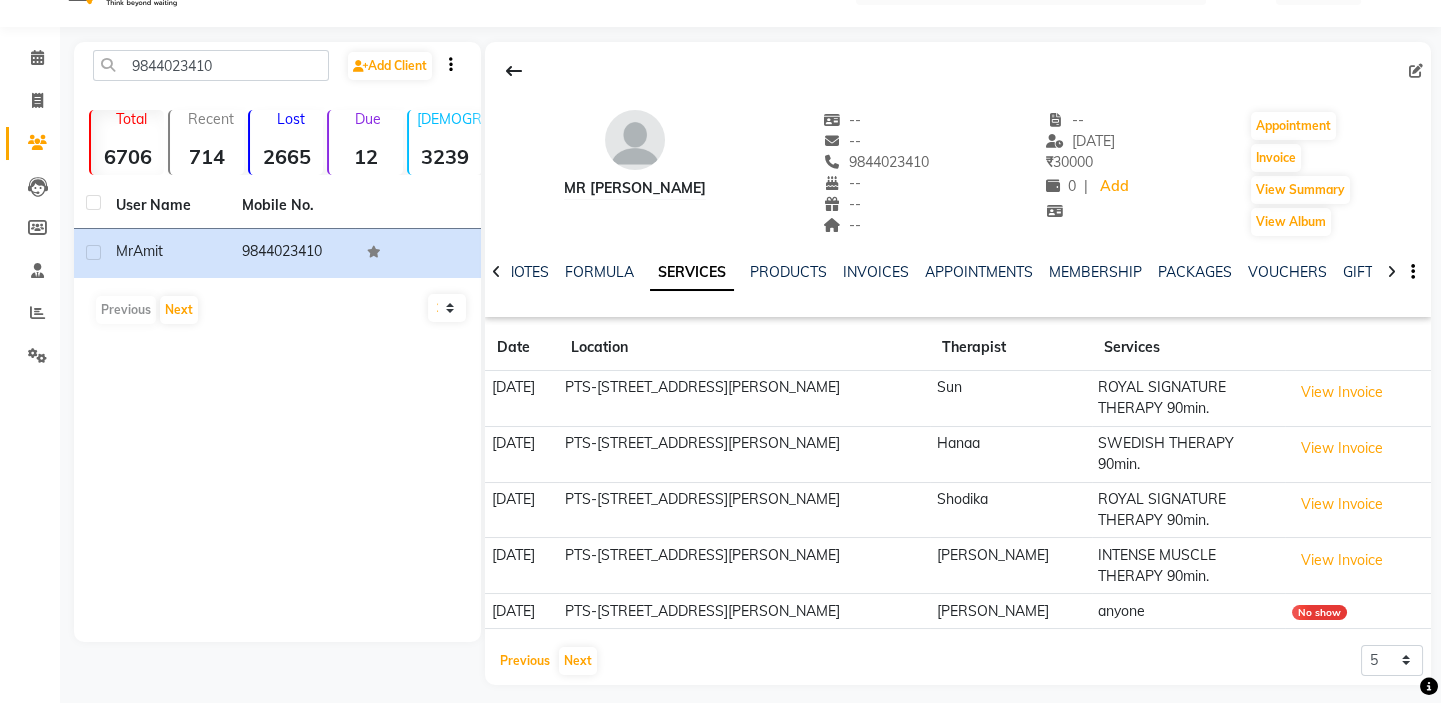 click on "Previous" 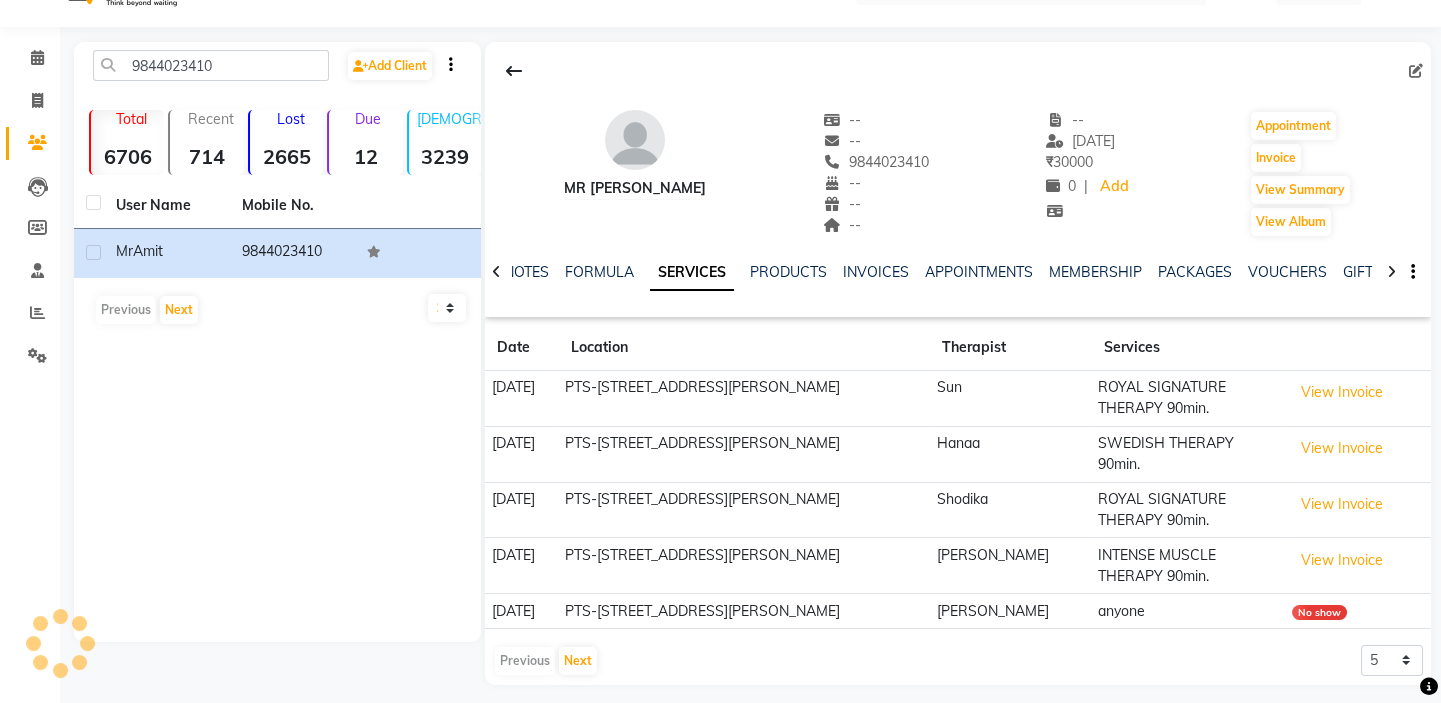 scroll, scrollTop: 32, scrollLeft: 0, axis: vertical 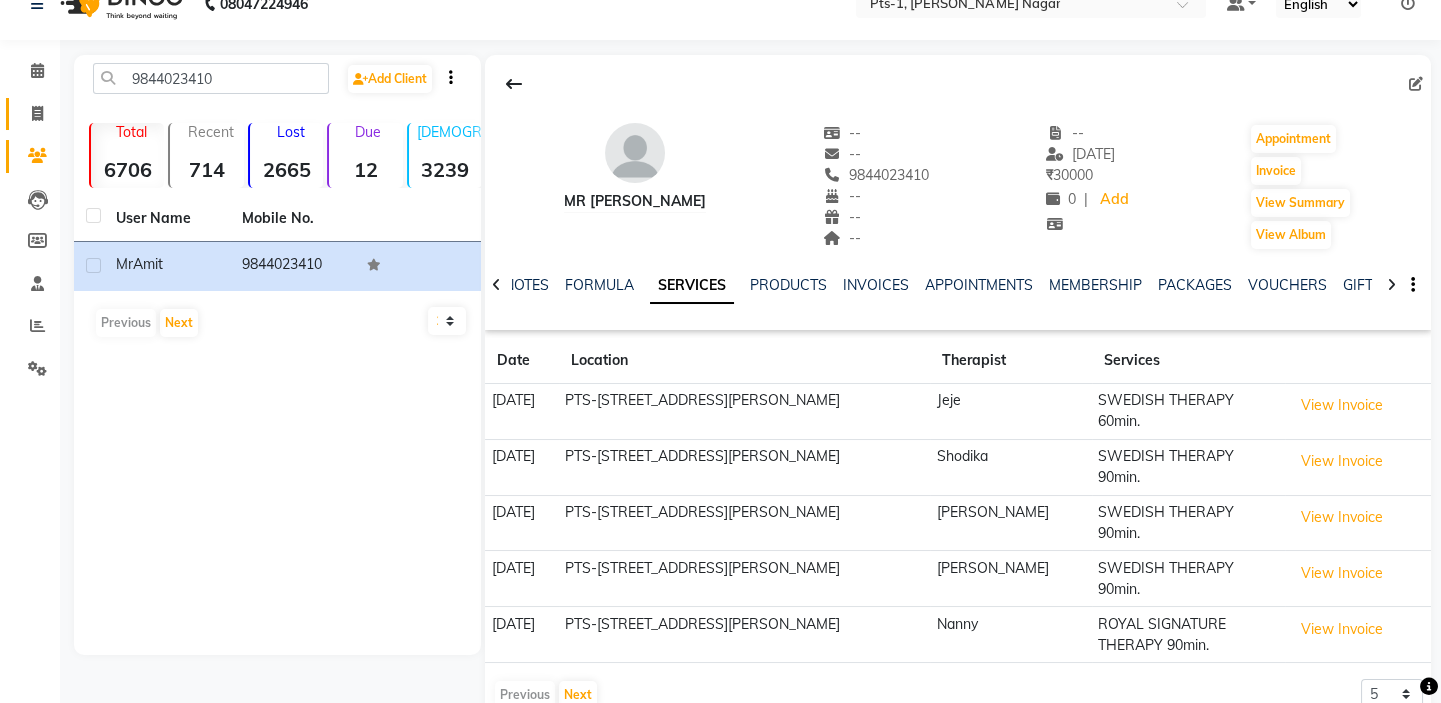 click 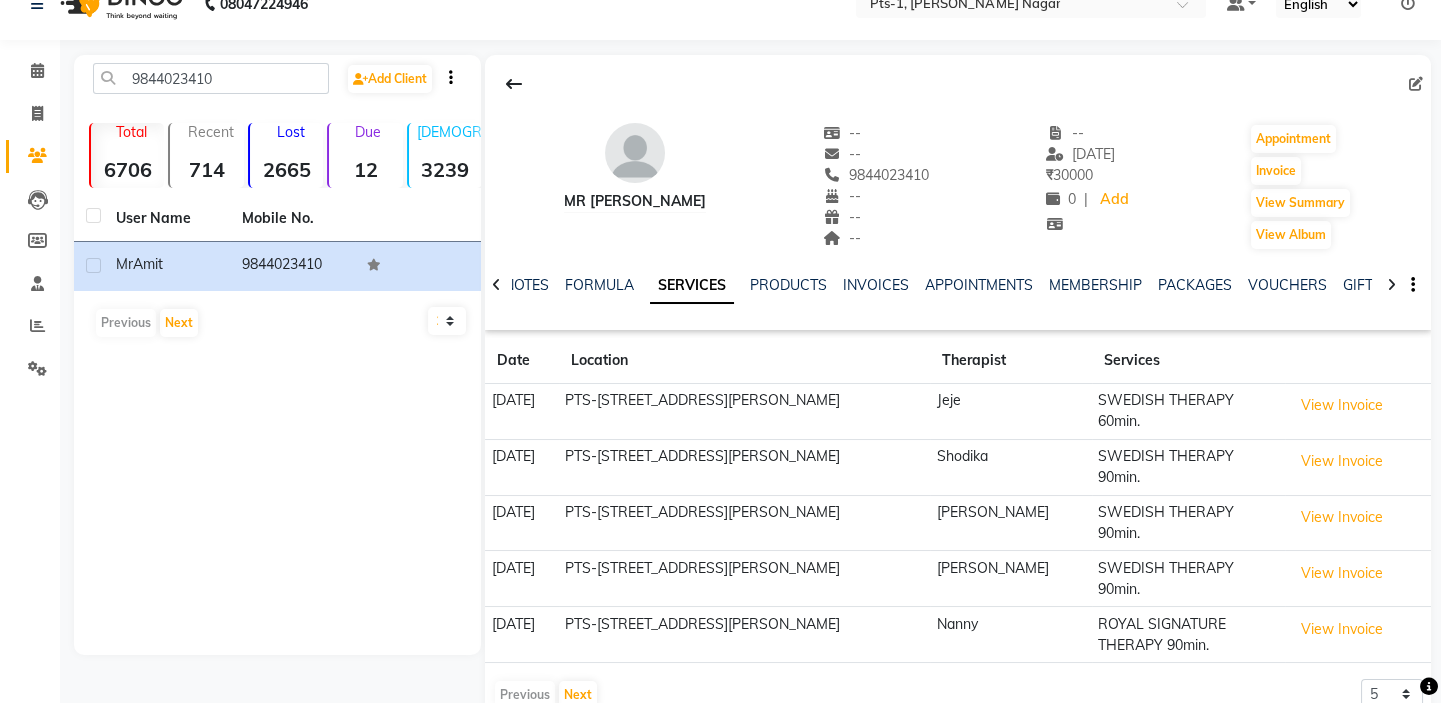 select on "service" 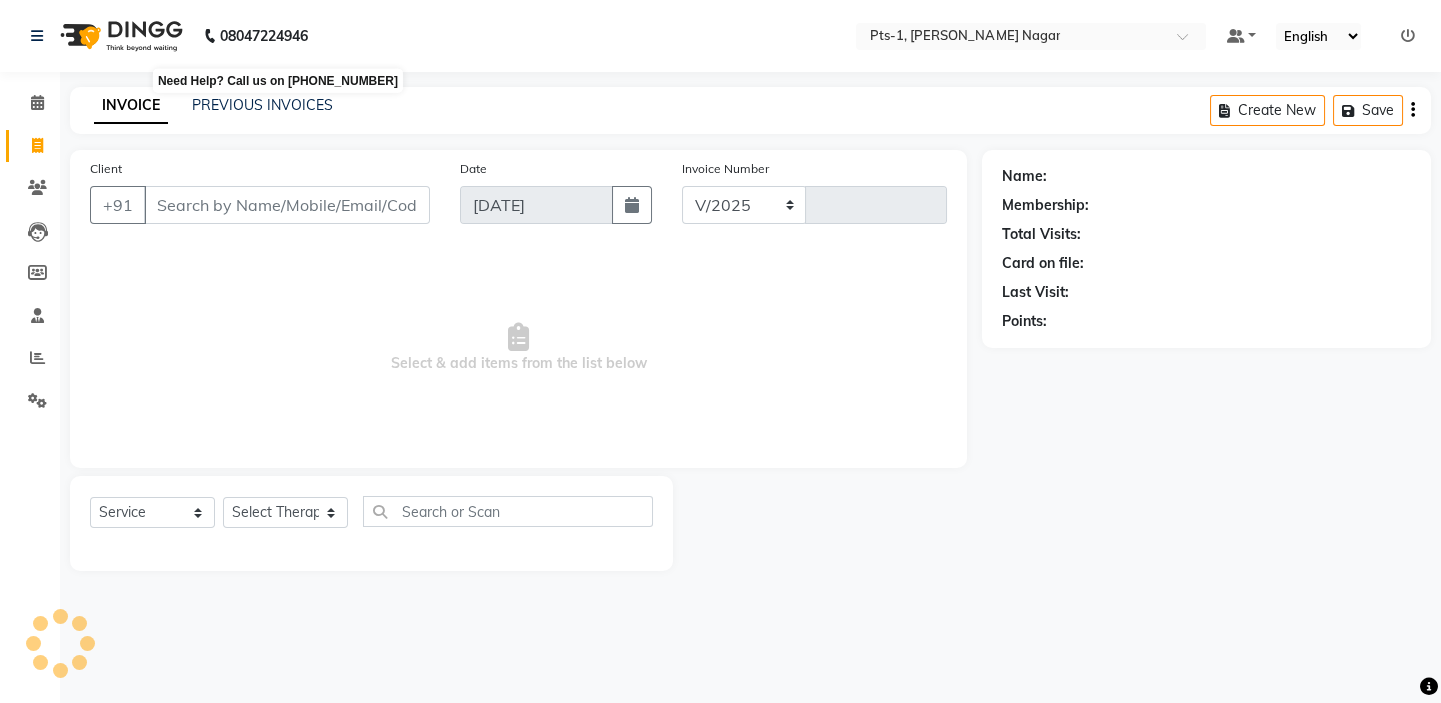 select on "5296" 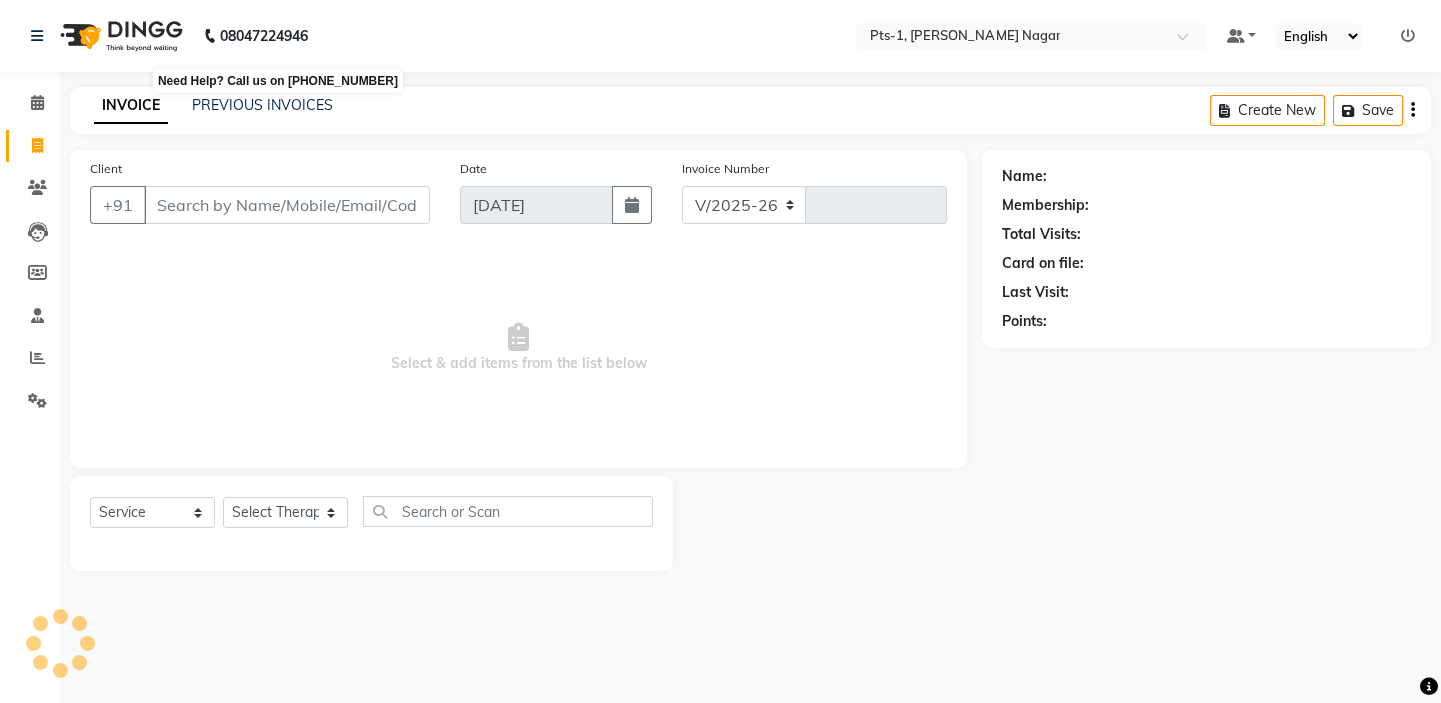 type on "1890" 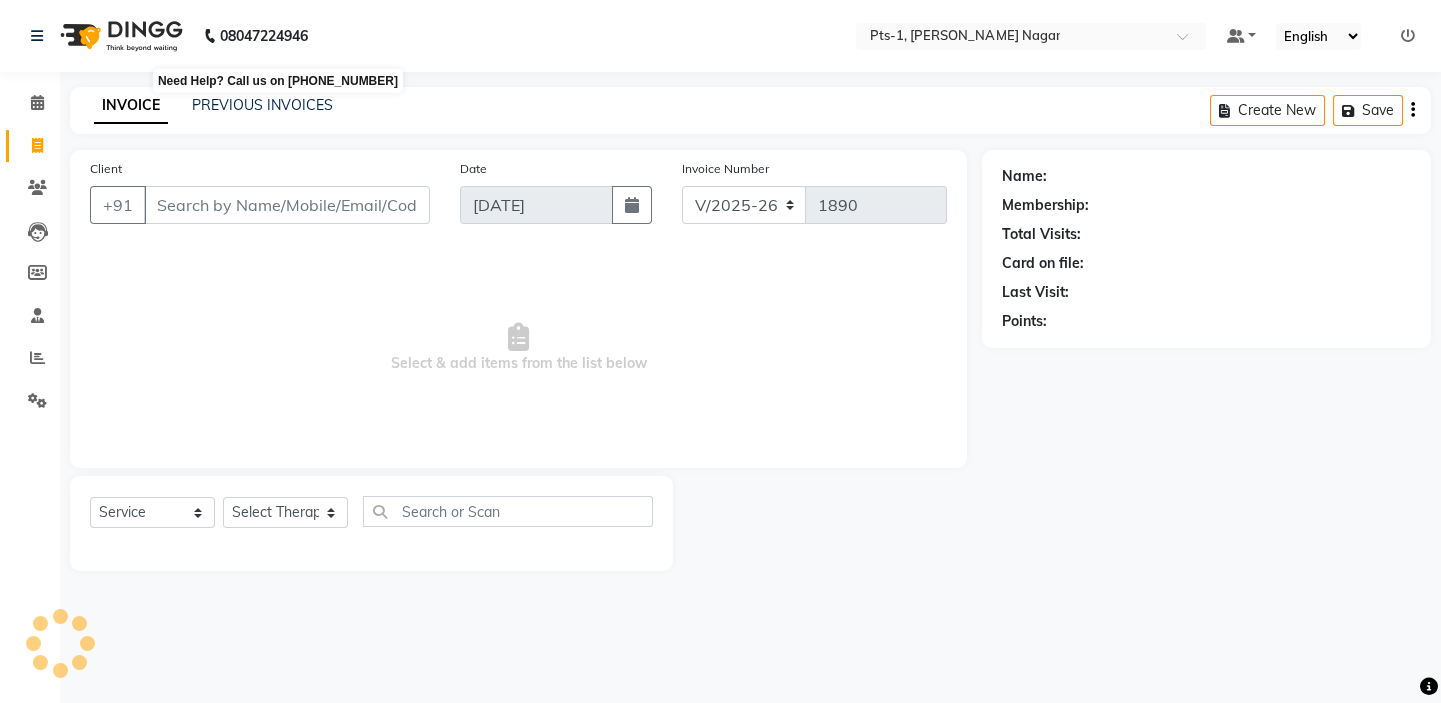 scroll, scrollTop: 0, scrollLeft: 0, axis: both 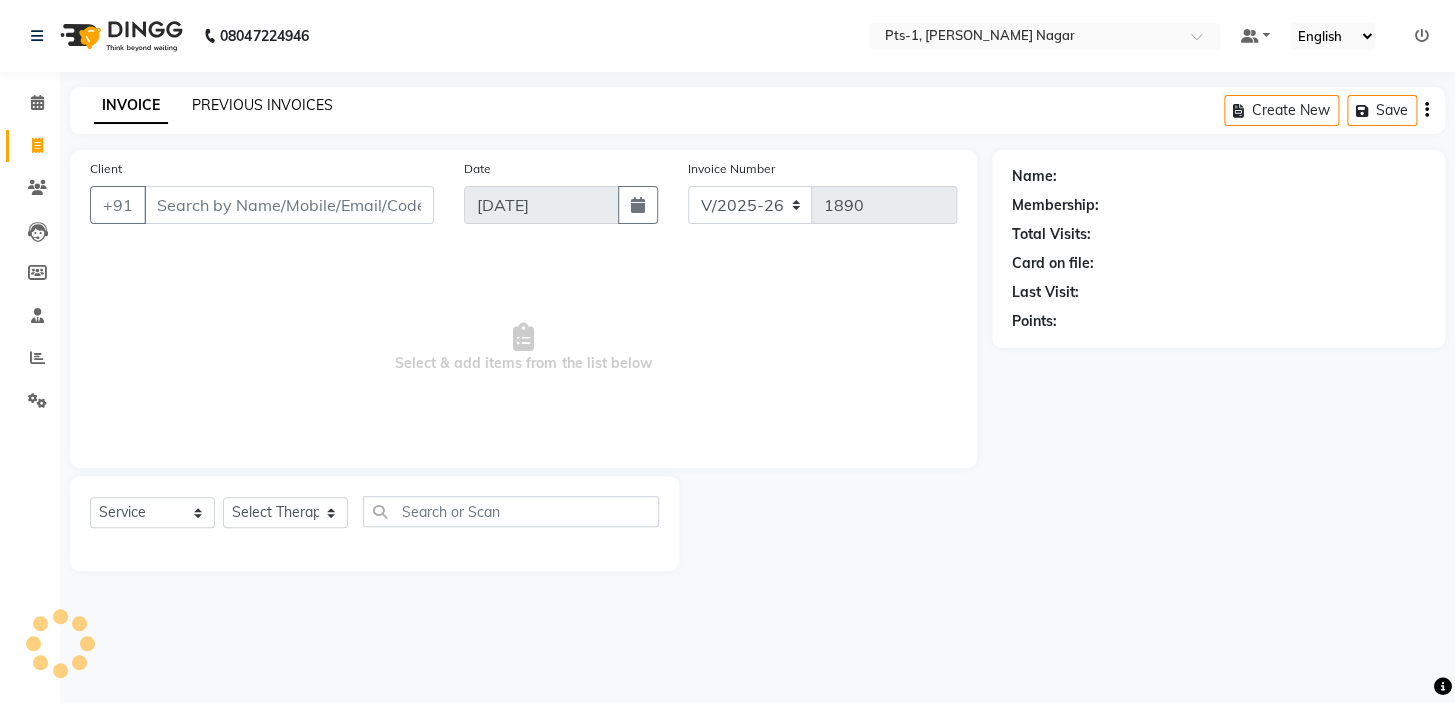 click on "PREVIOUS INVOICES" 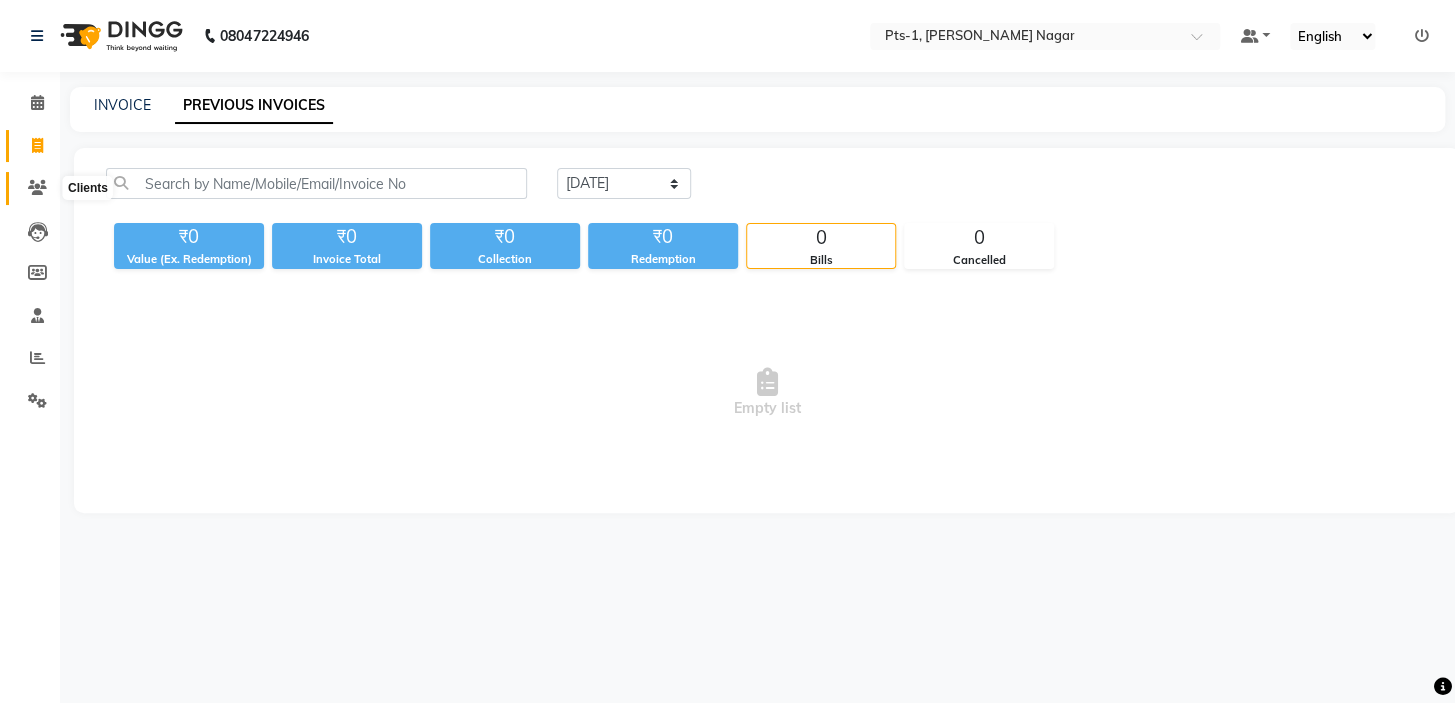 click 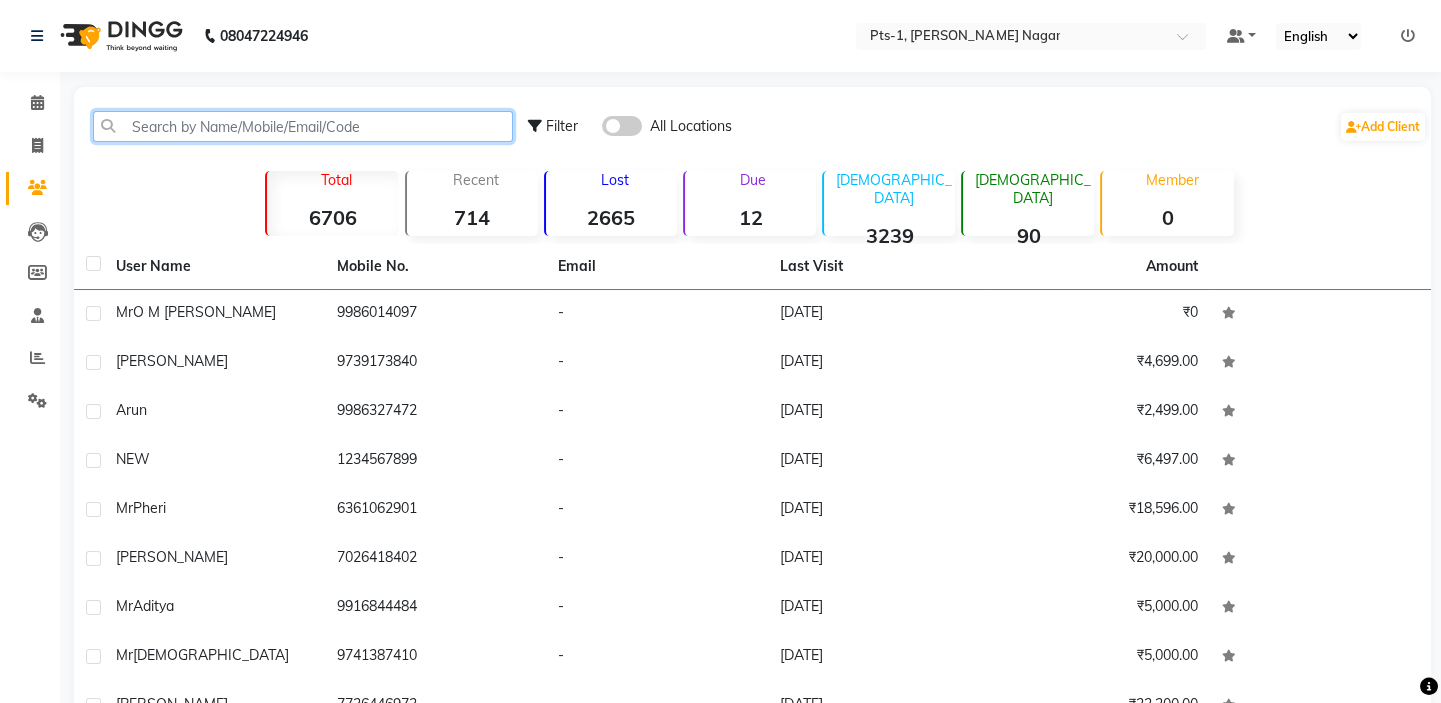 click 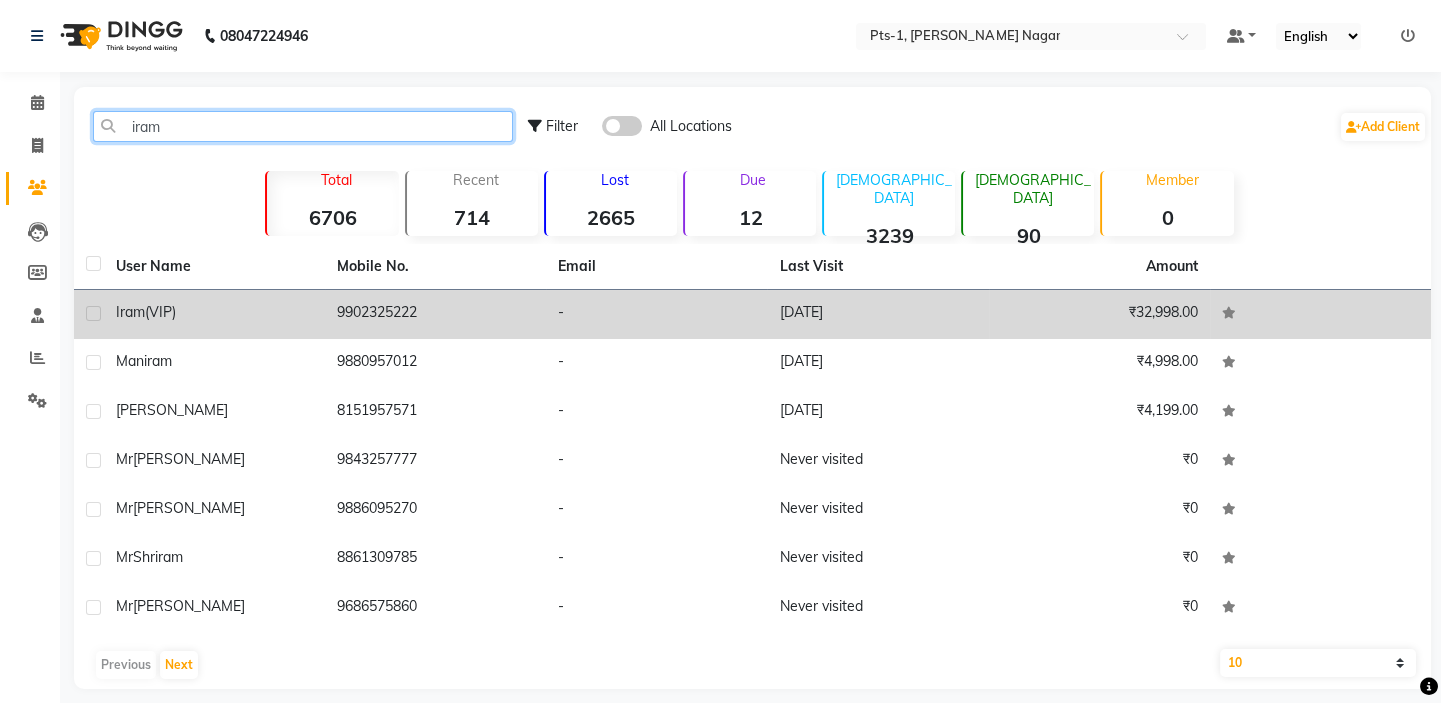 type on "iram" 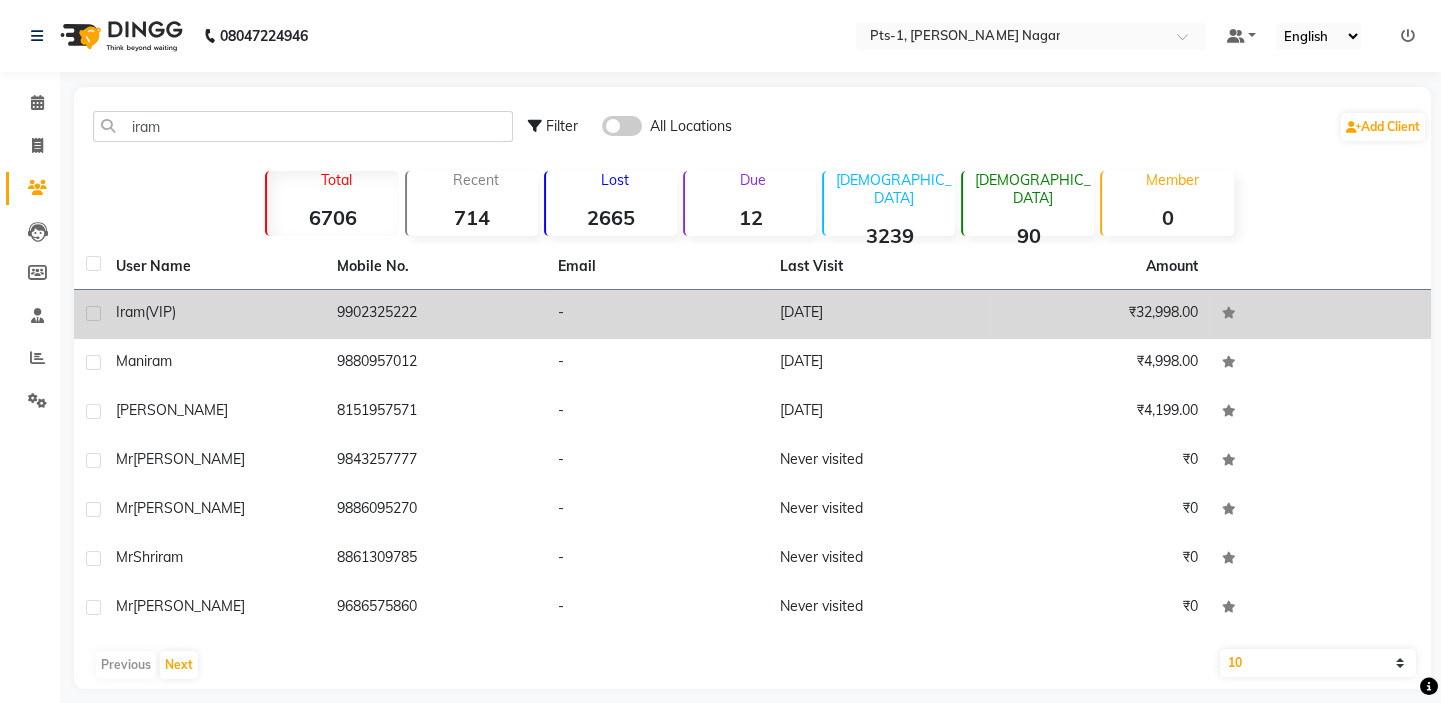 click on "9902325222" 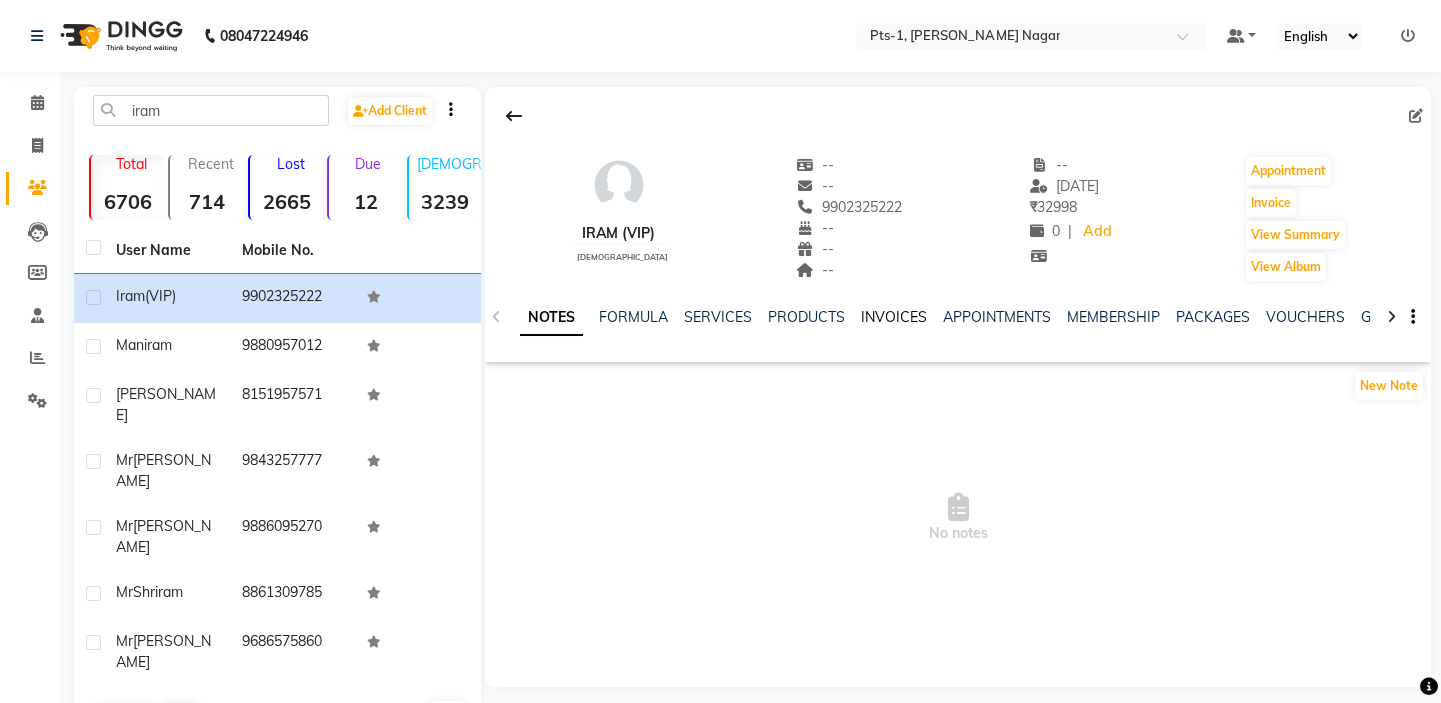 click on "INVOICES" 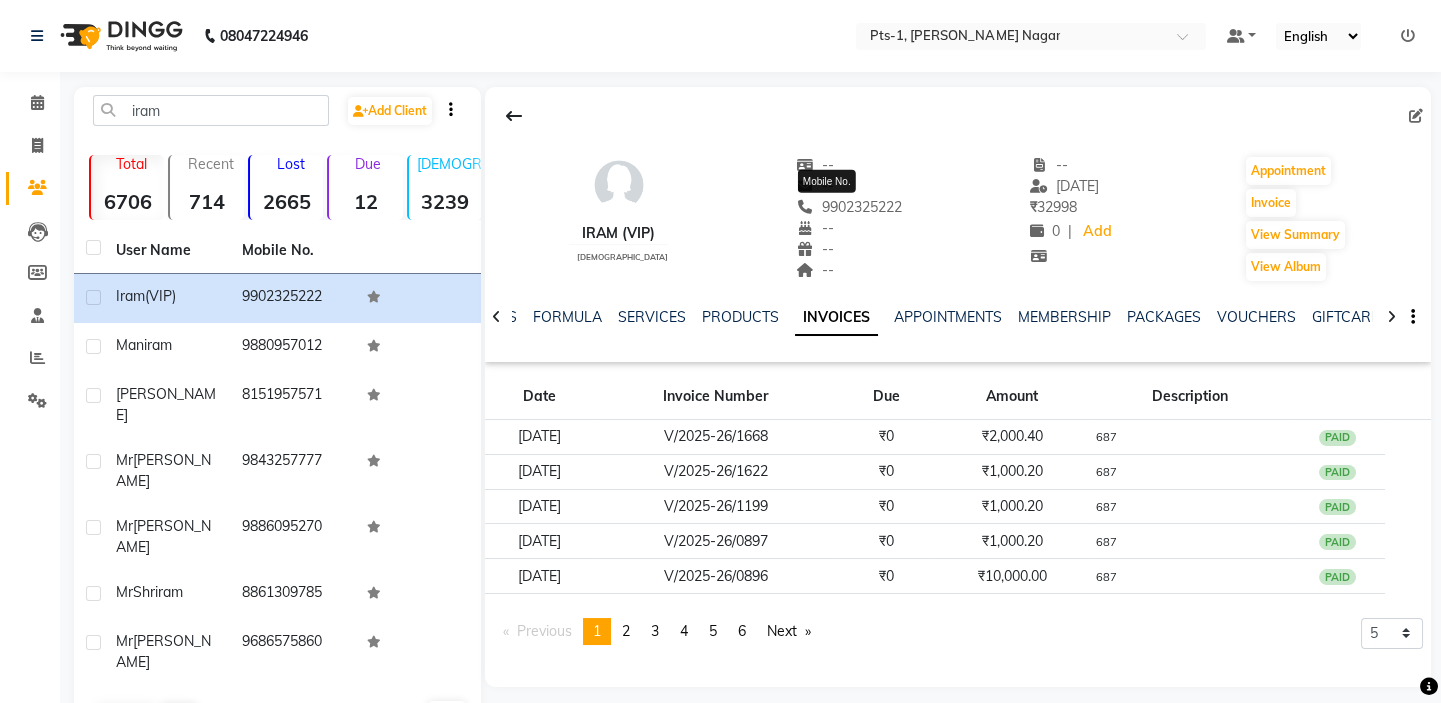drag, startPoint x: 891, startPoint y: 206, endPoint x: 774, endPoint y: 212, distance: 117.15375 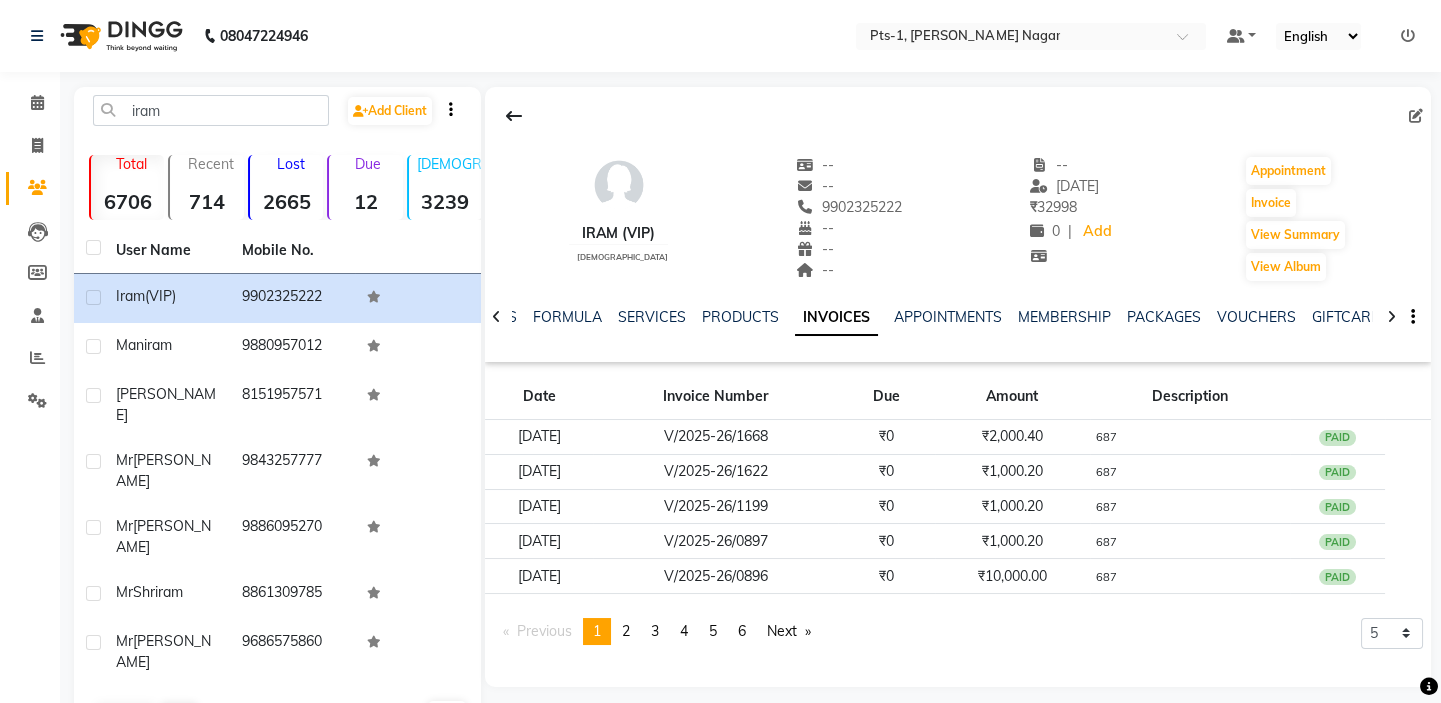 copy on "9902325222" 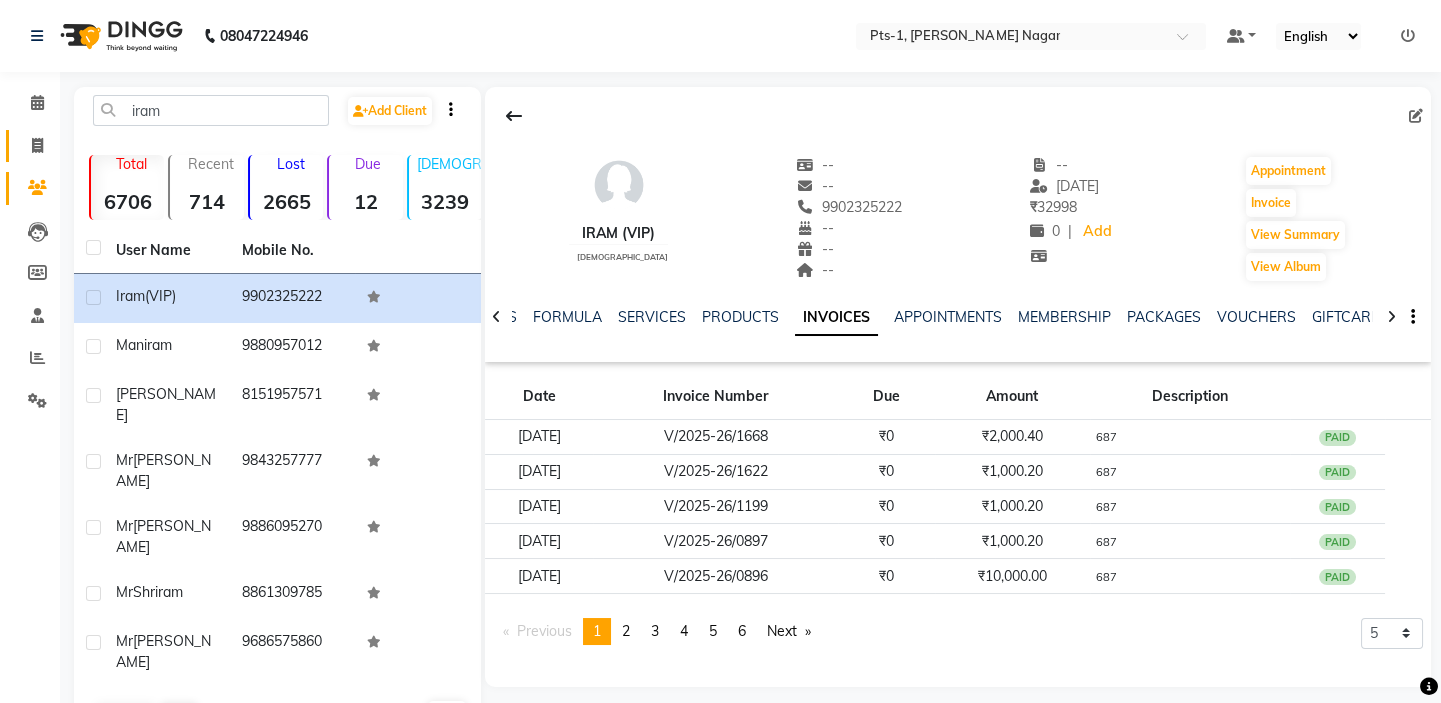 click 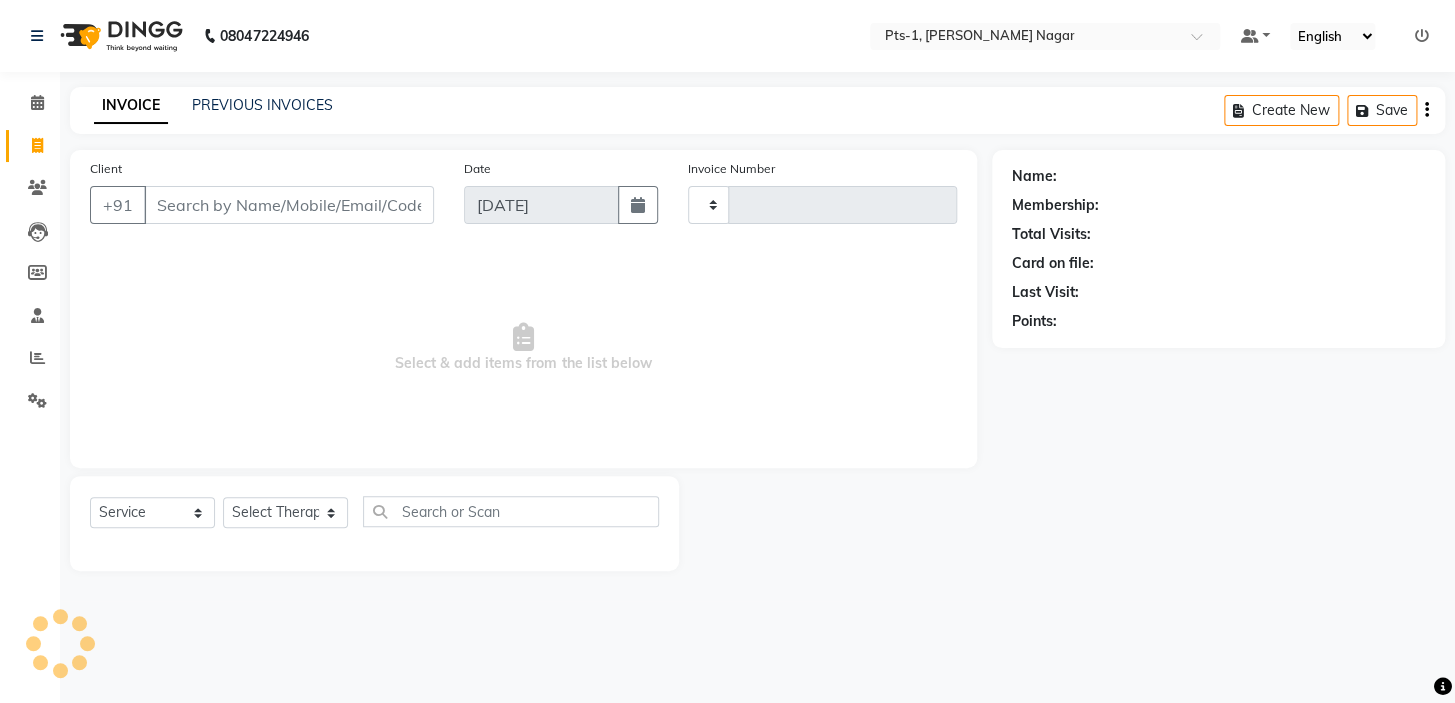 type on "1890" 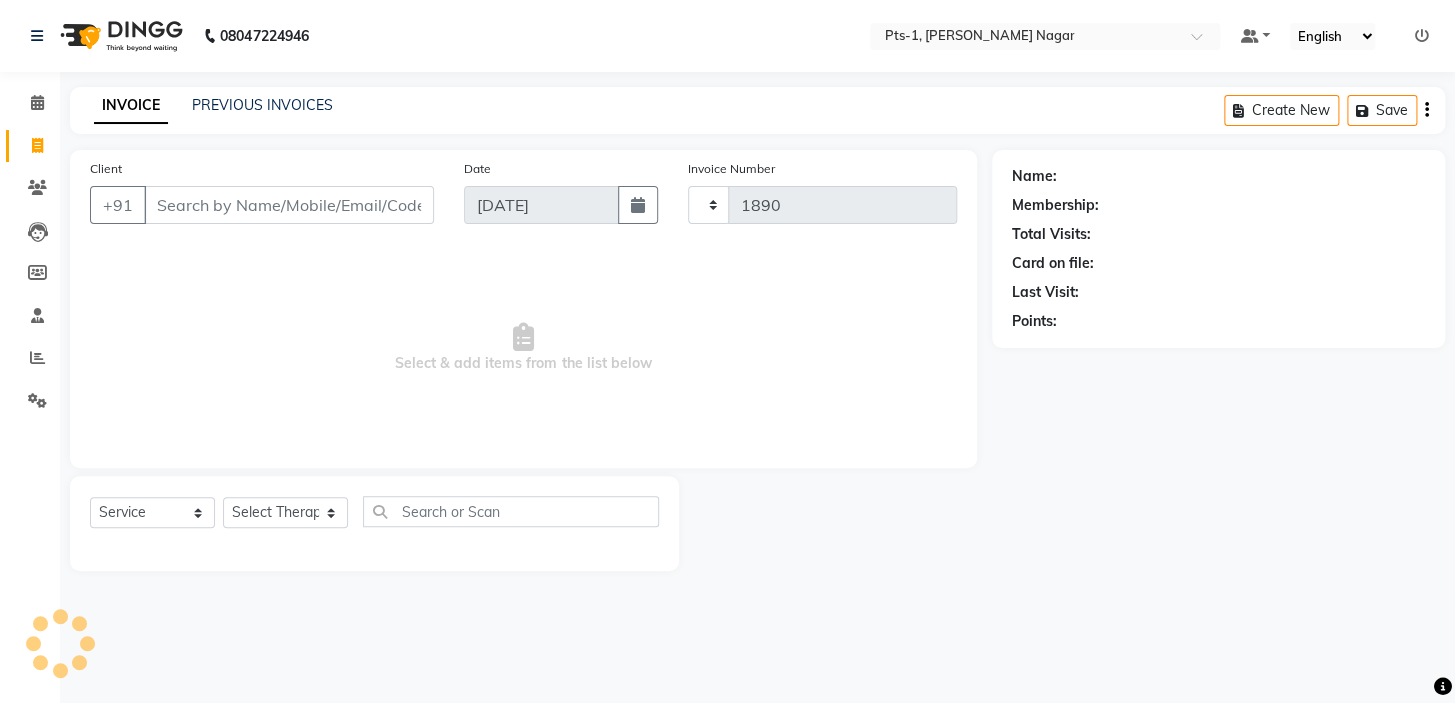 select on "5296" 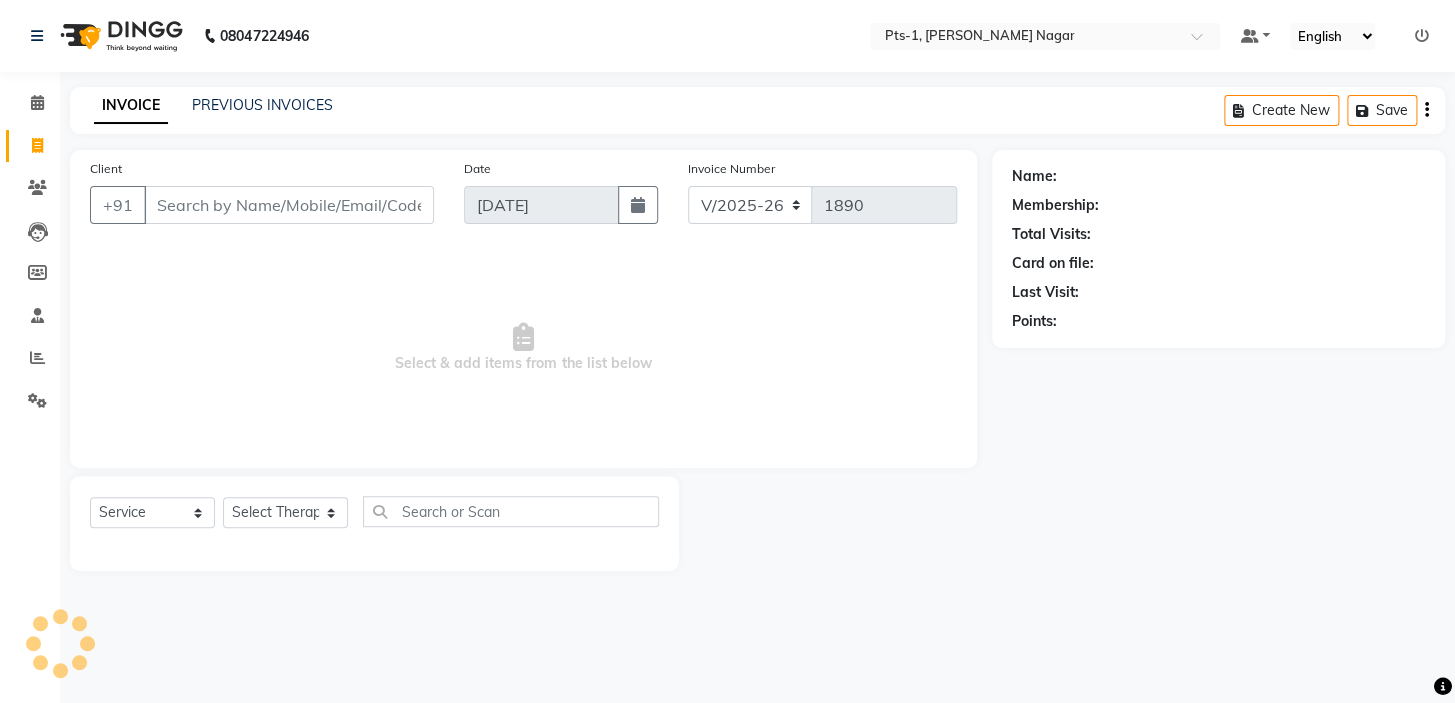 click on "Client" at bounding box center [289, 205] 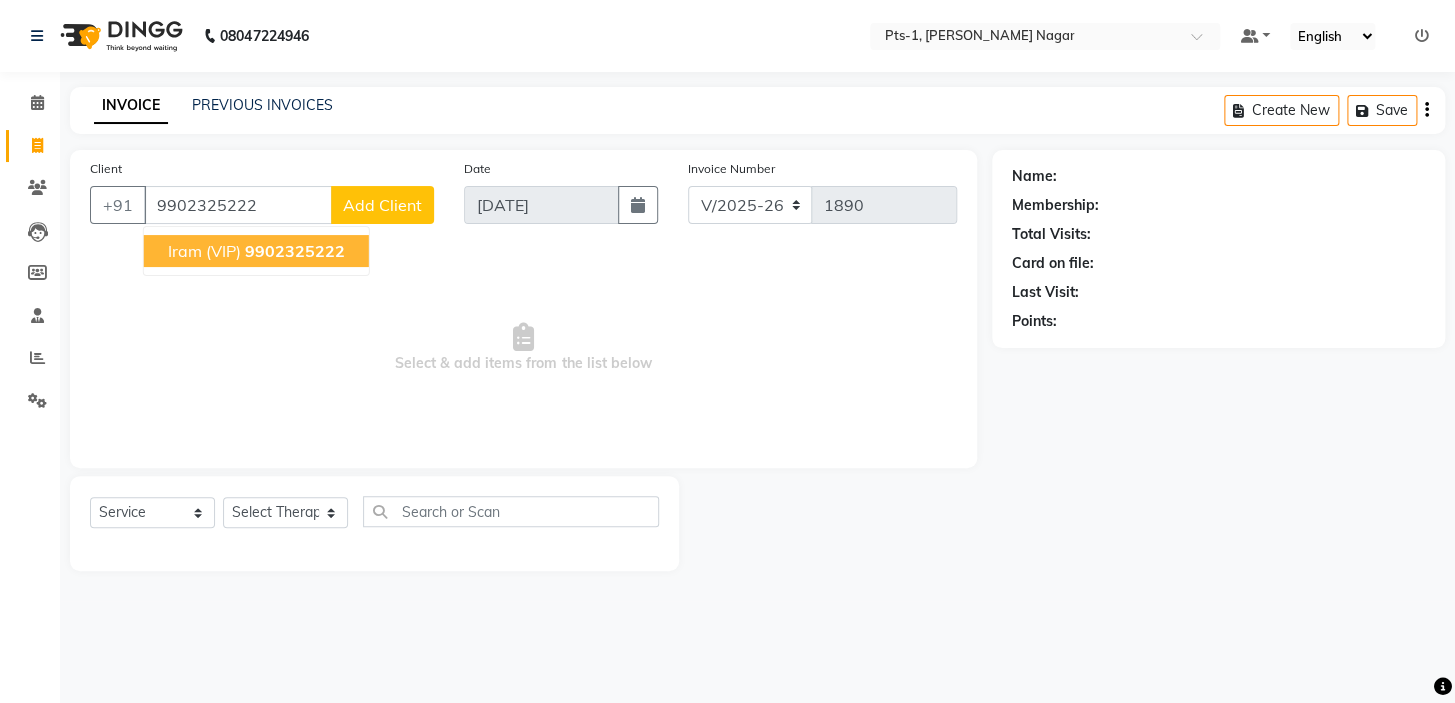 click on "9902325222" 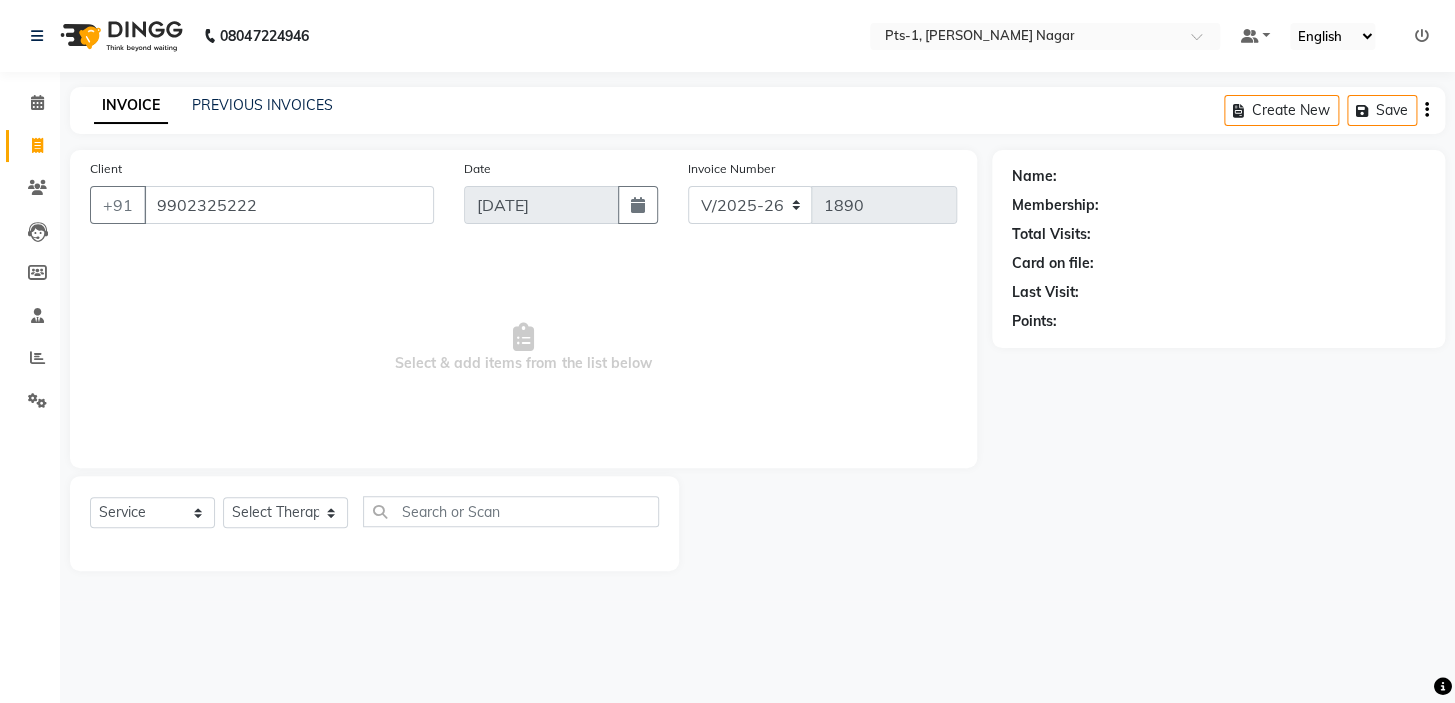 type on "9902325222" 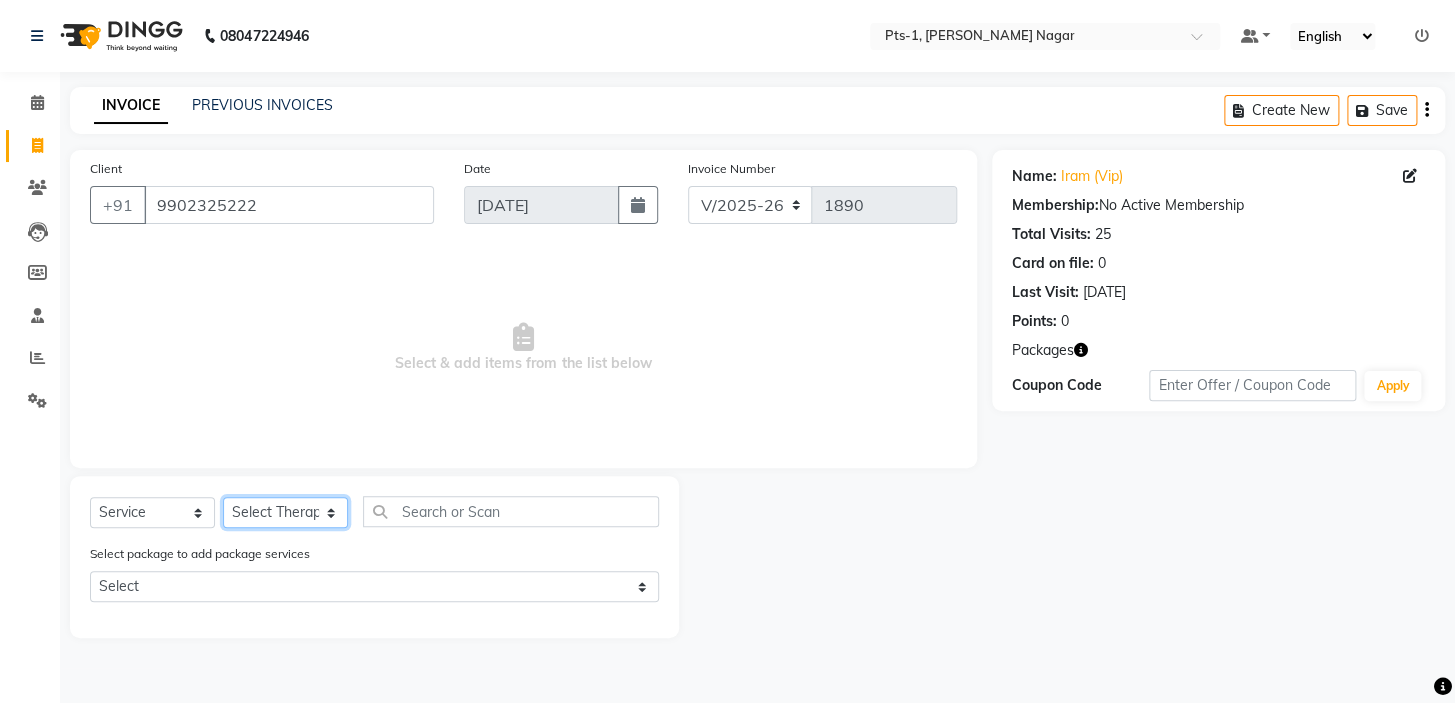 click on "Select Therapist [PERSON_NAME] anyone Babu Bela [PERSON_NAME] [PERSON_NAME] [PERSON_NAME] Sun [PERSON_NAME] [PERSON_NAME]" 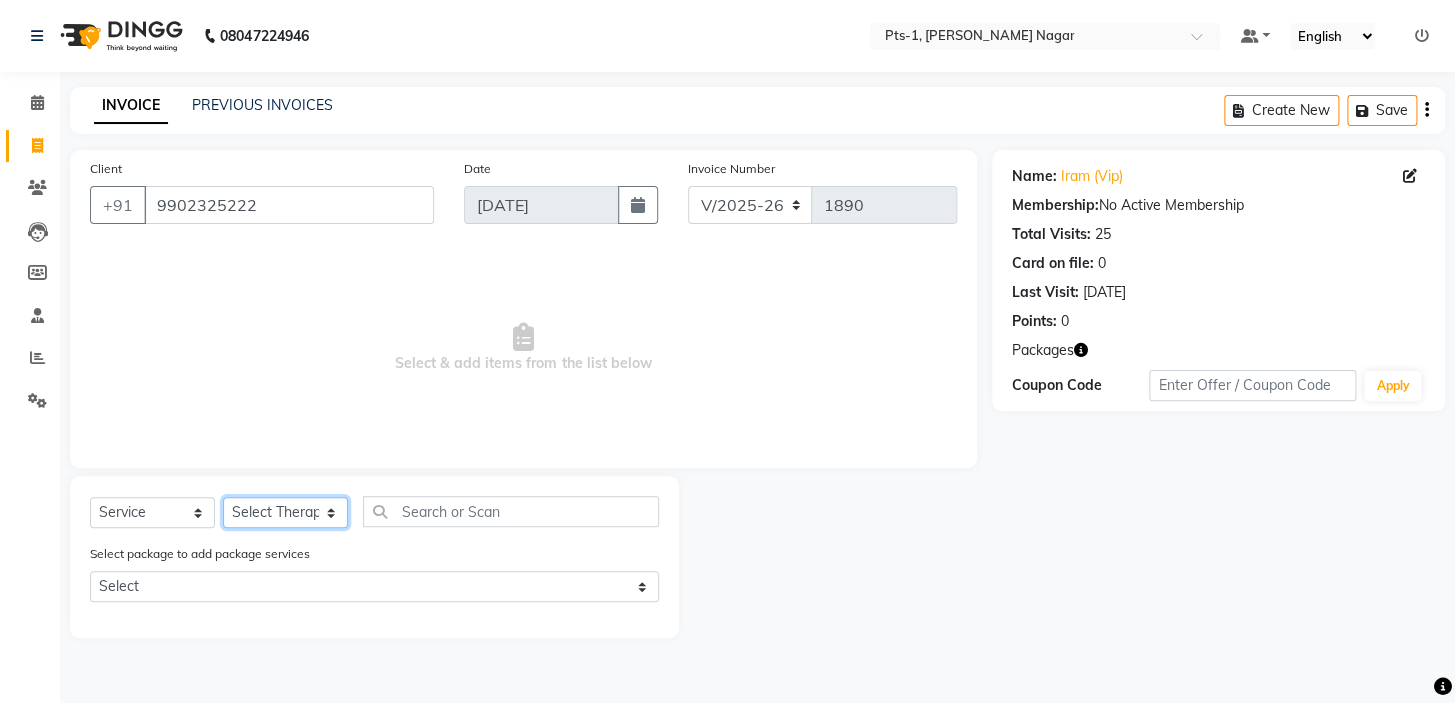 select on "80827" 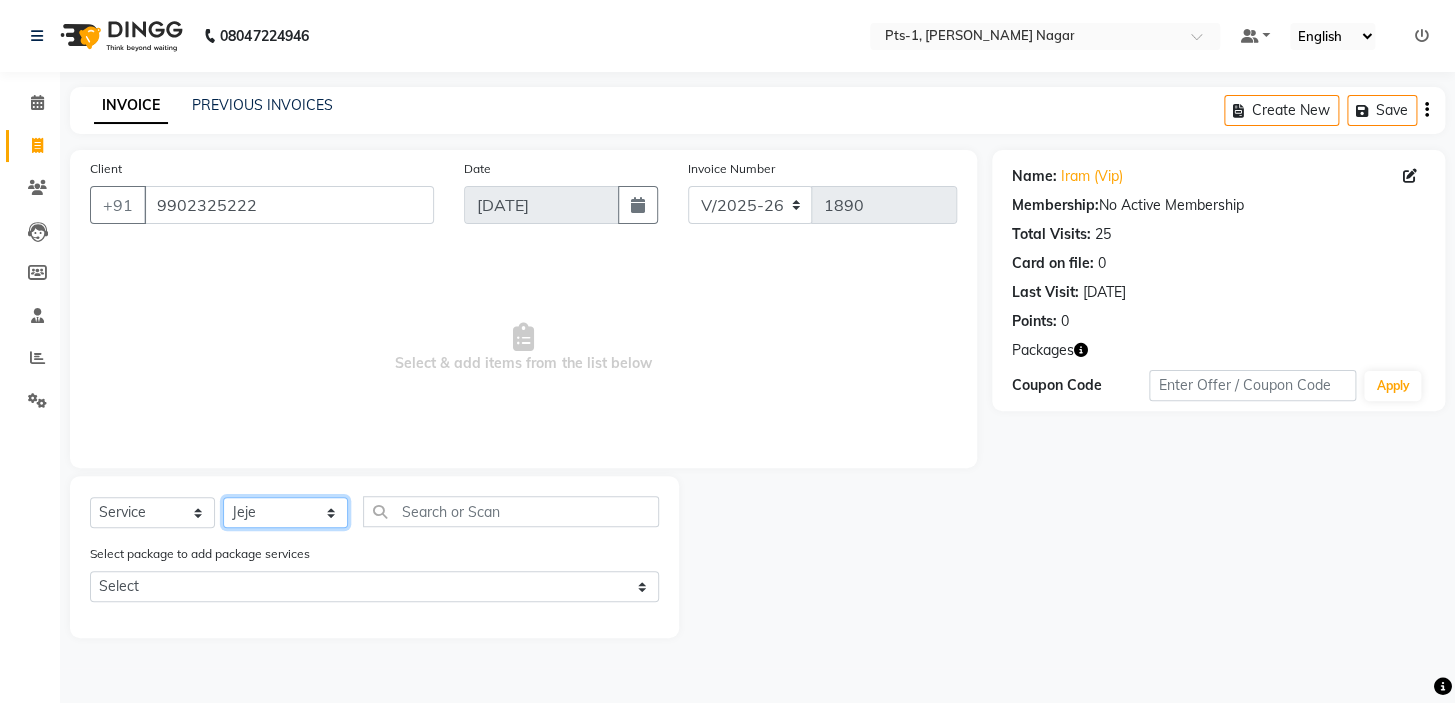 click on "Select Therapist [PERSON_NAME] anyone Babu Bela [PERSON_NAME] [PERSON_NAME] [PERSON_NAME] Sun [PERSON_NAME] [PERSON_NAME]" 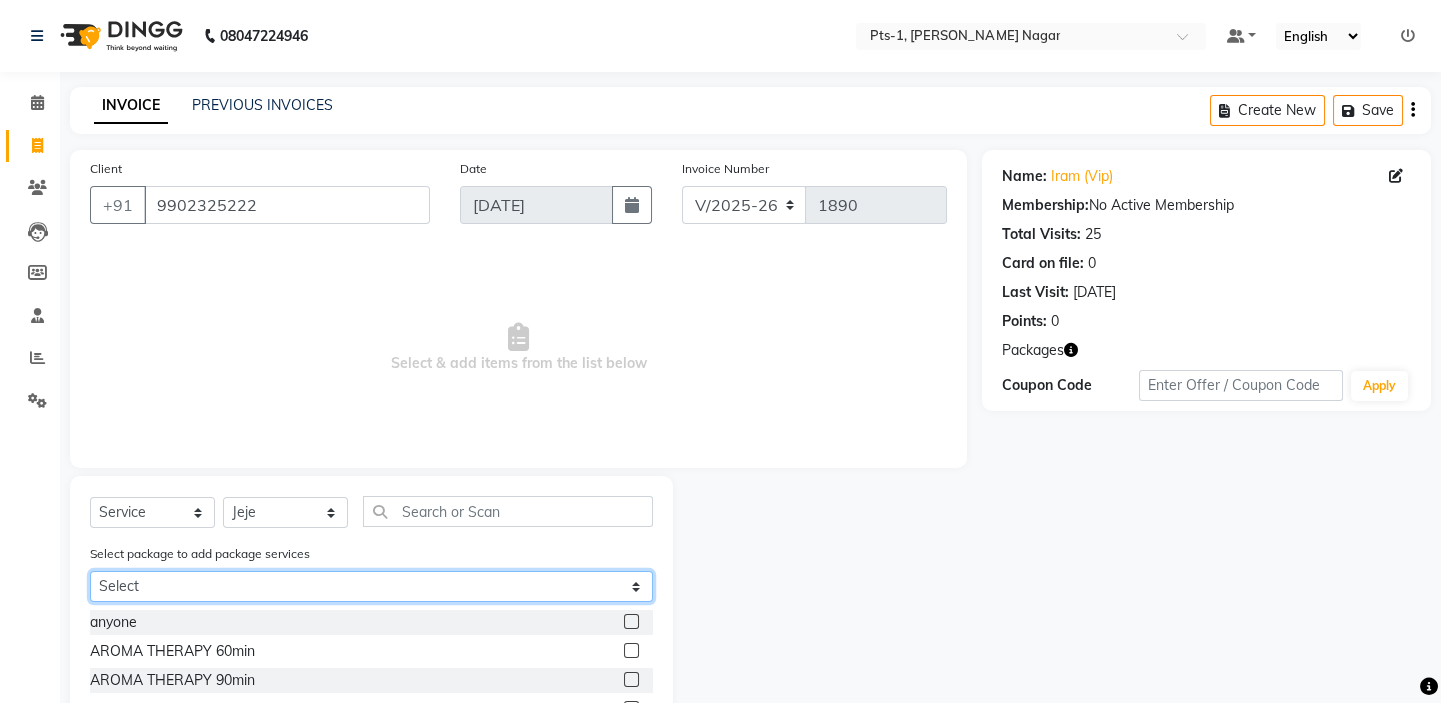 click on "Select PTS PACKAGE (10K) 10 SERVICES" 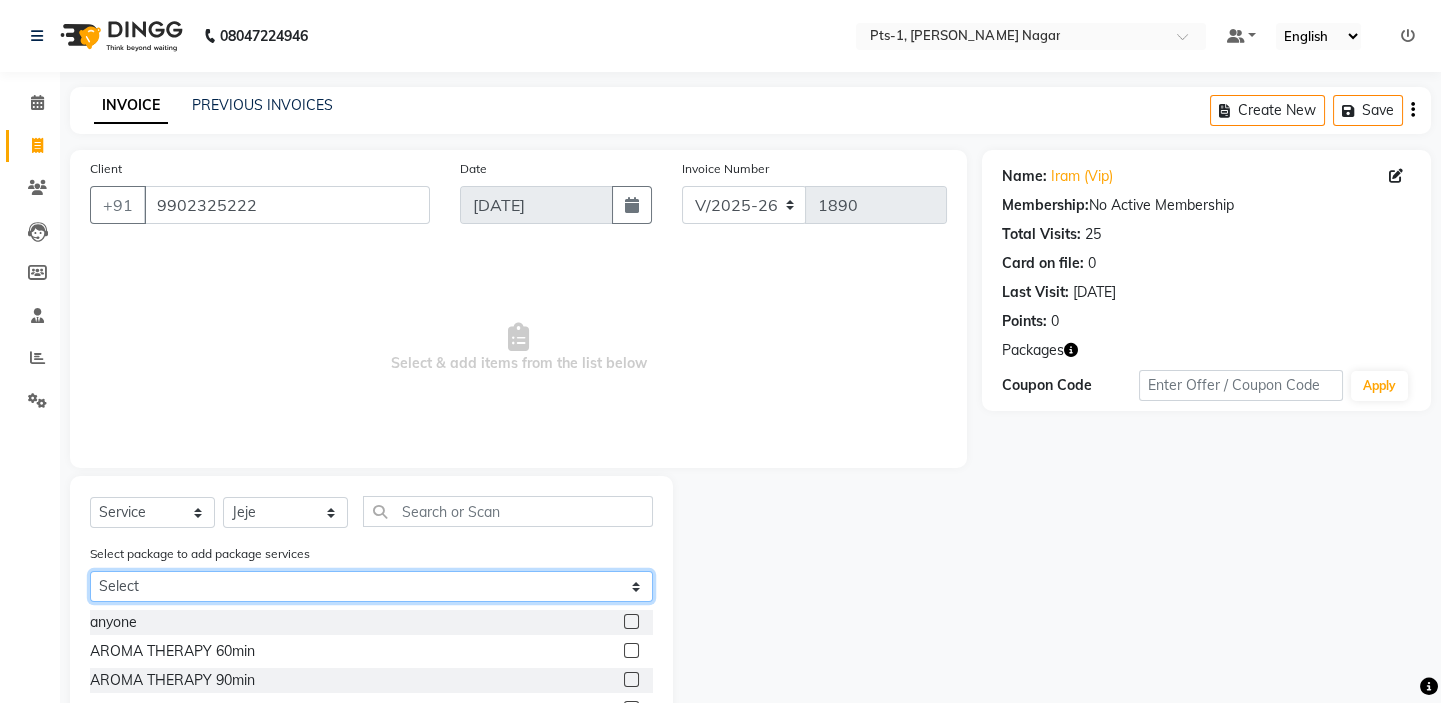 select on "1: Object" 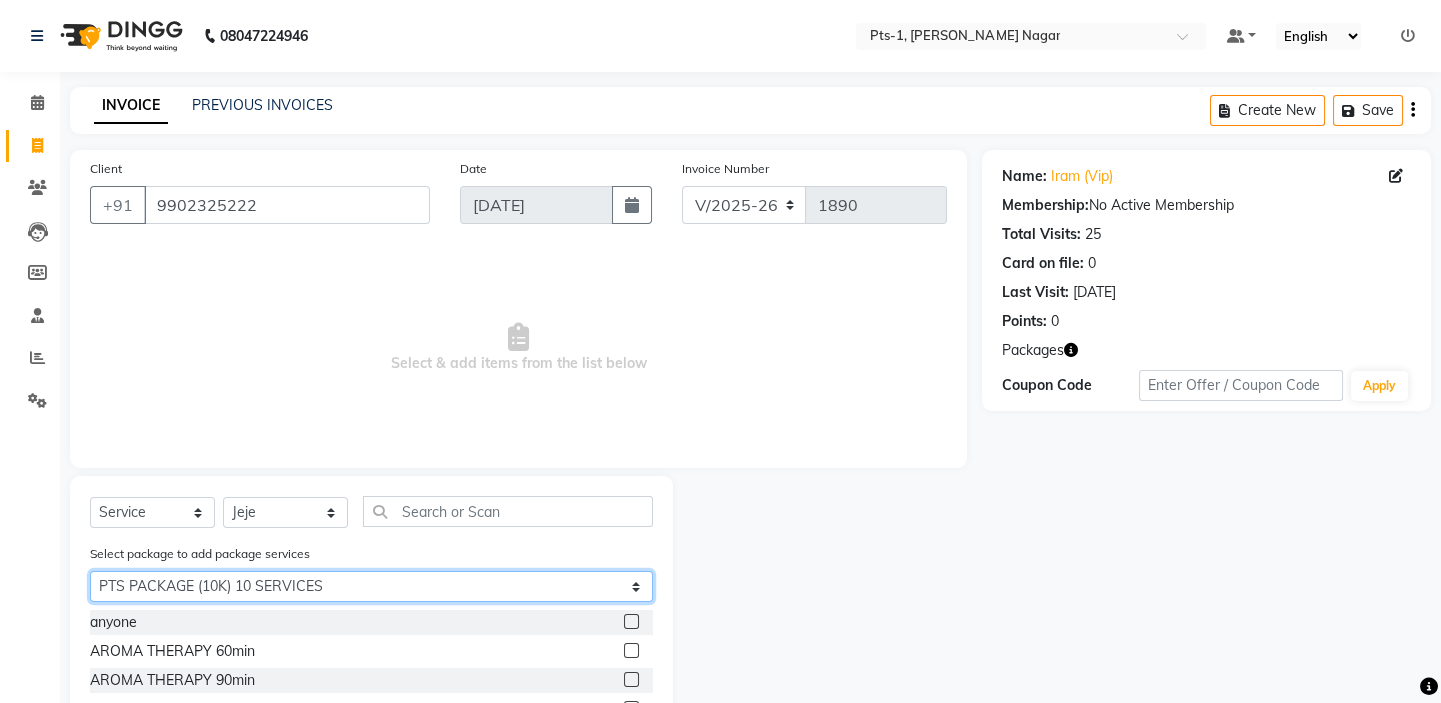 click on "Select PTS PACKAGE (10K) 10 SERVICES" 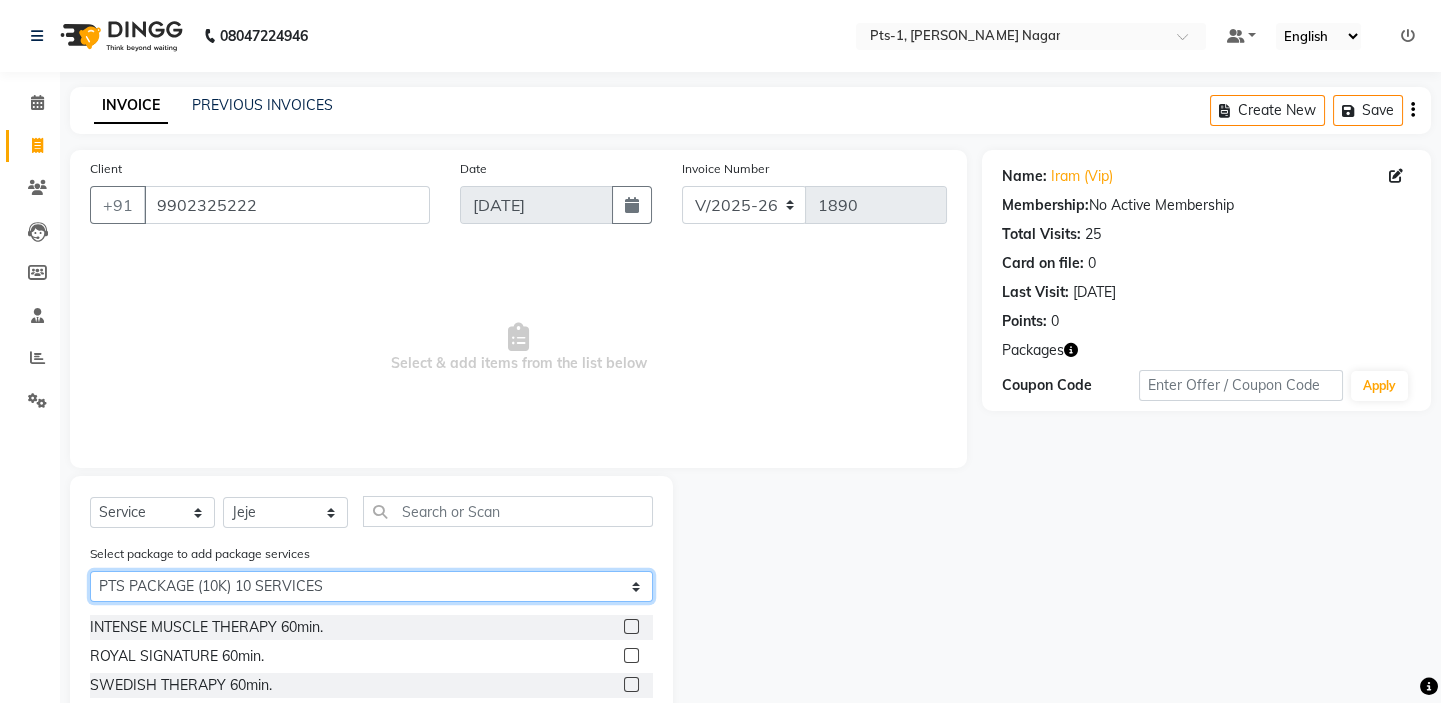scroll, scrollTop: 90, scrollLeft: 0, axis: vertical 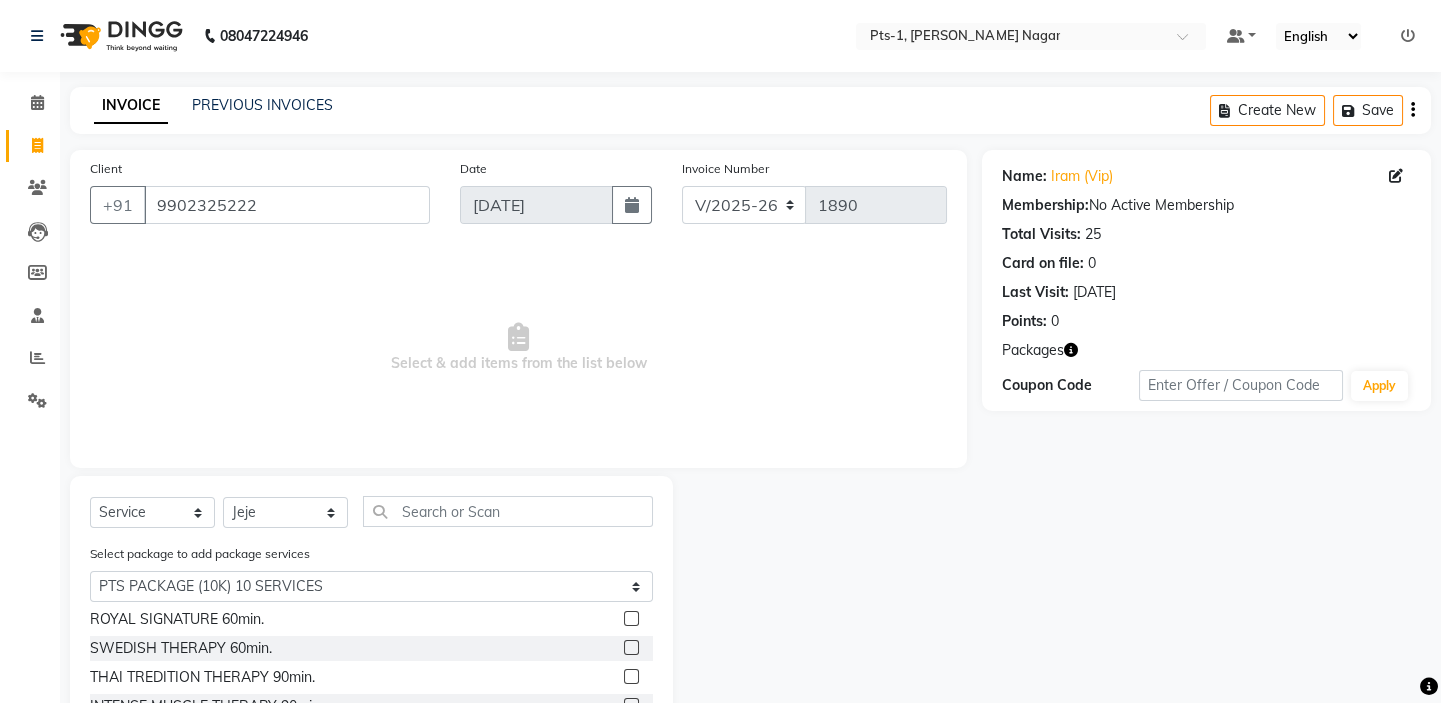 click 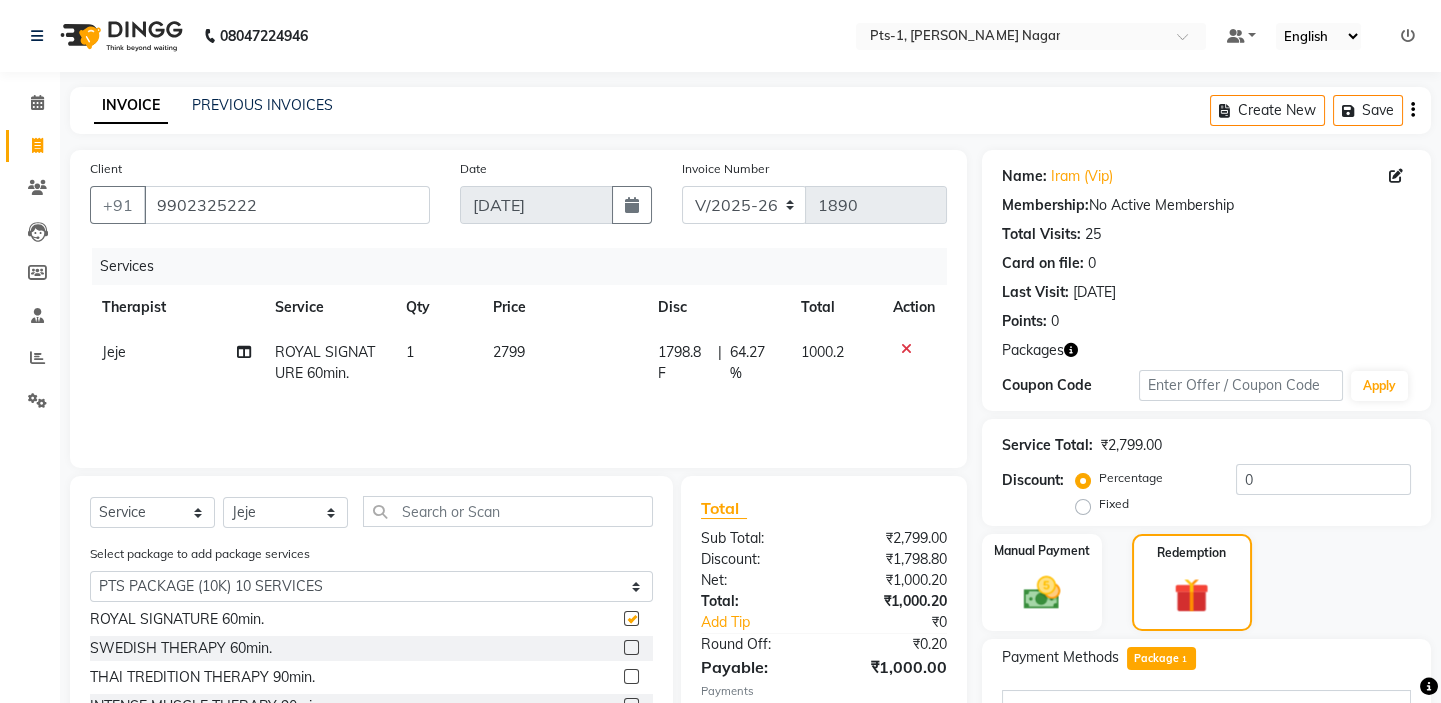 checkbox on "false" 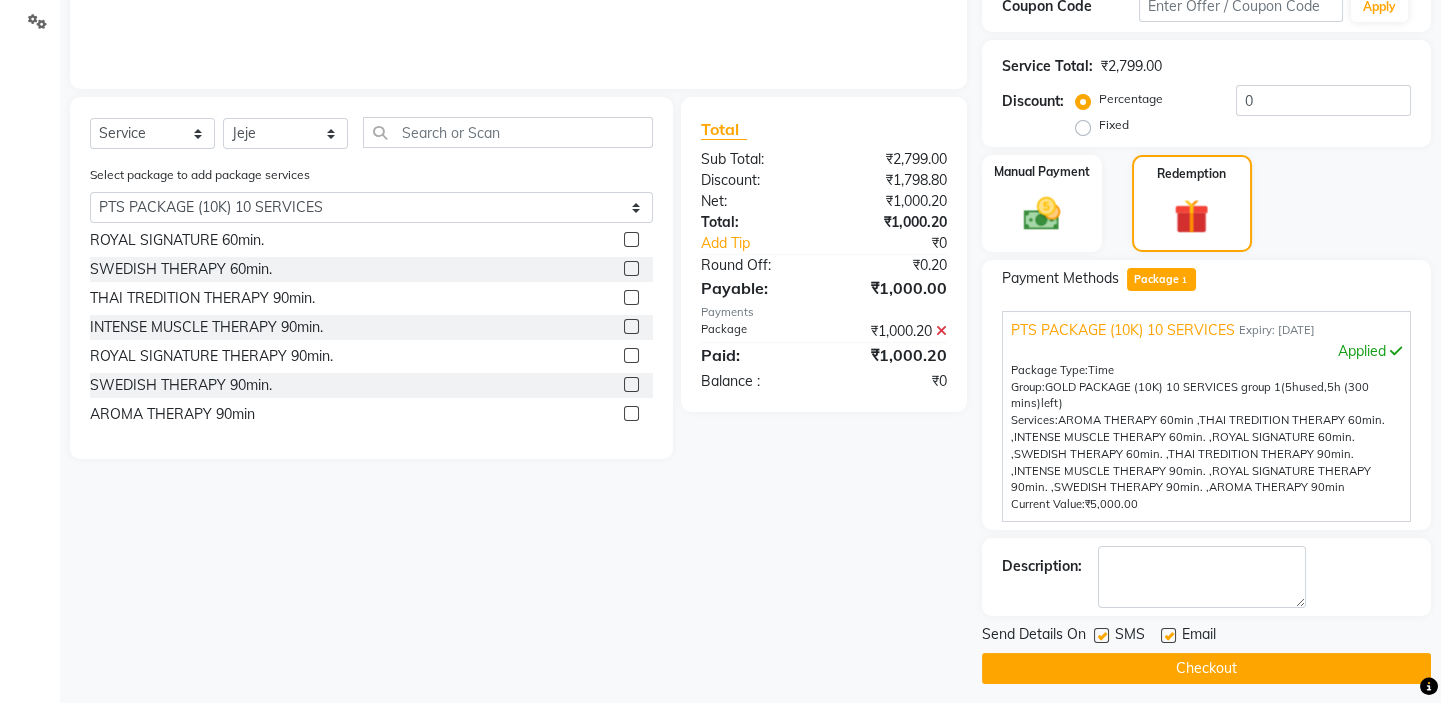 scroll, scrollTop: 389, scrollLeft: 0, axis: vertical 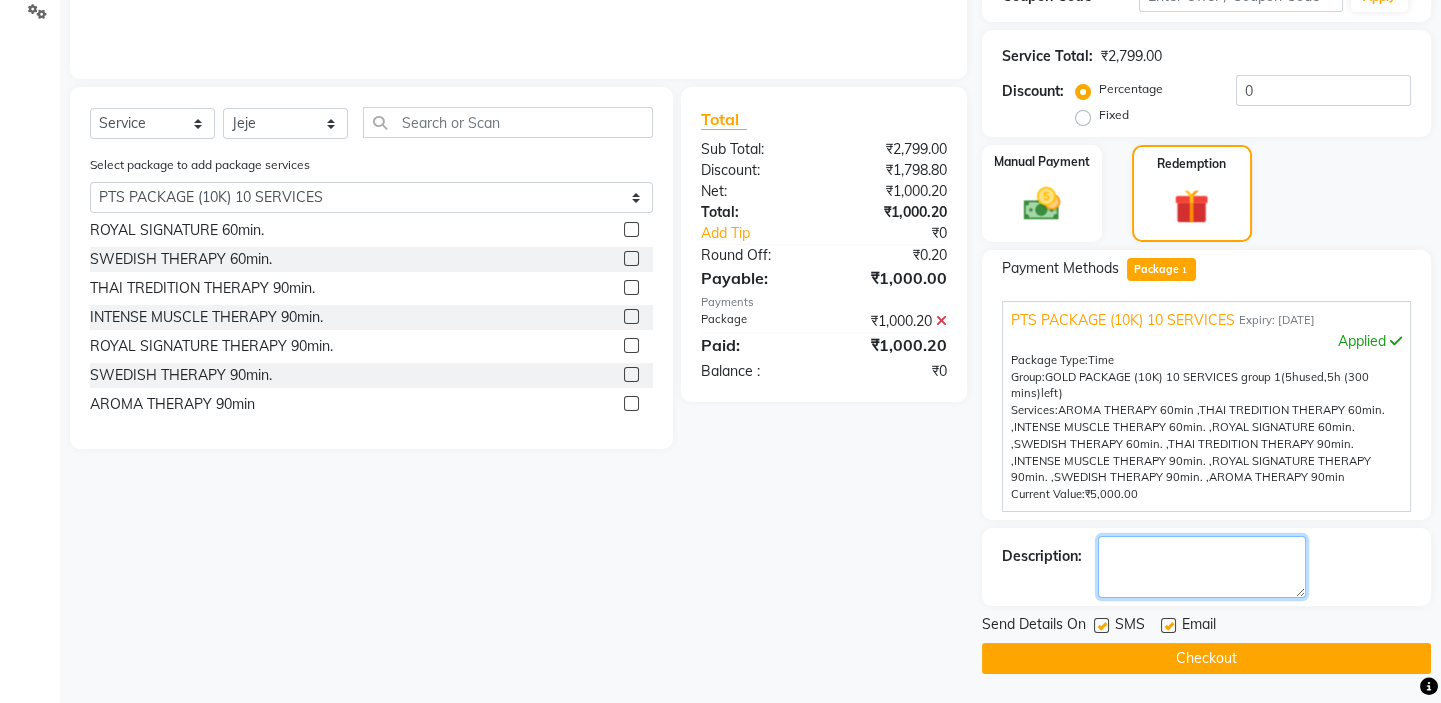 click 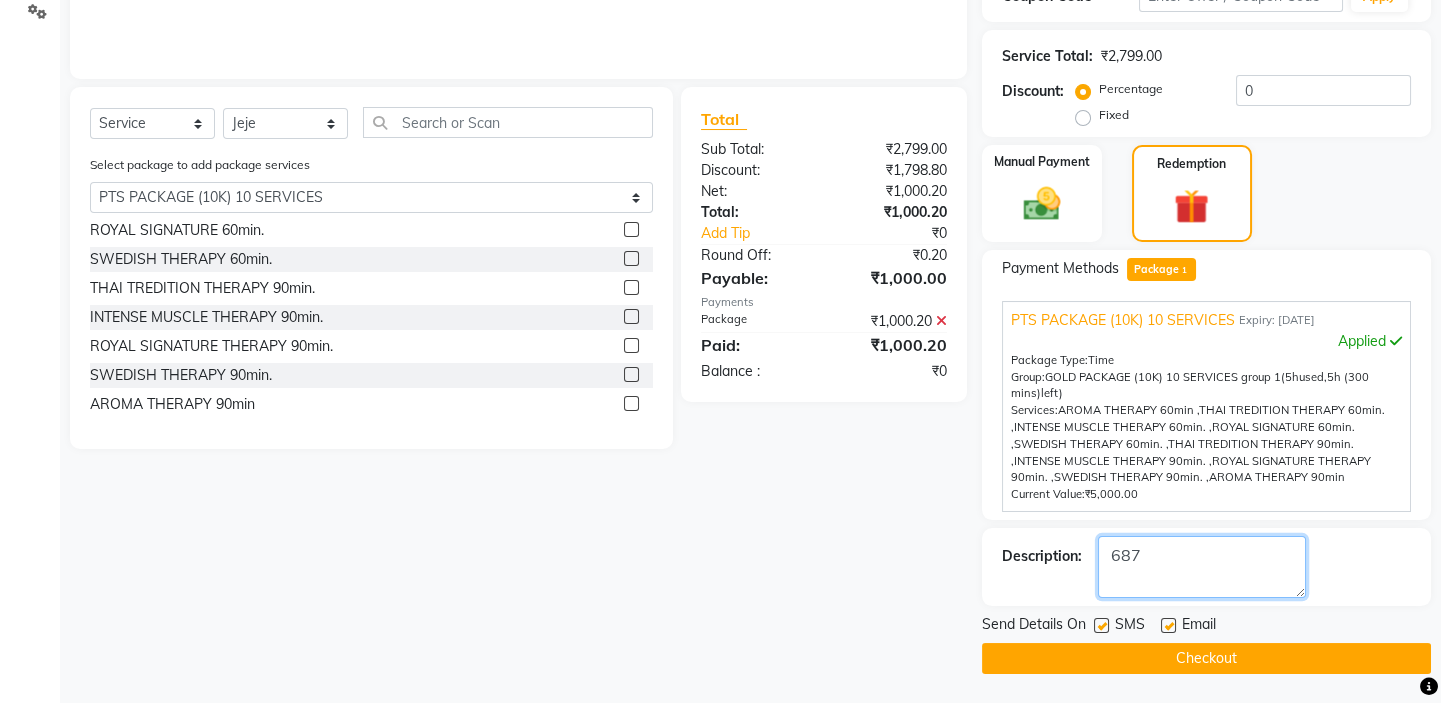 type on "687" 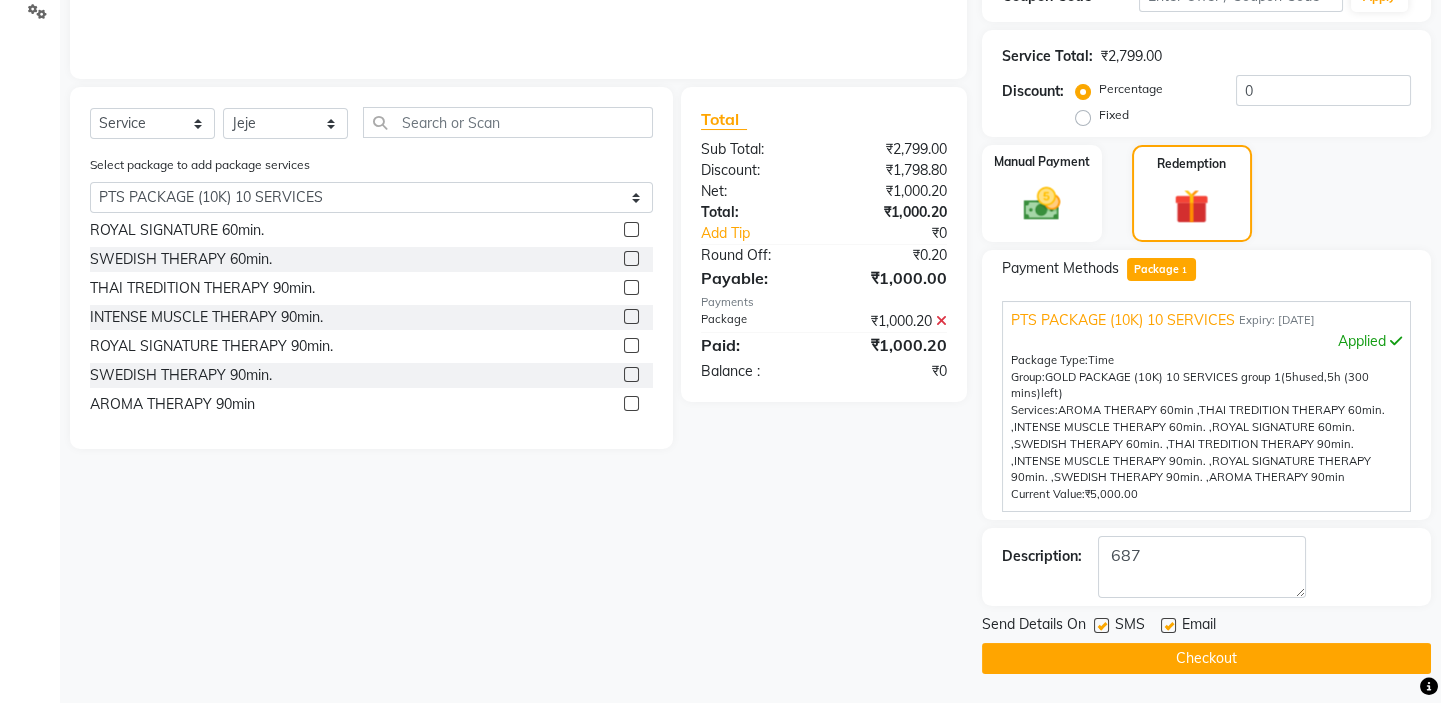click 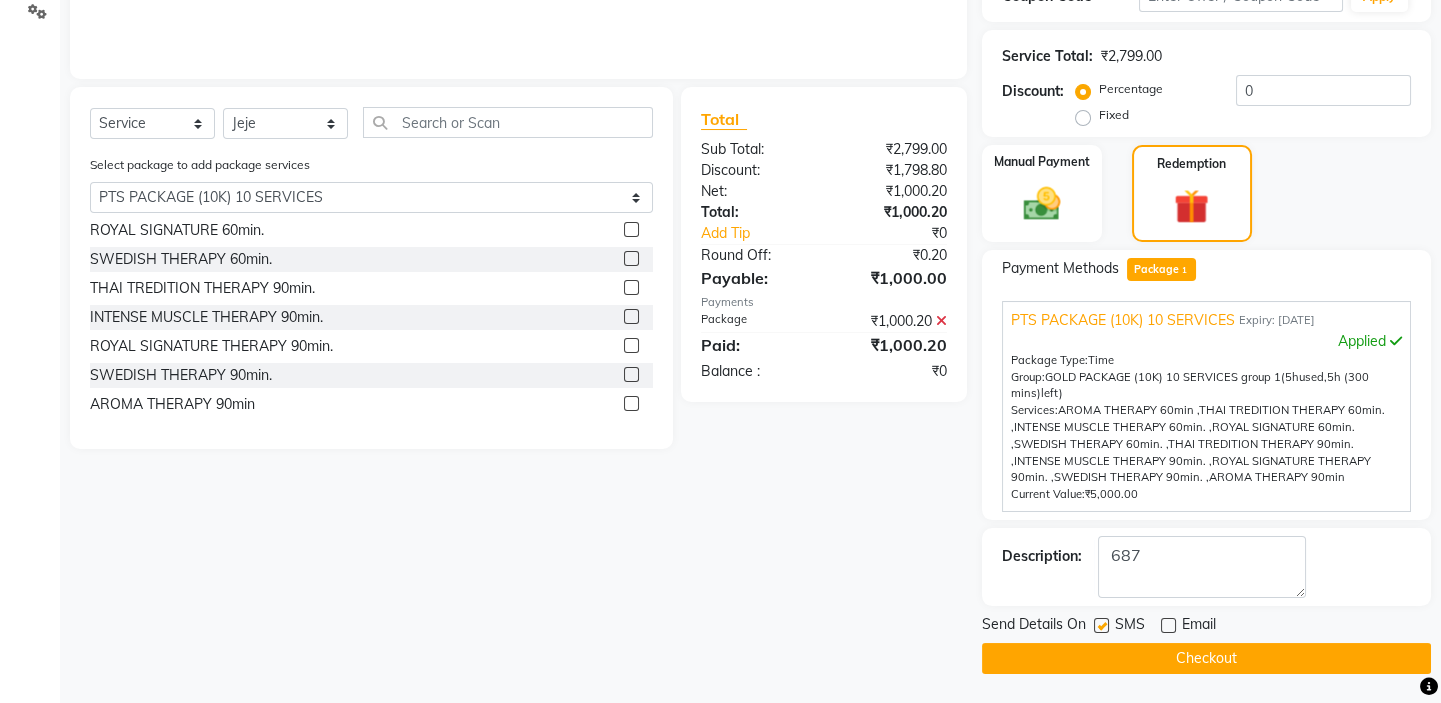 click 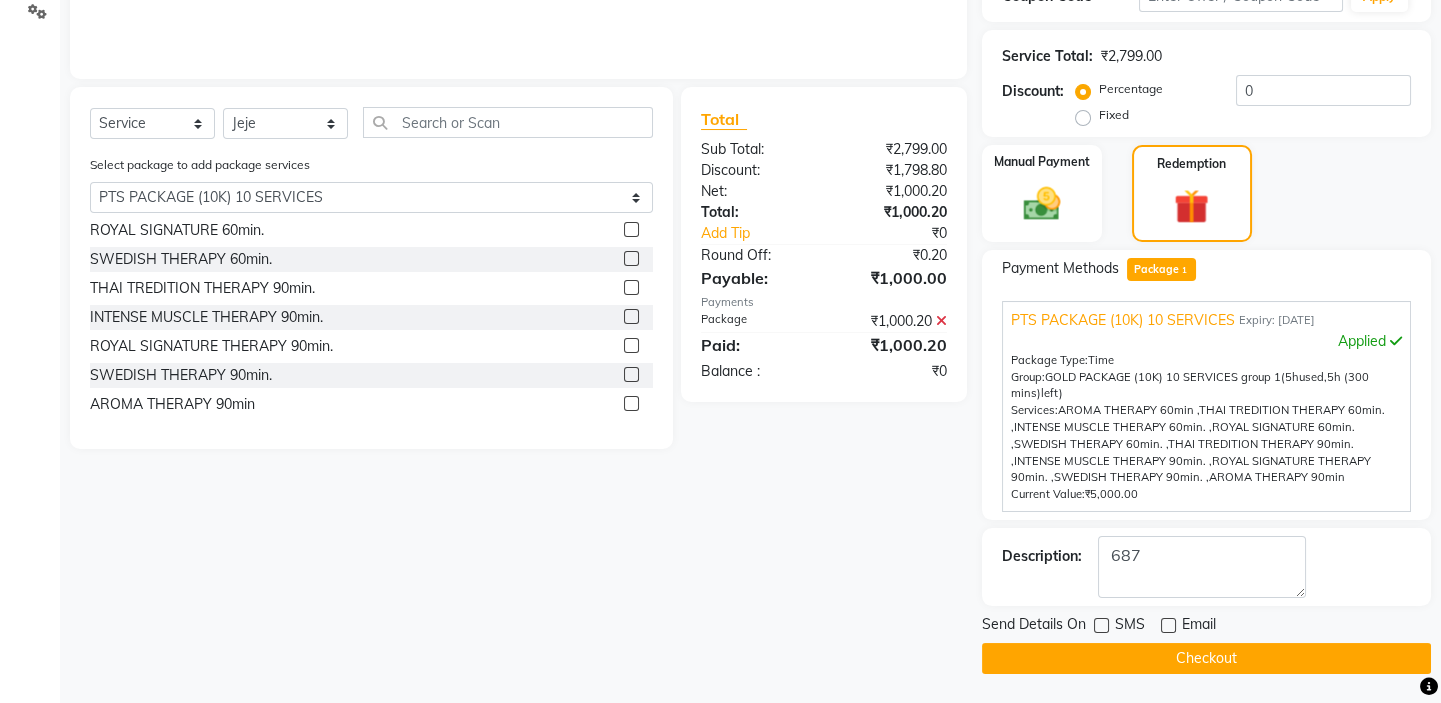 click on "Checkout" 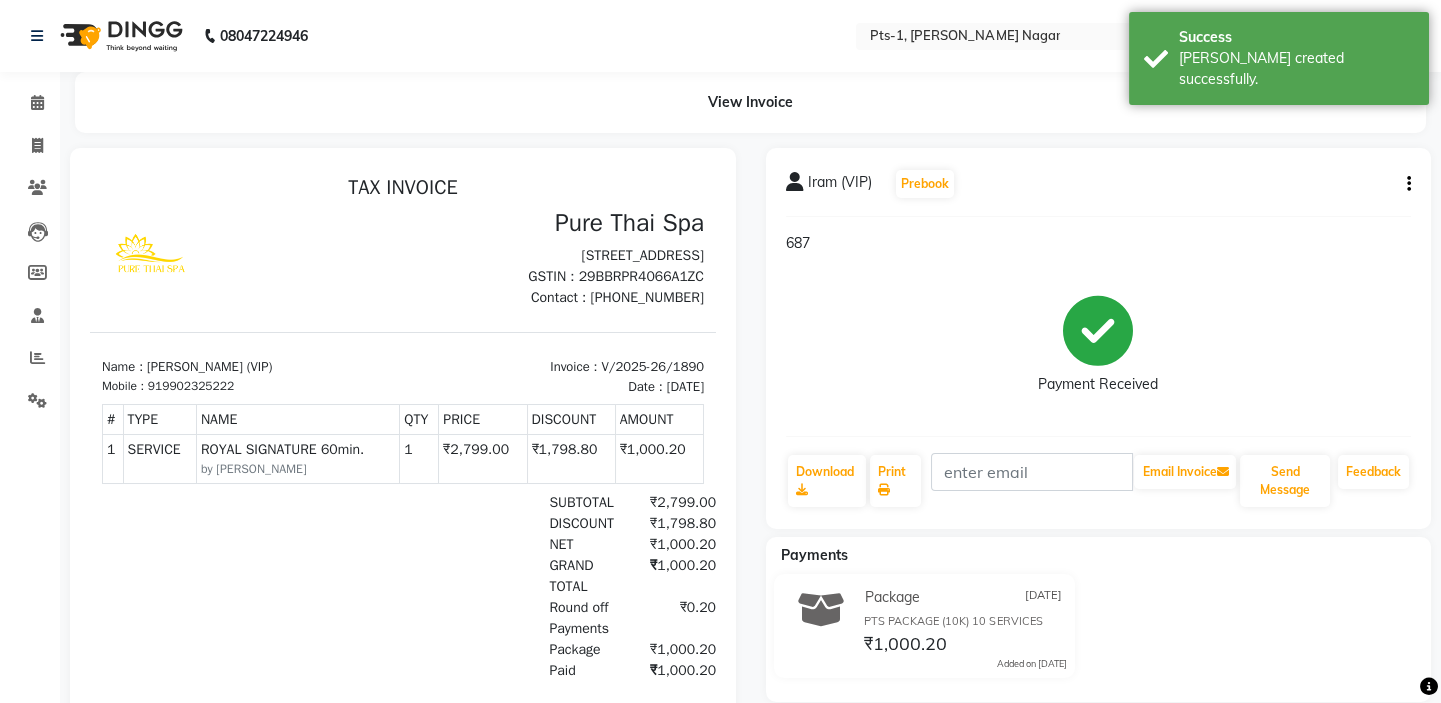 scroll, scrollTop: 0, scrollLeft: 0, axis: both 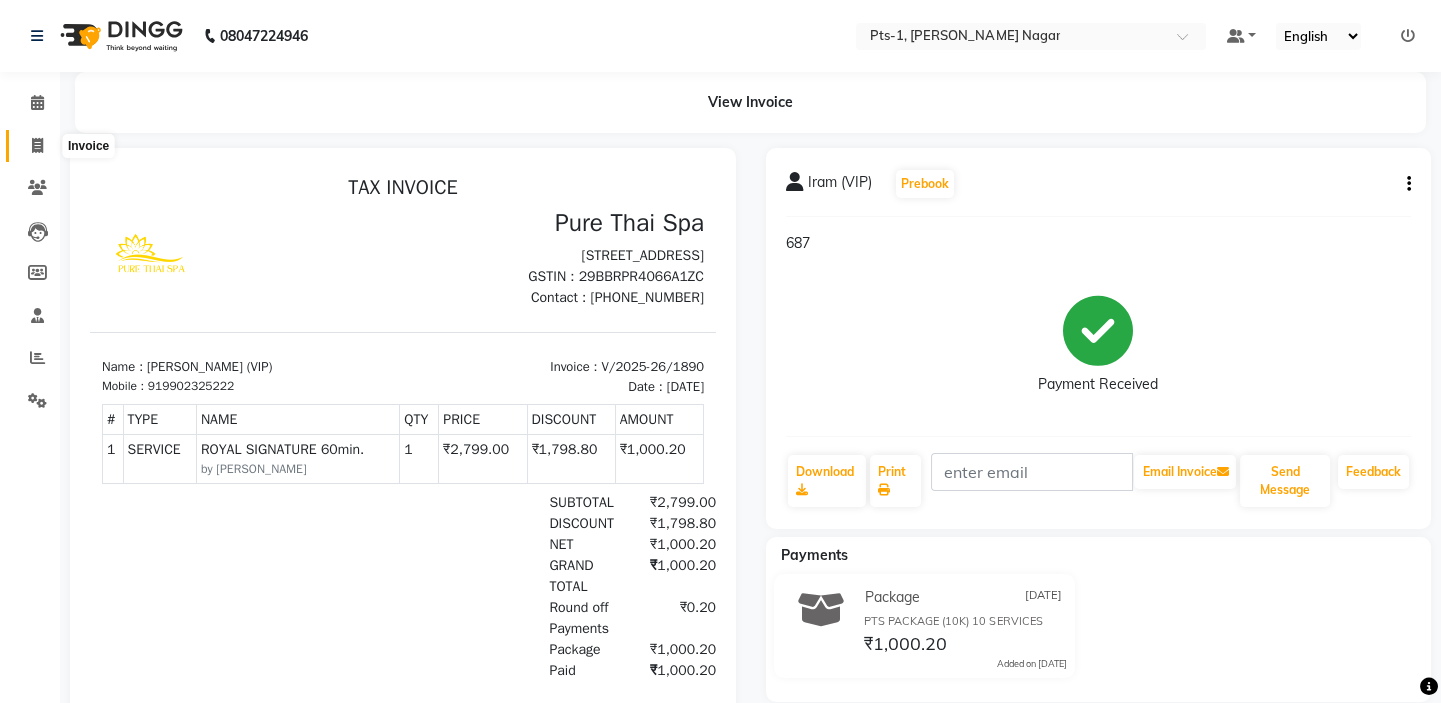 click 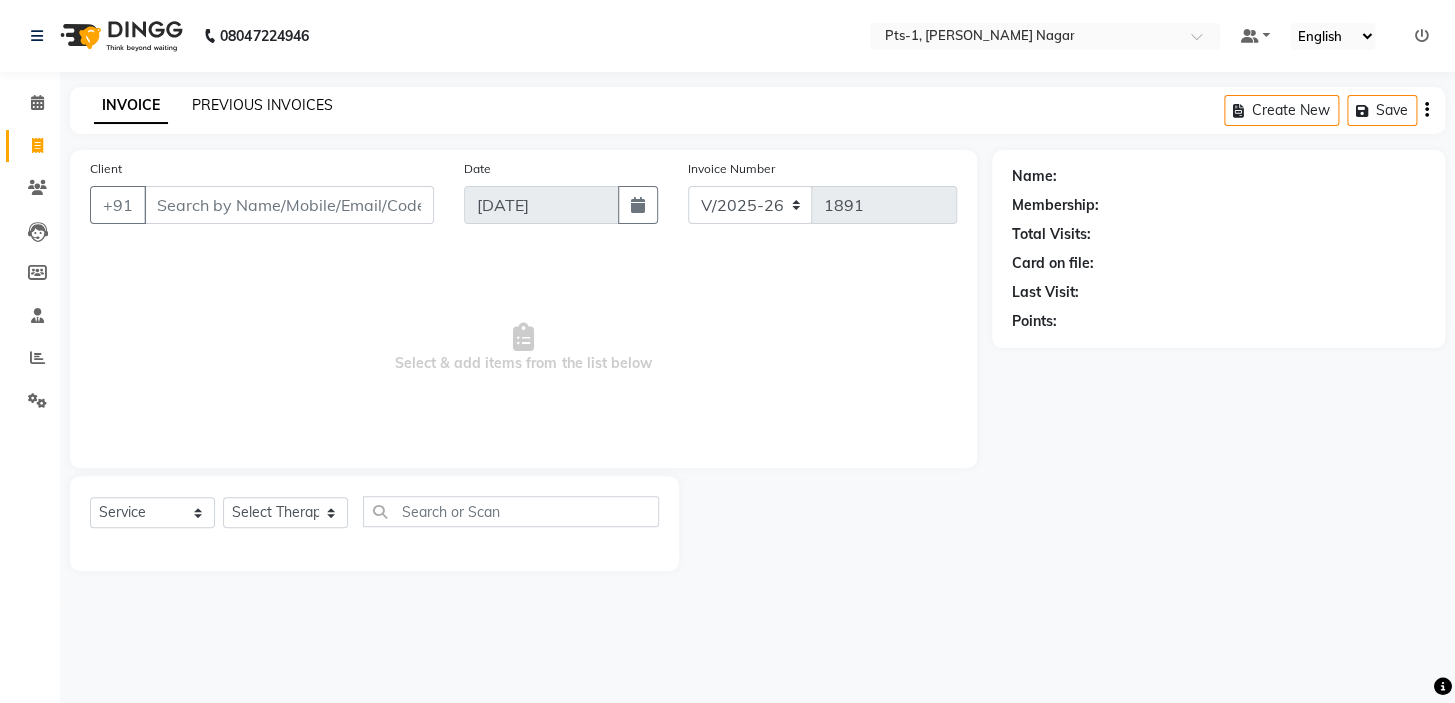click on "PREVIOUS INVOICES" 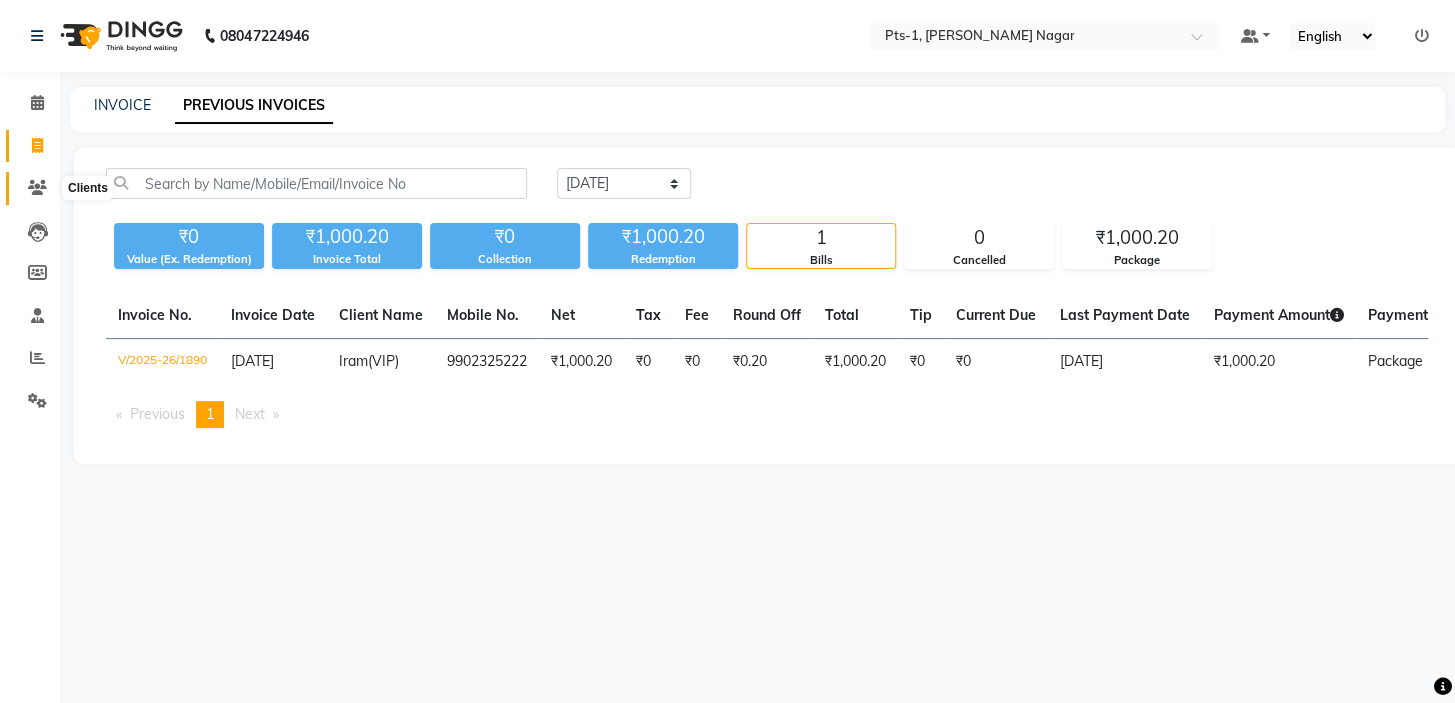 click 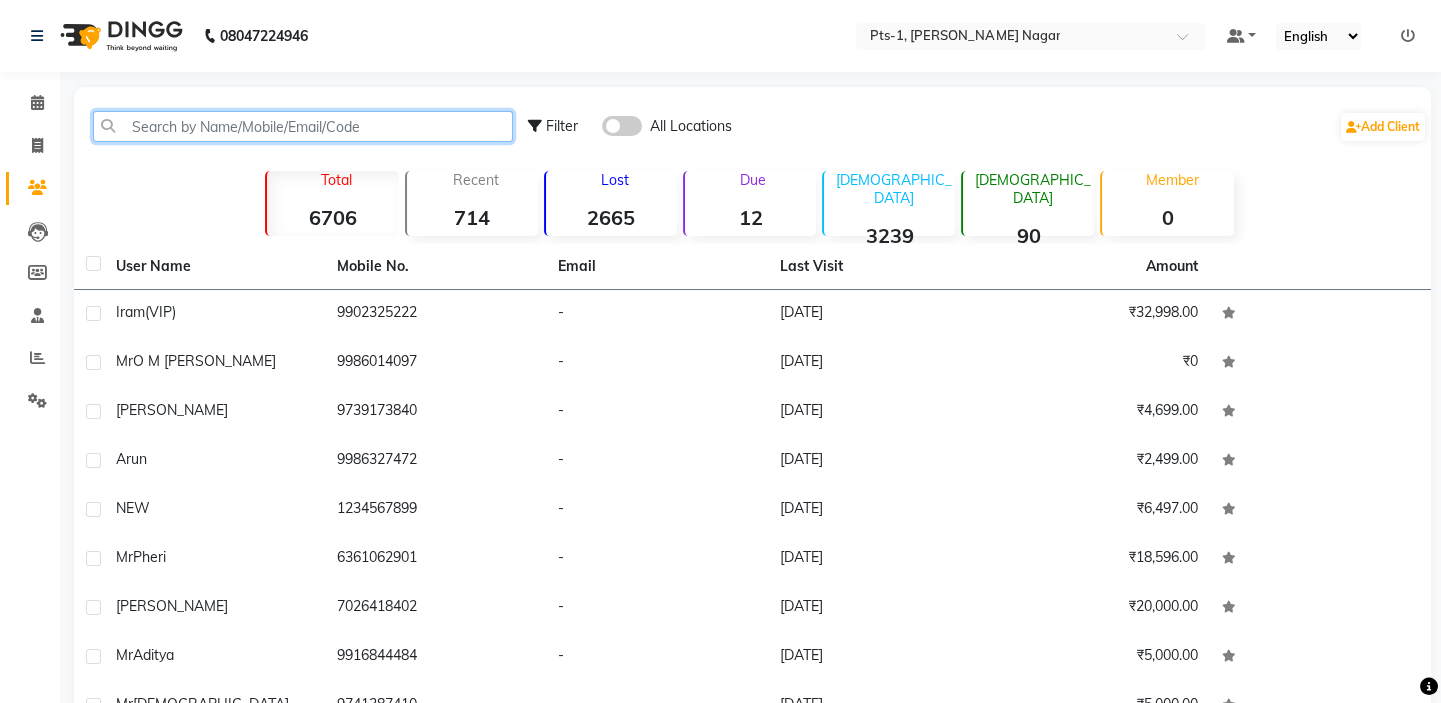 click 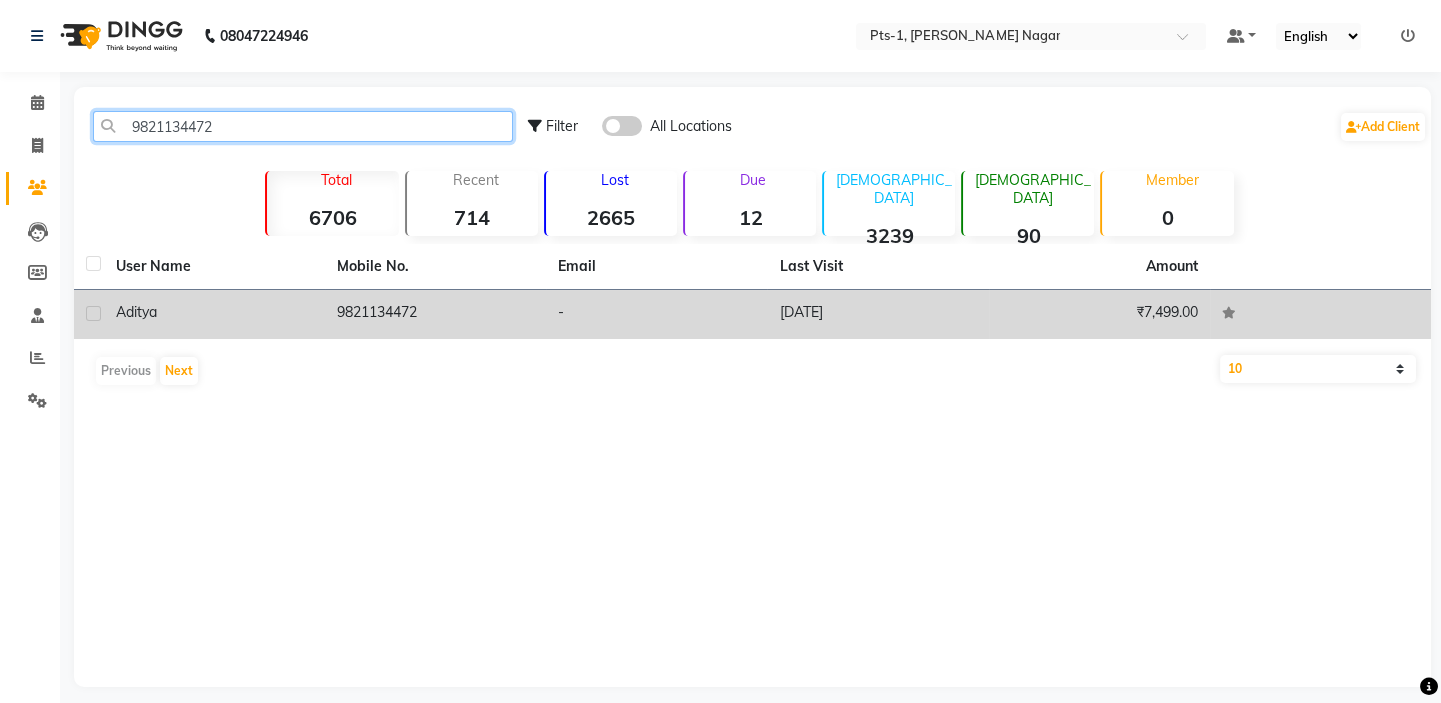 type on "9821134472" 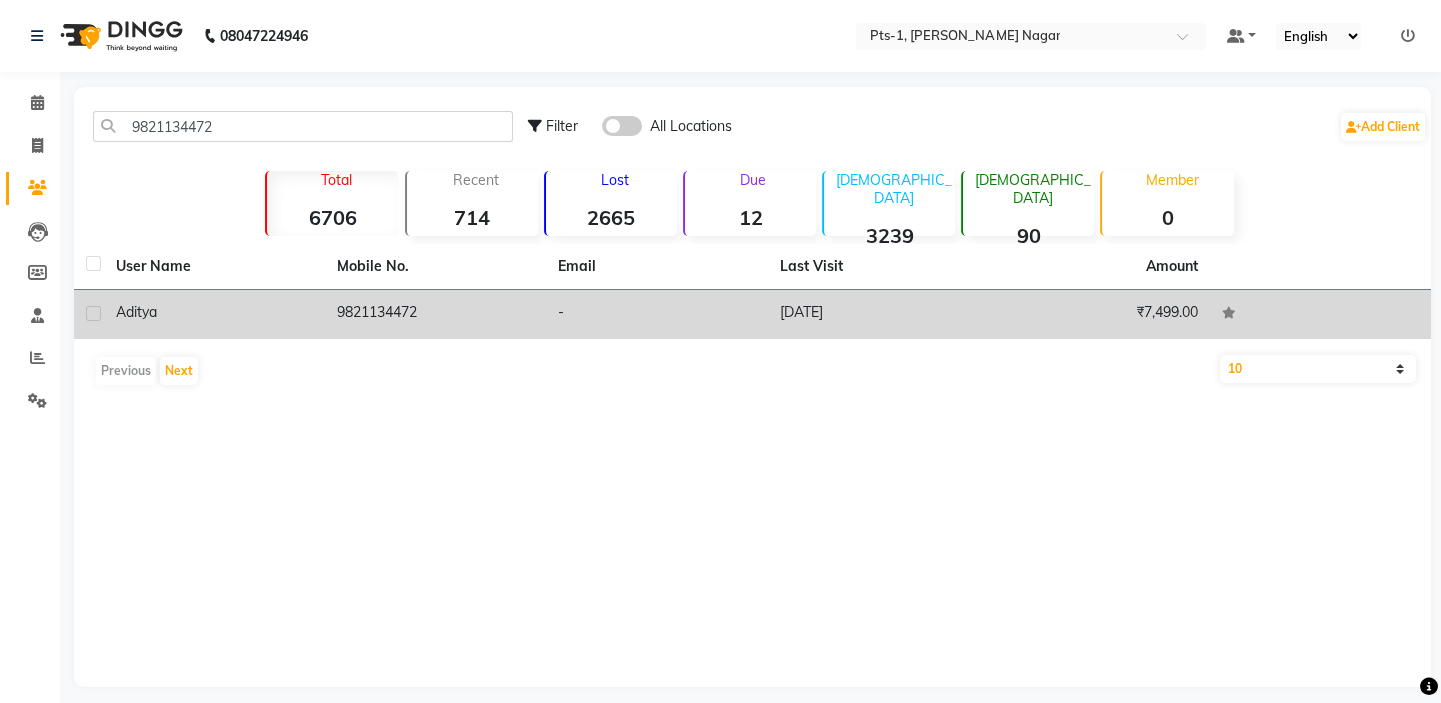 click on "9821134472" 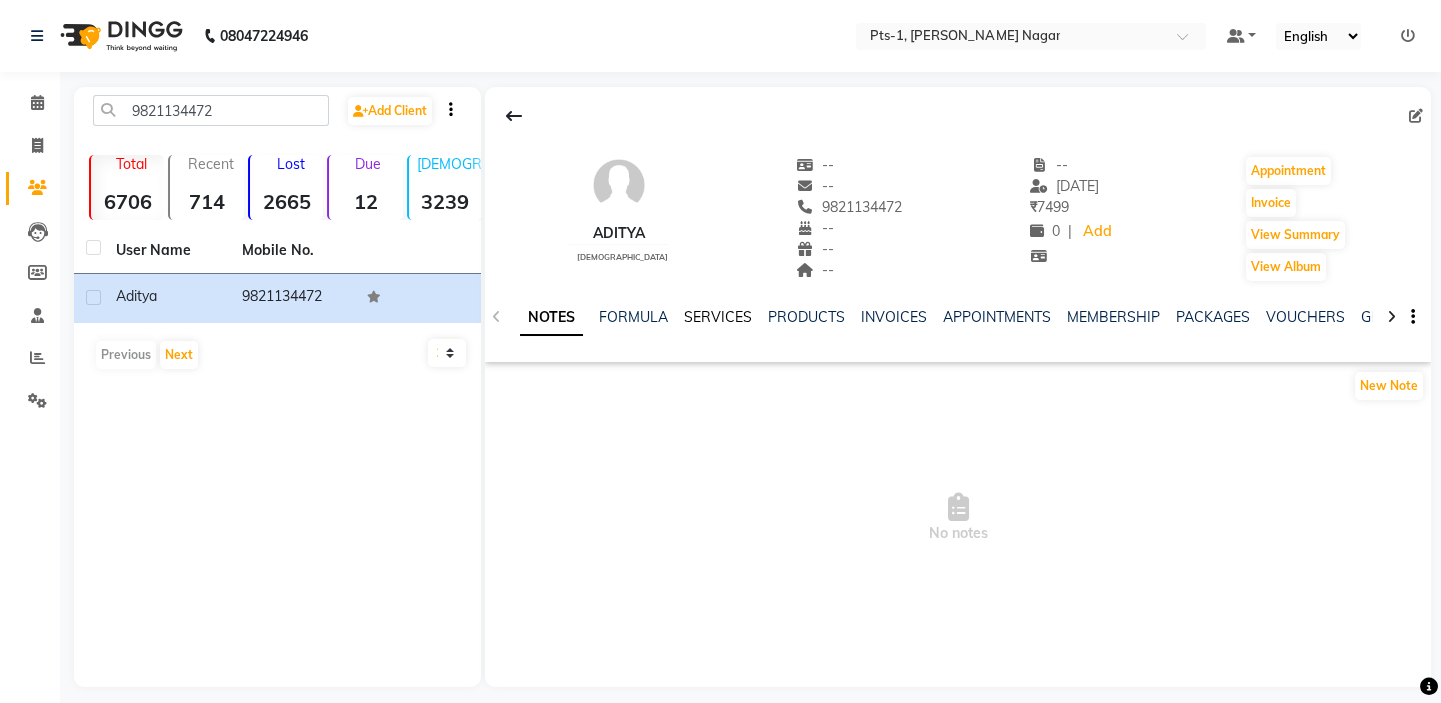 click on "SERVICES" 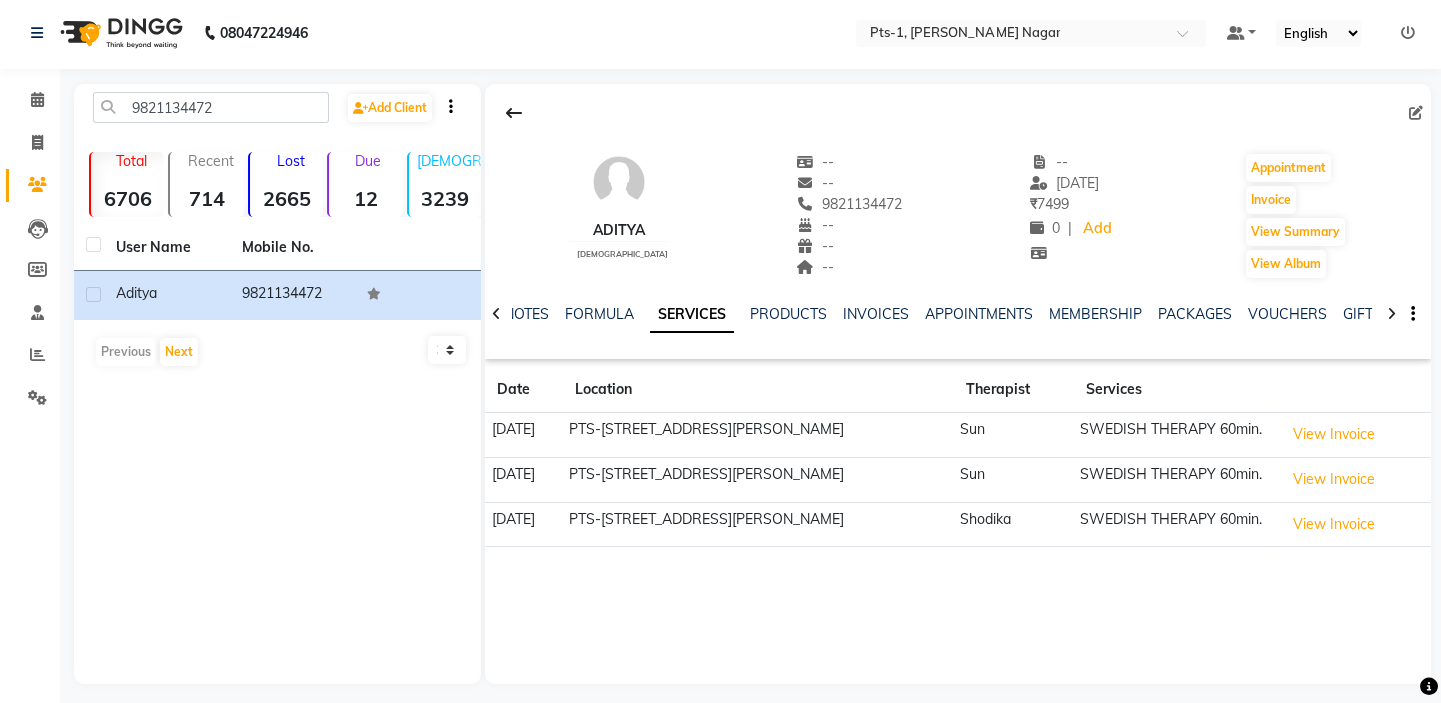 scroll, scrollTop: 0, scrollLeft: 0, axis: both 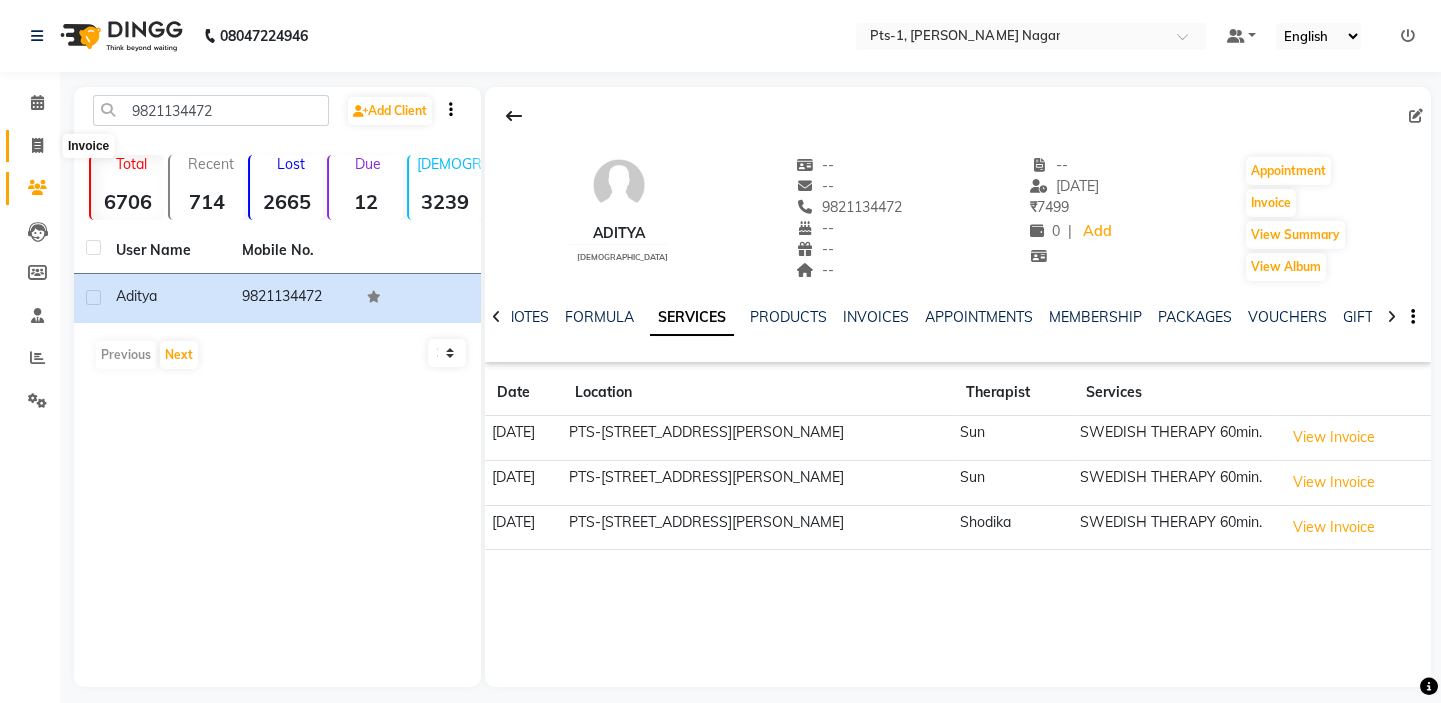 click 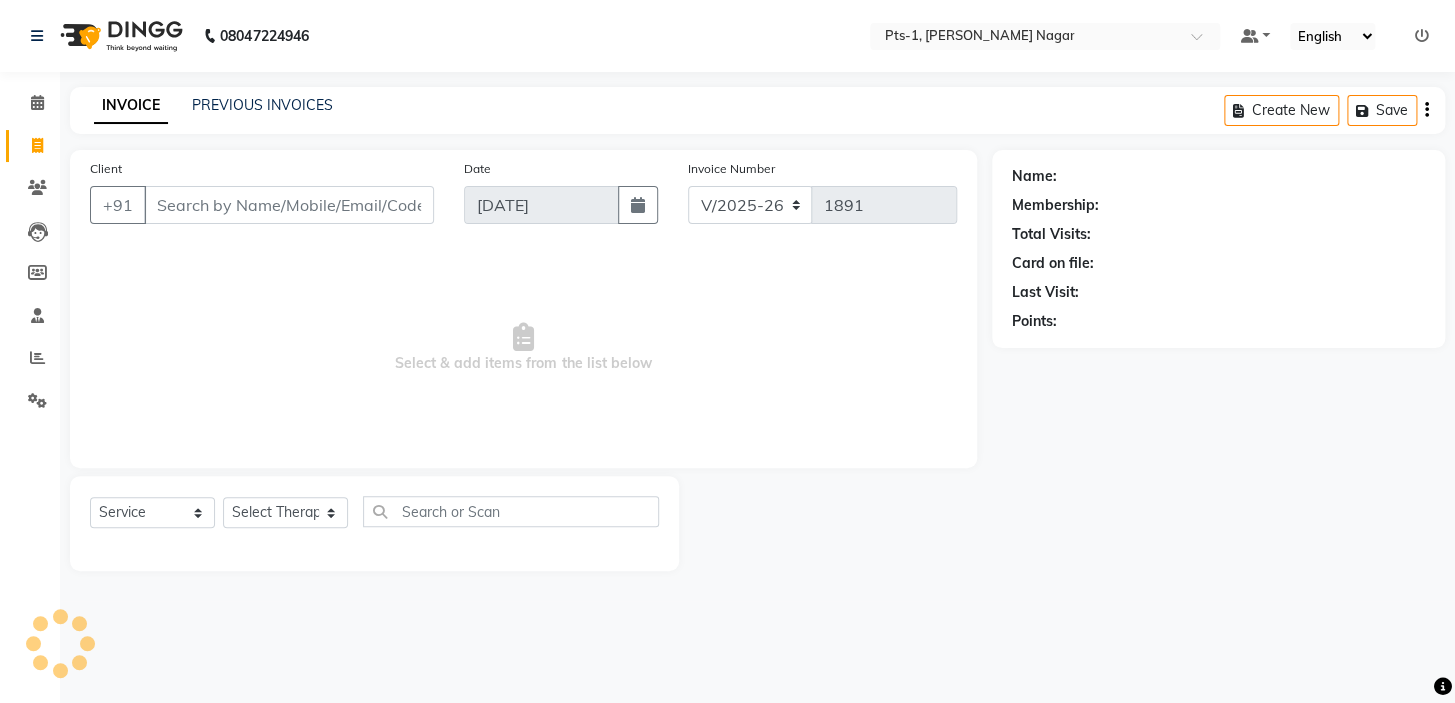 click on "Client" at bounding box center [289, 205] 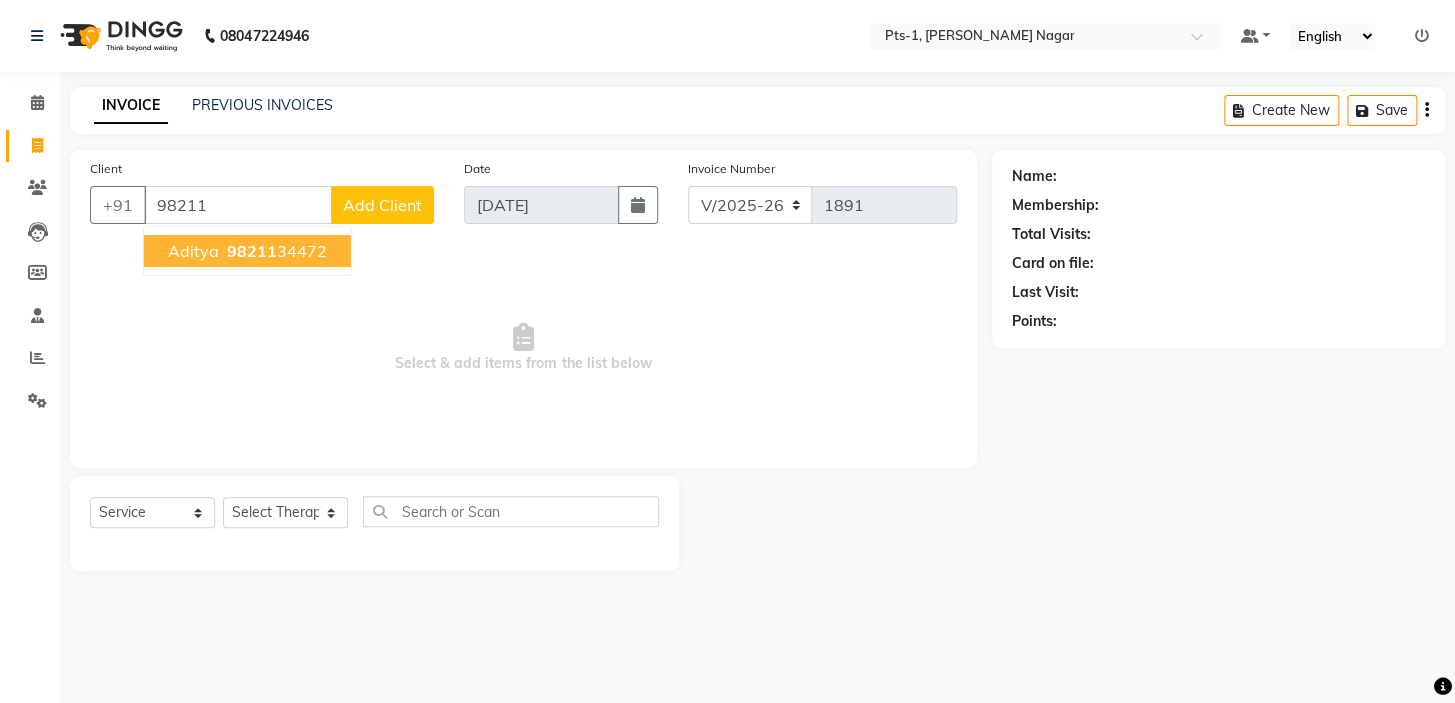 click on "Aditya   98211 34472" at bounding box center (247, 251) 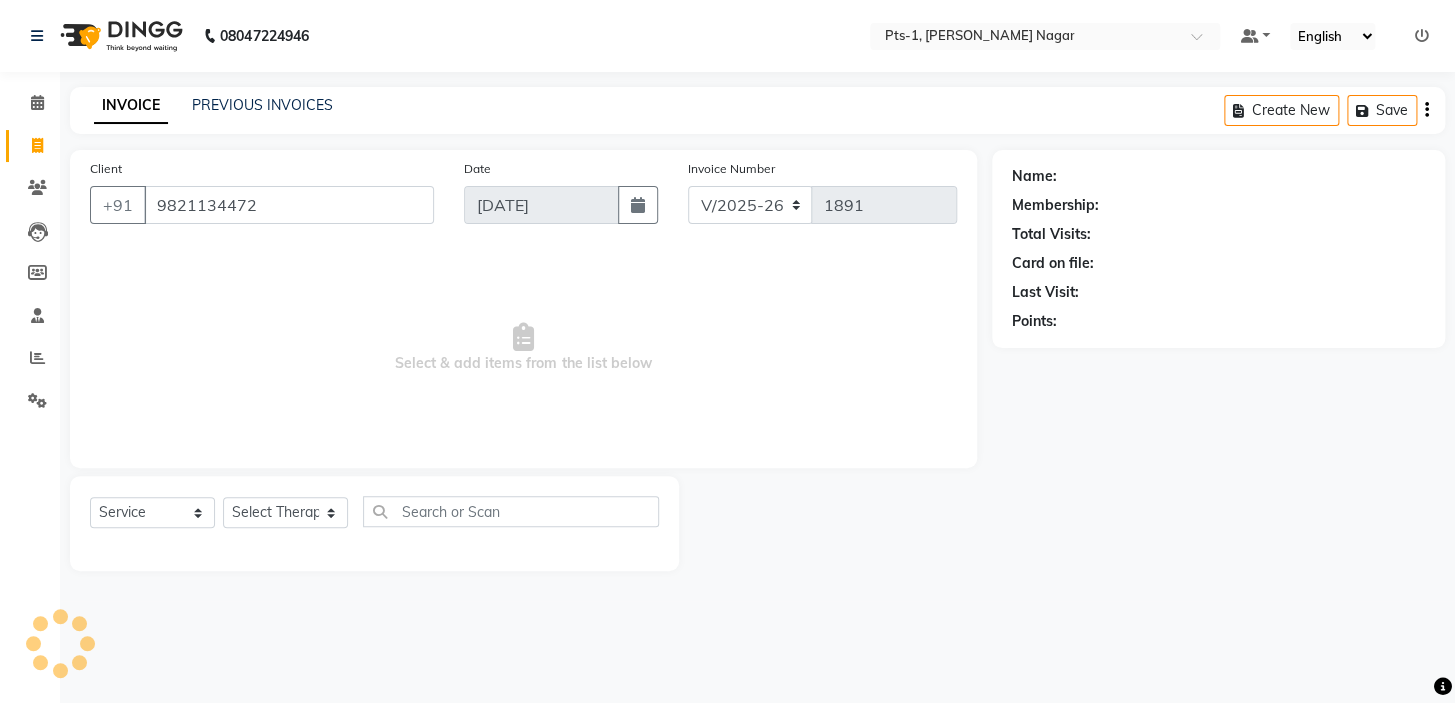 type on "9821134472" 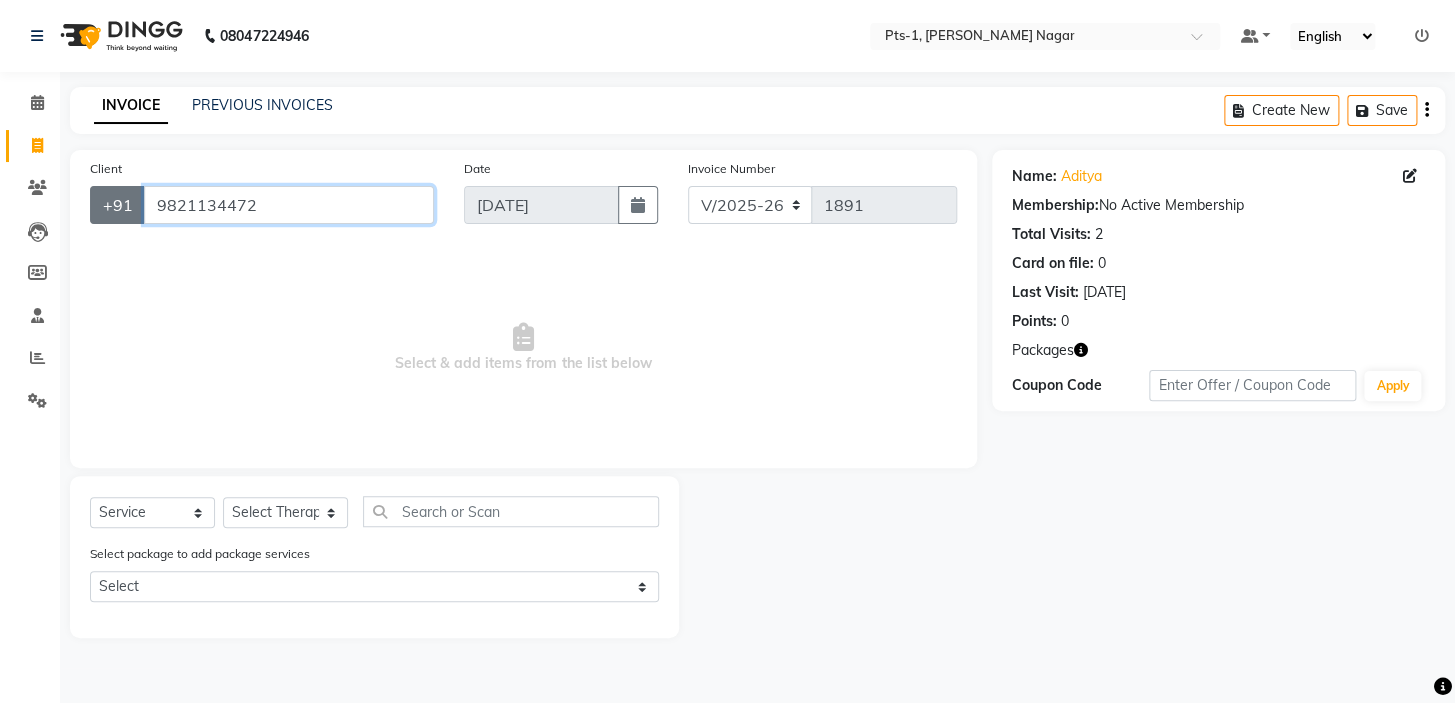 drag, startPoint x: 304, startPoint y: 210, endPoint x: 116, endPoint y: 197, distance: 188.44893 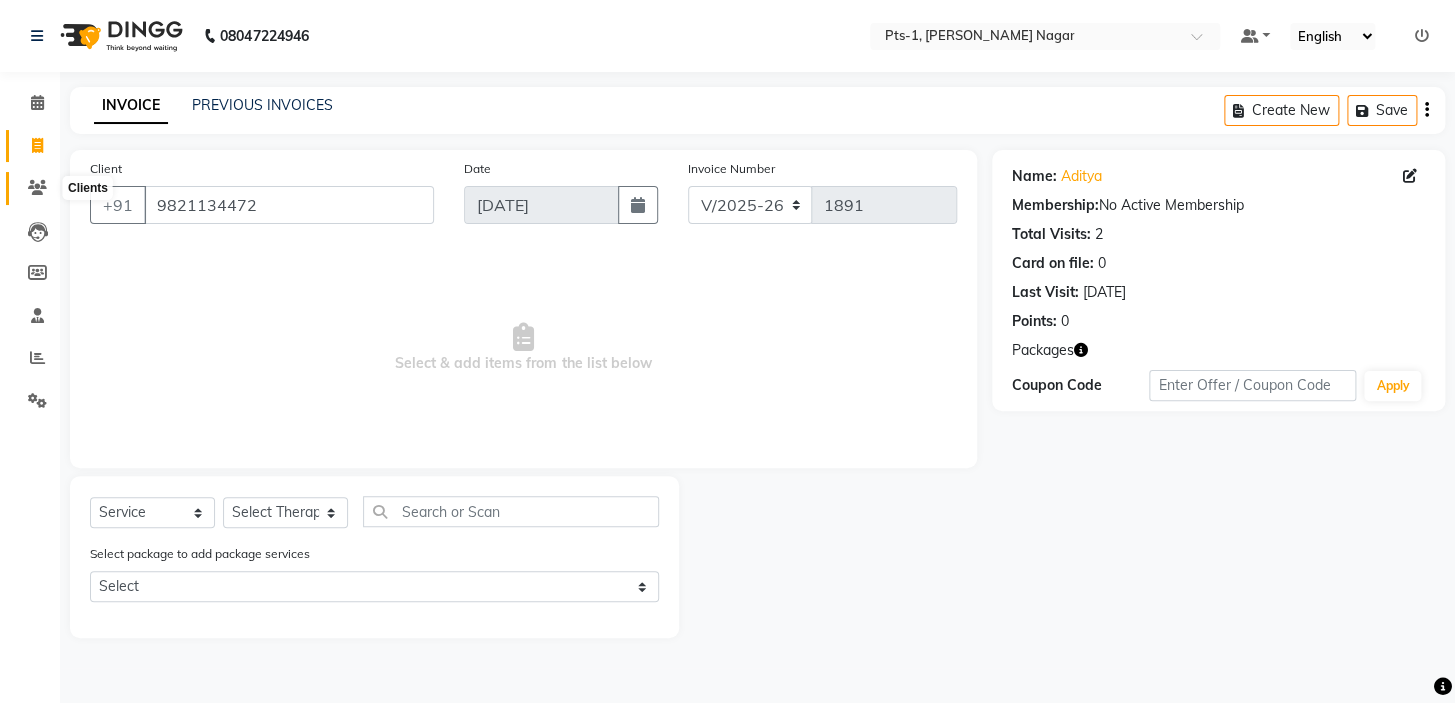 click 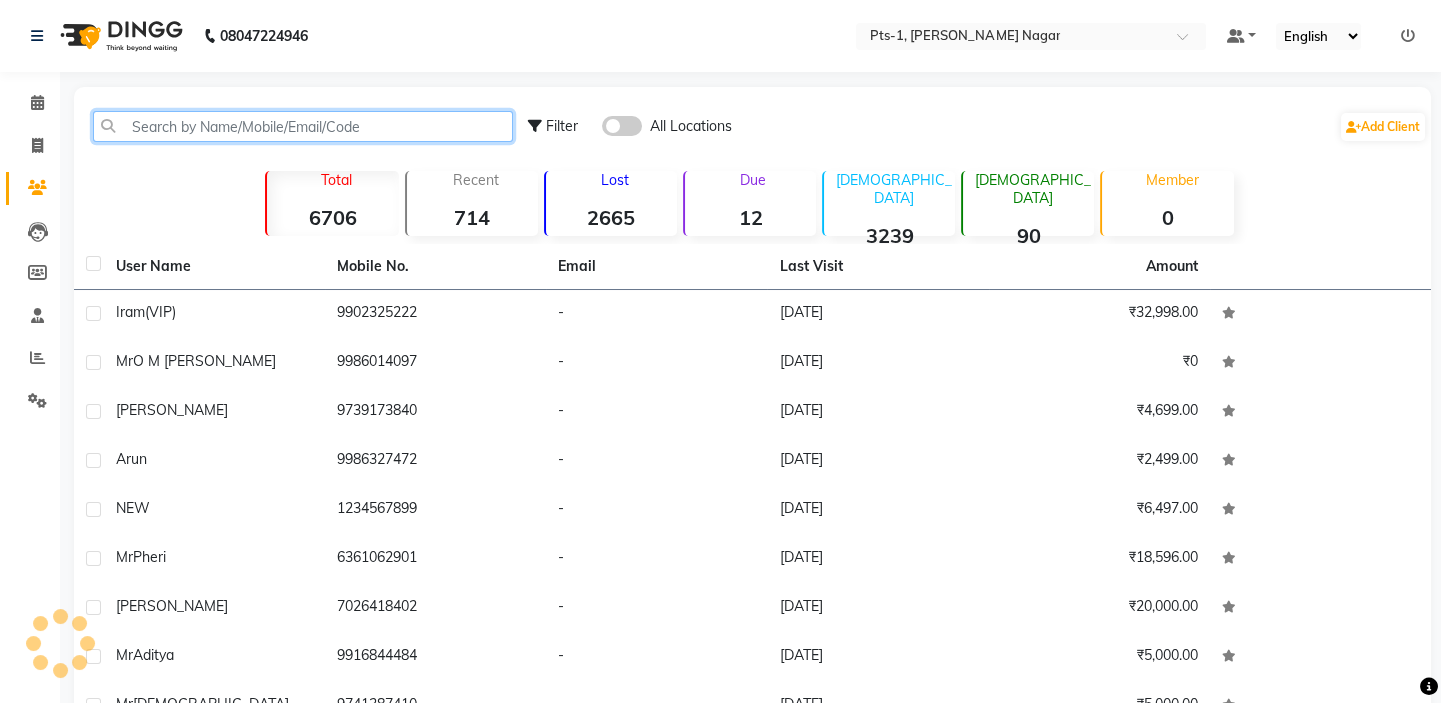 click 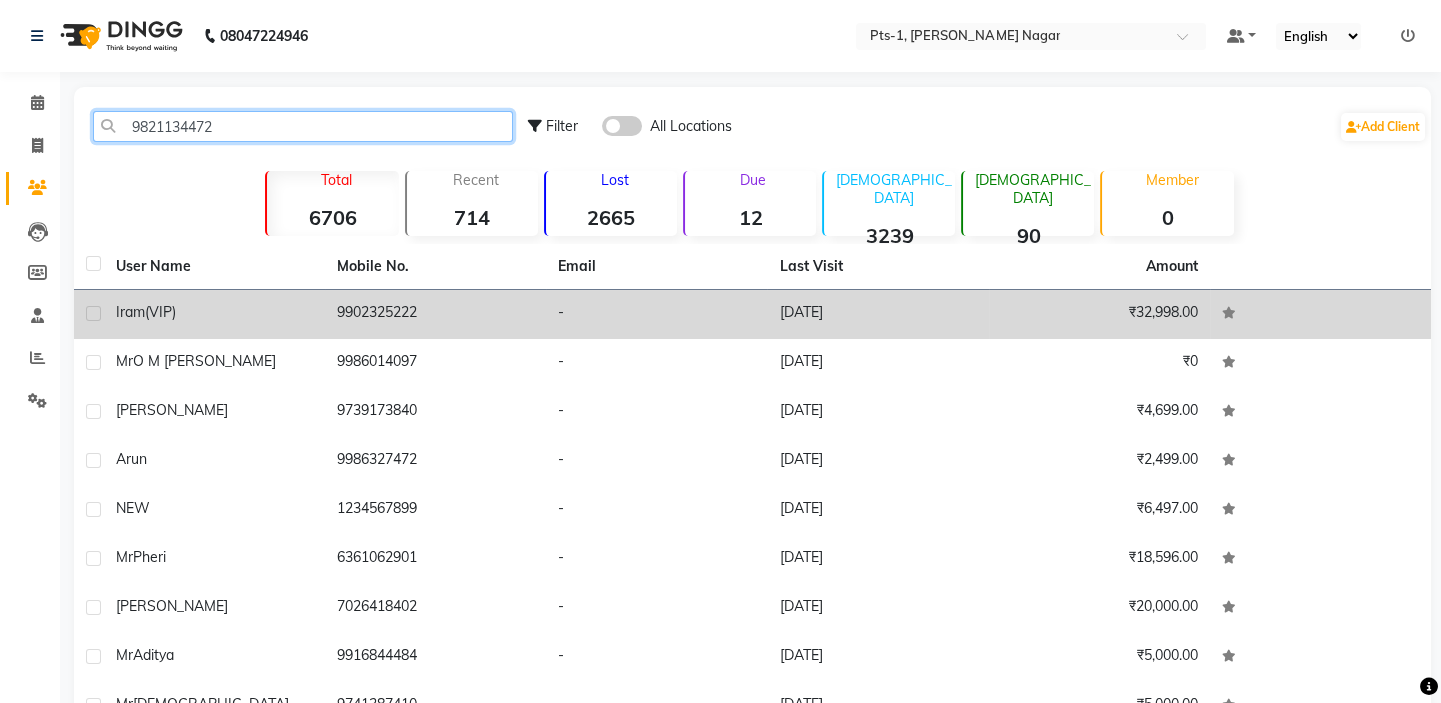 type on "9821134472" 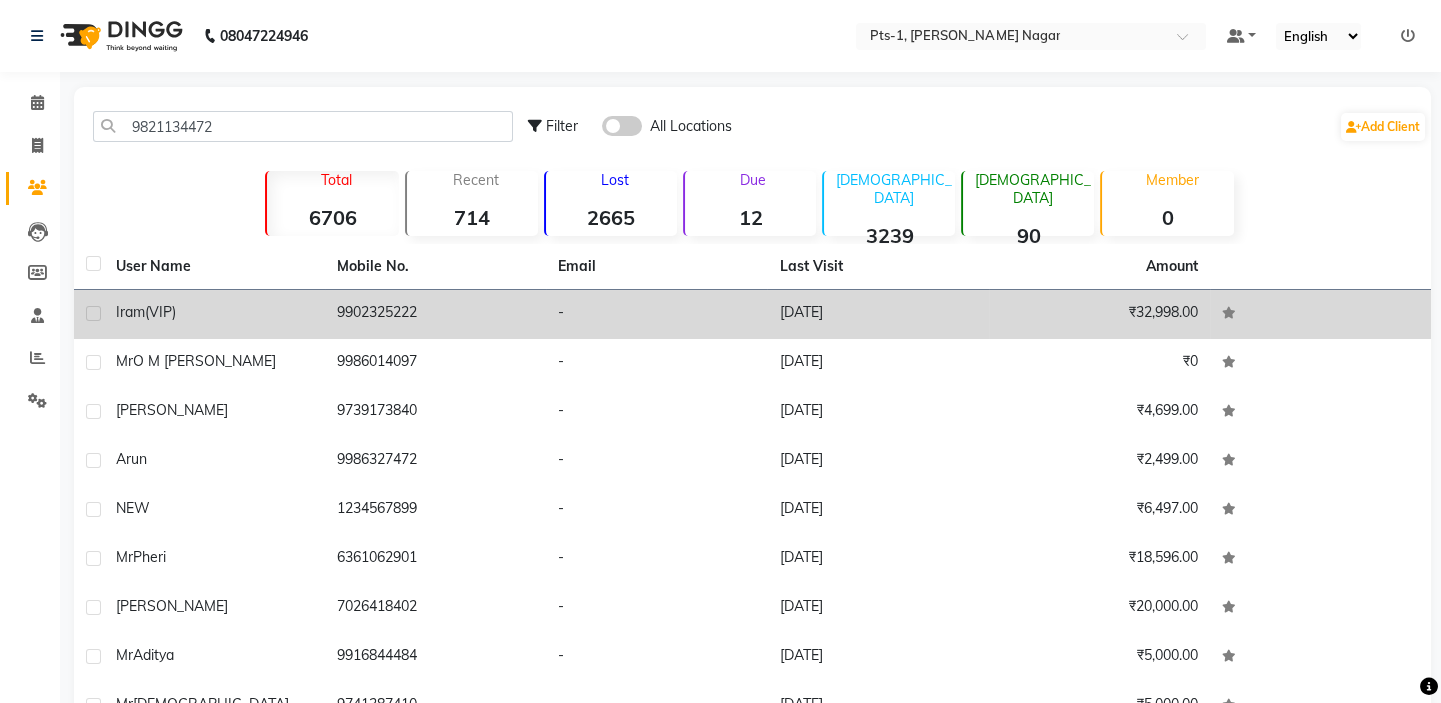 click on "9902325222" 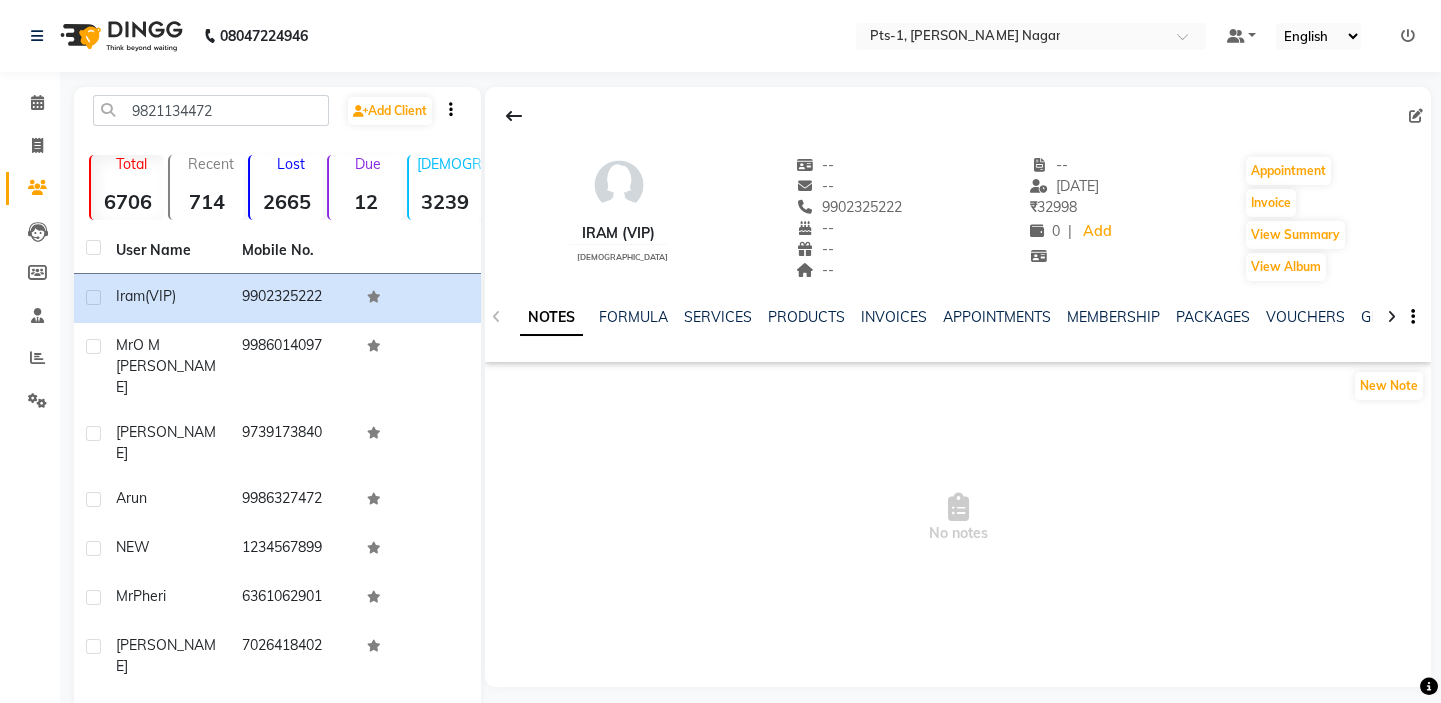 click on "No notes" at bounding box center (958, 518) 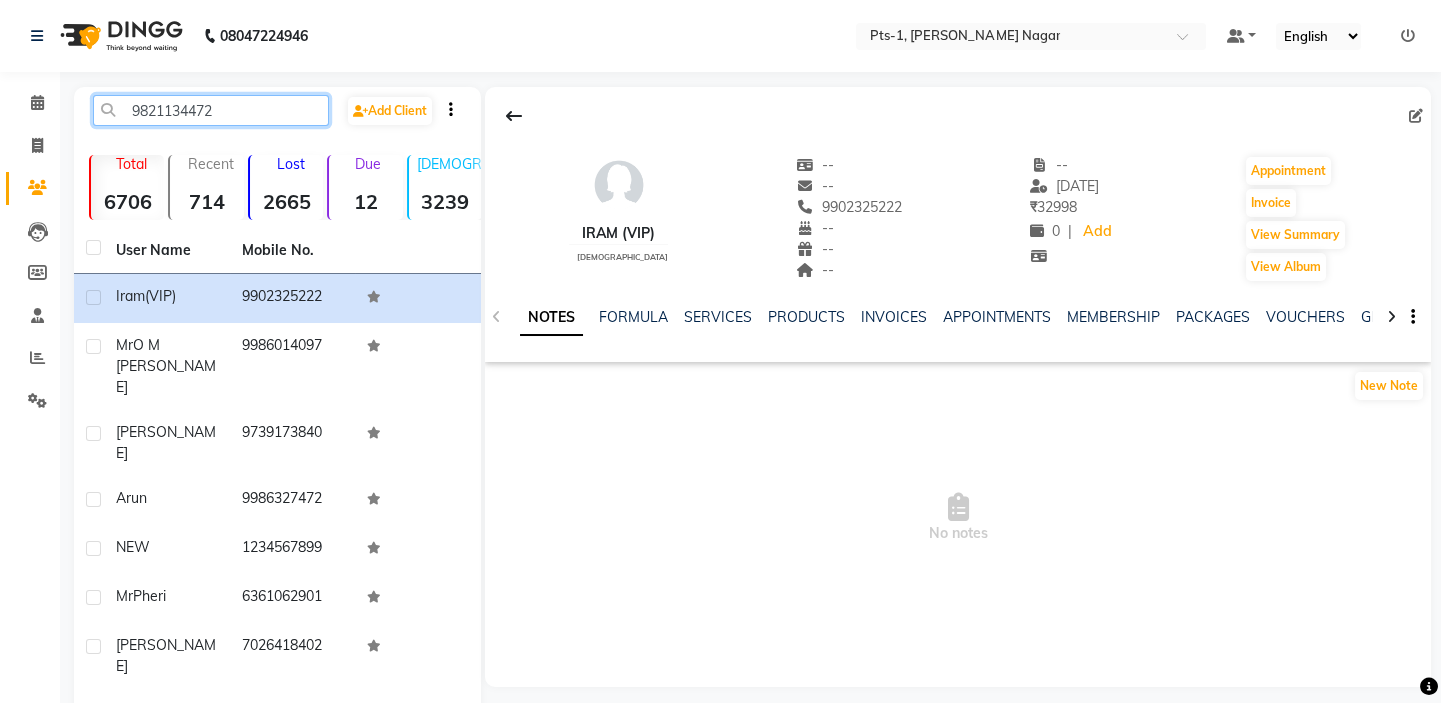 click on "9821134472" 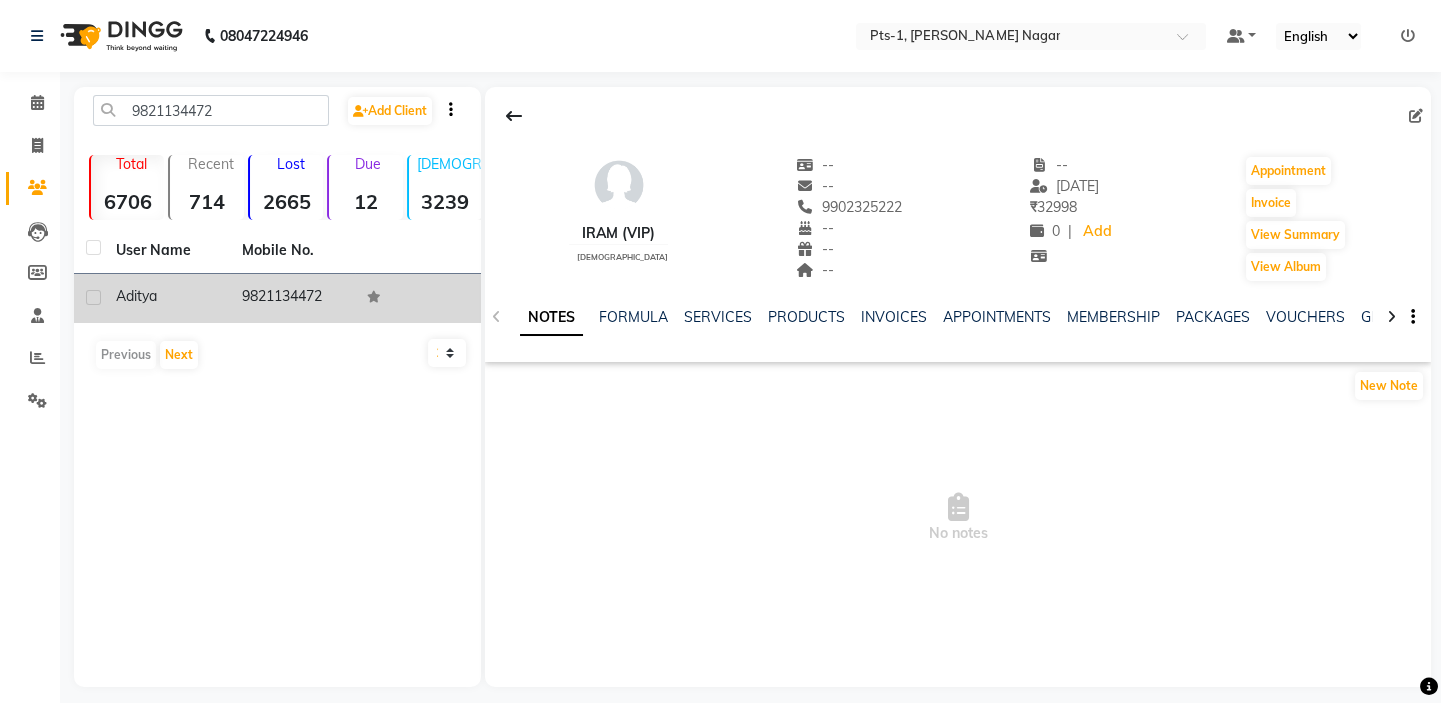 click on "9821134472" 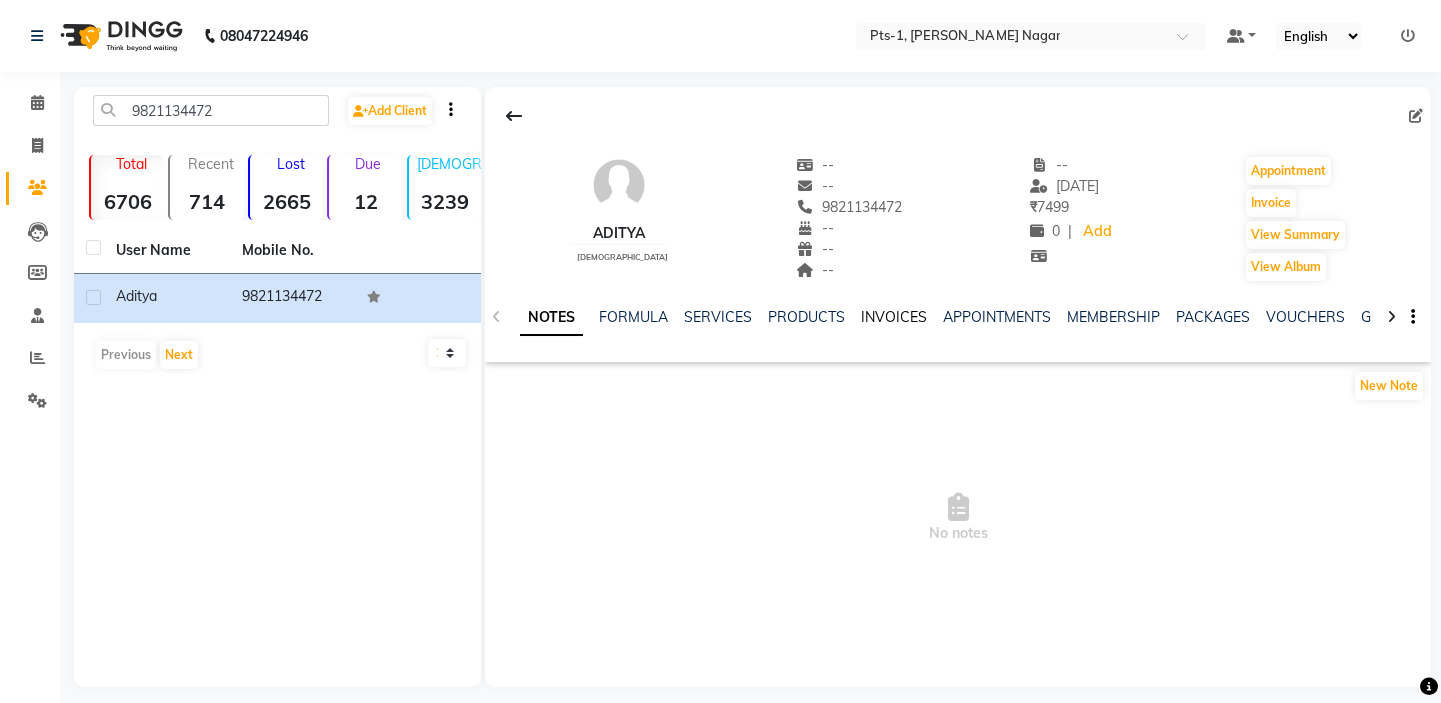 click on "INVOICES" 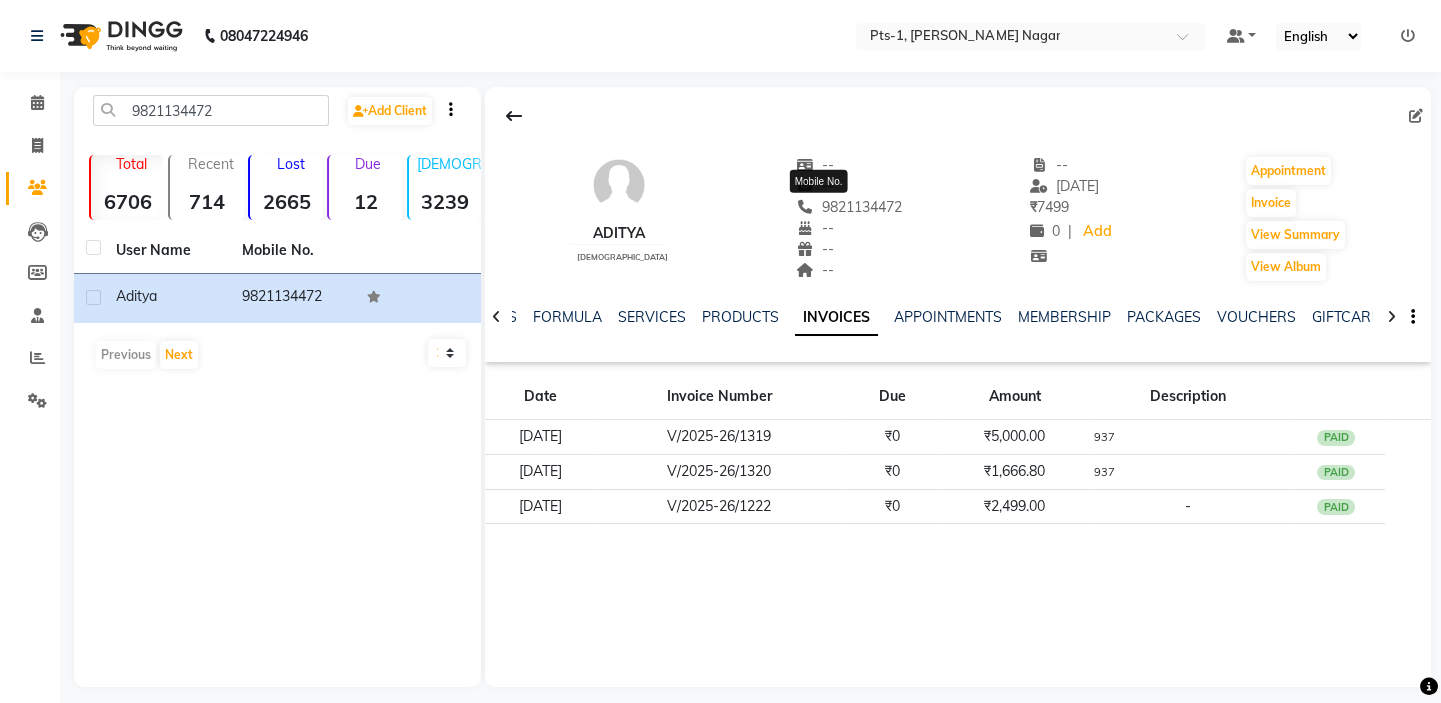 drag, startPoint x: 889, startPoint y: 203, endPoint x: 790, endPoint y: 209, distance: 99.18165 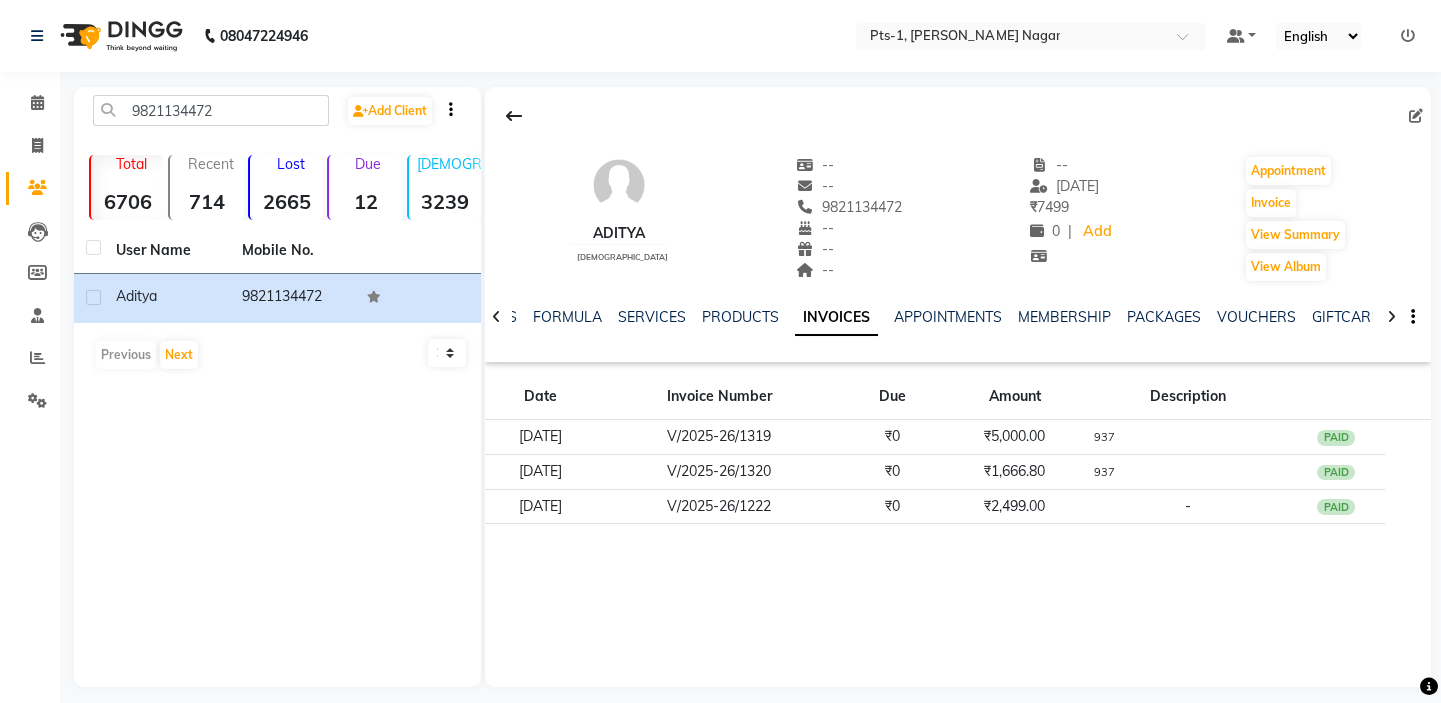 copy on "9821134472" 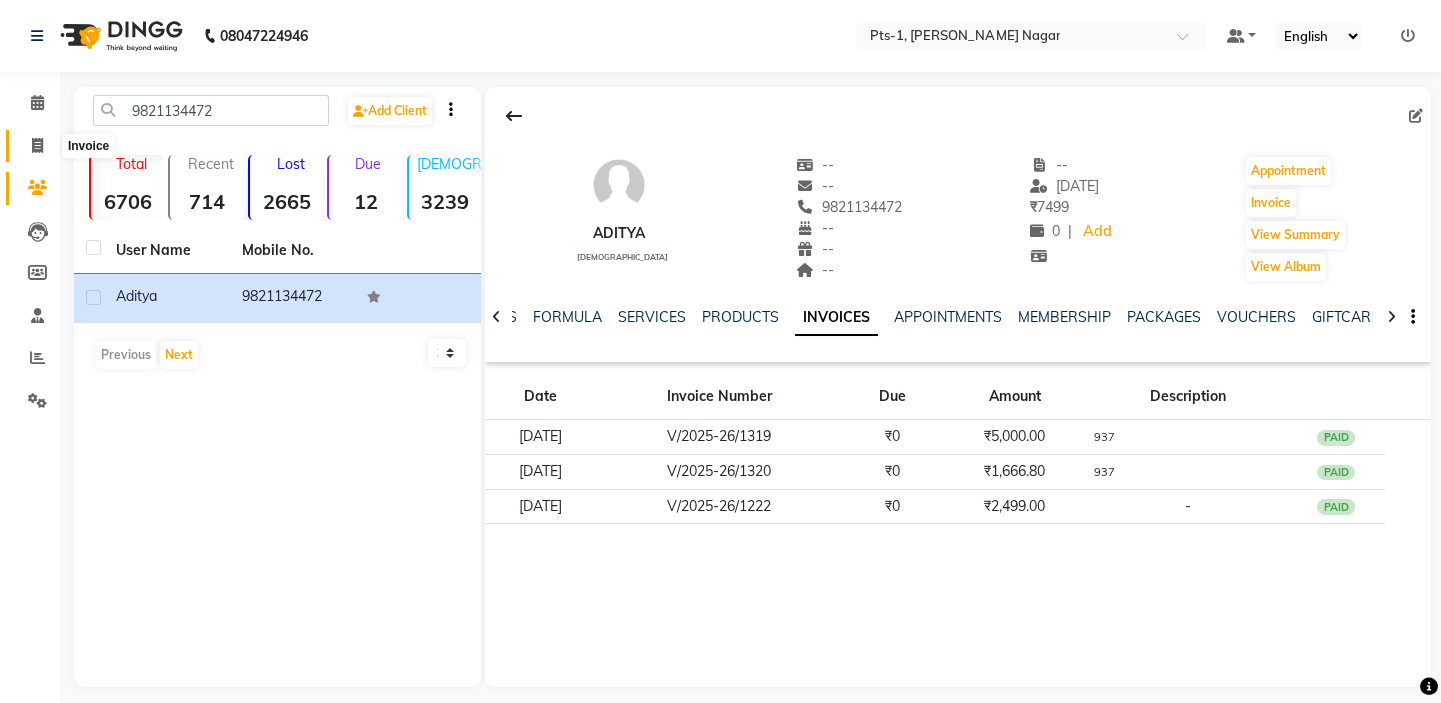 click 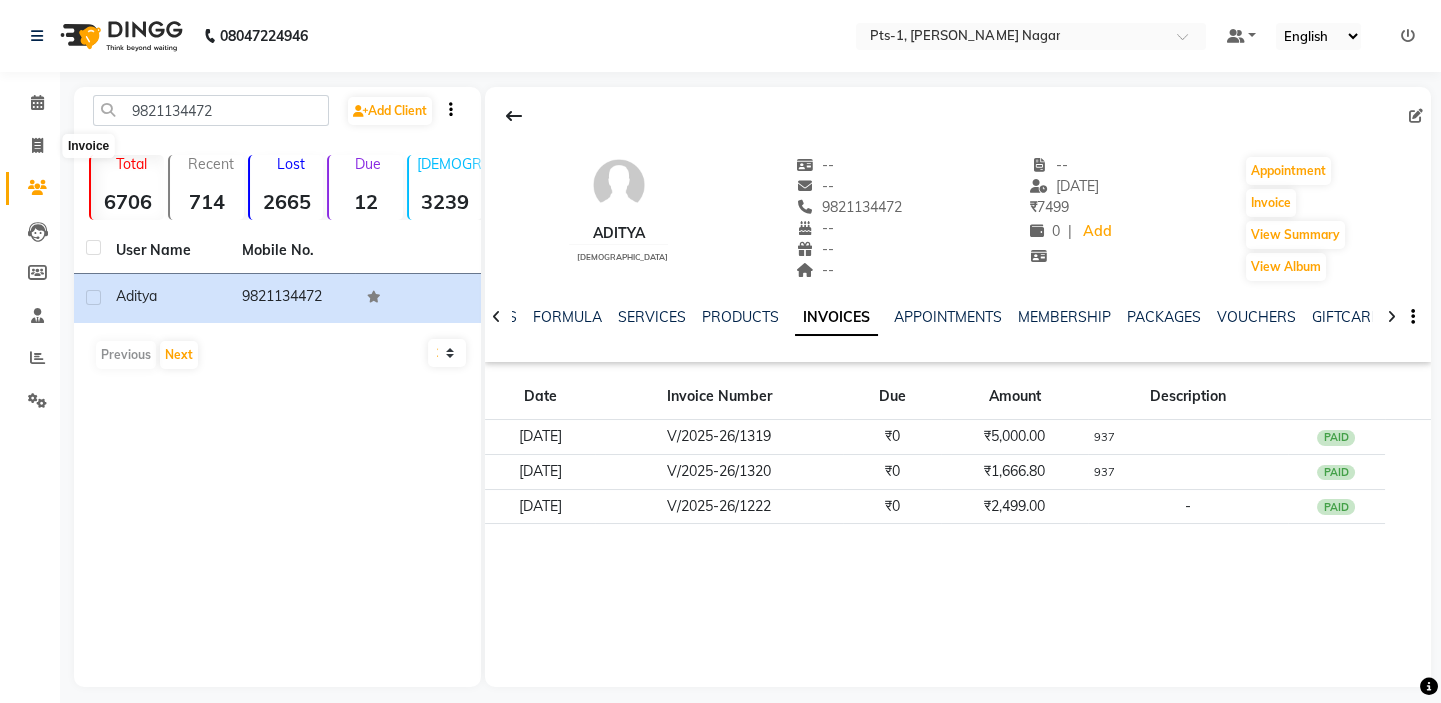 select on "service" 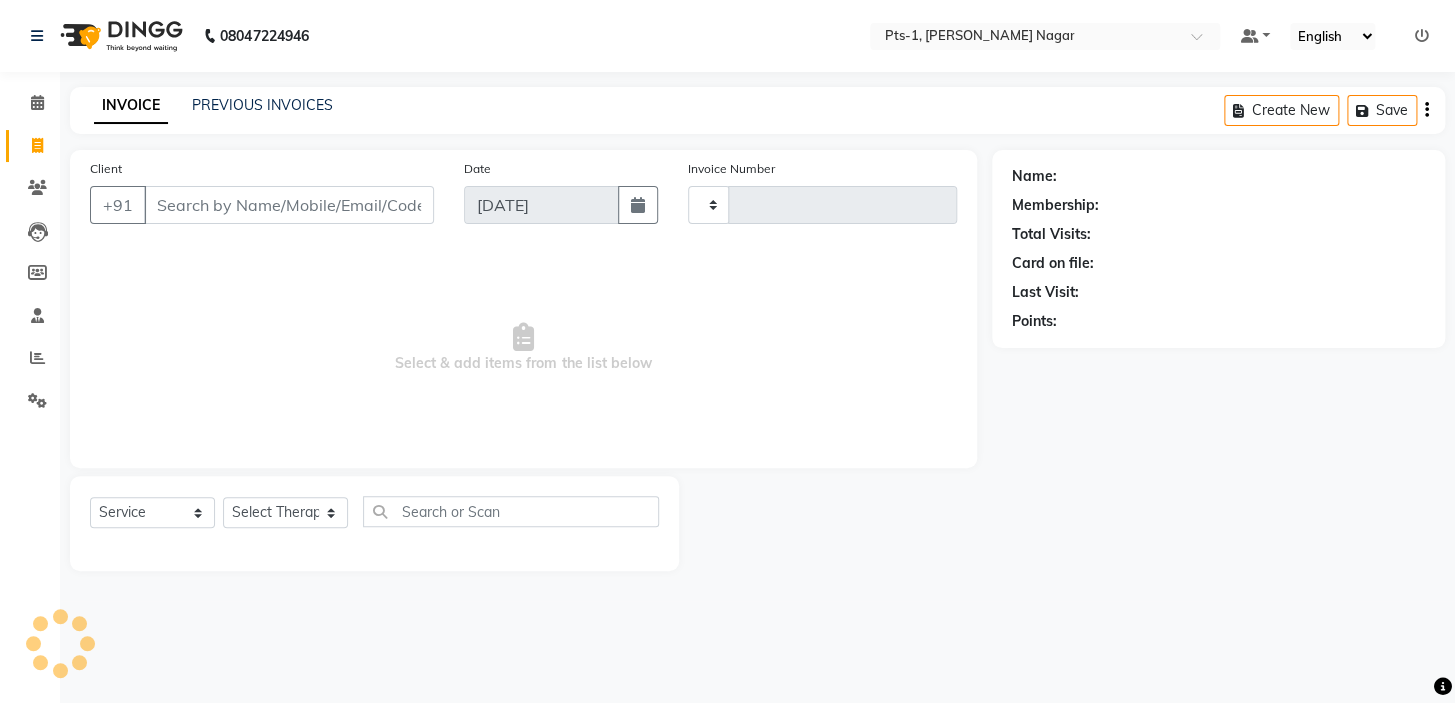 type on "1891" 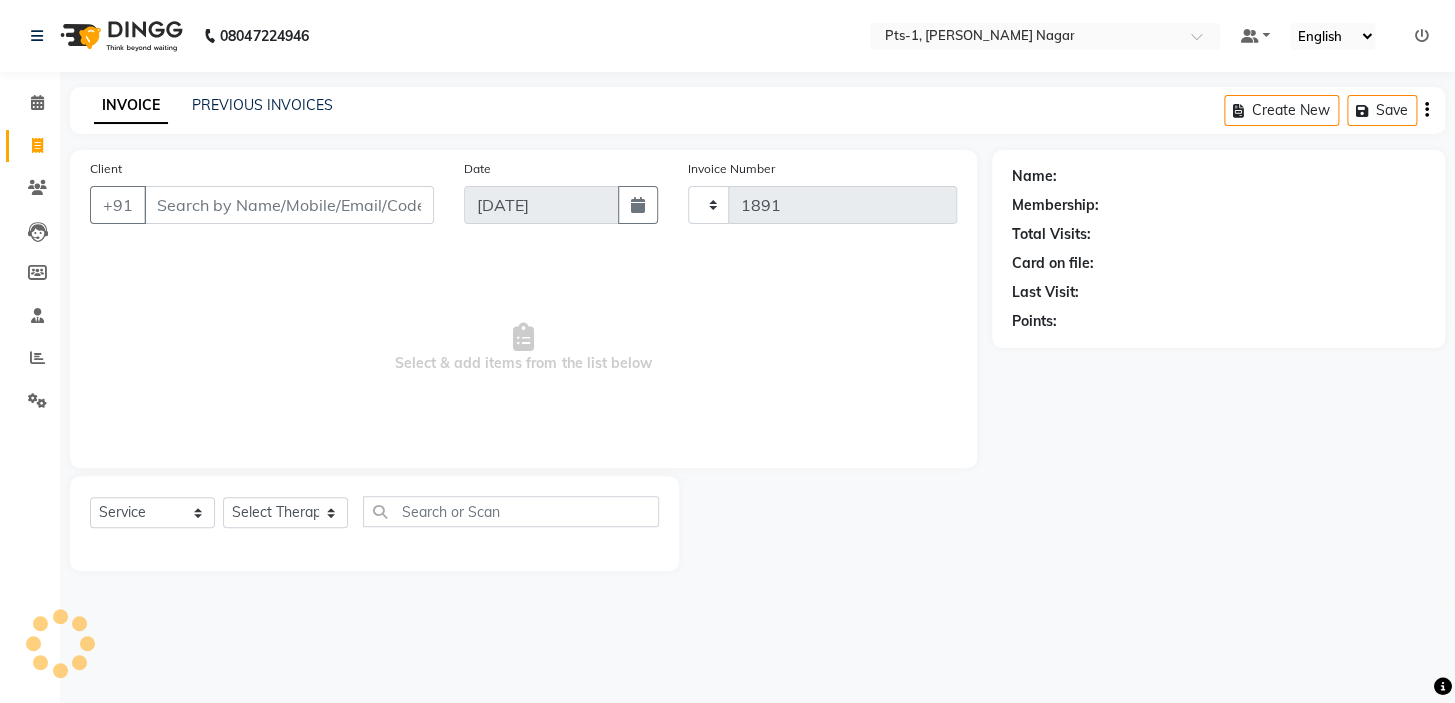 select on "5296" 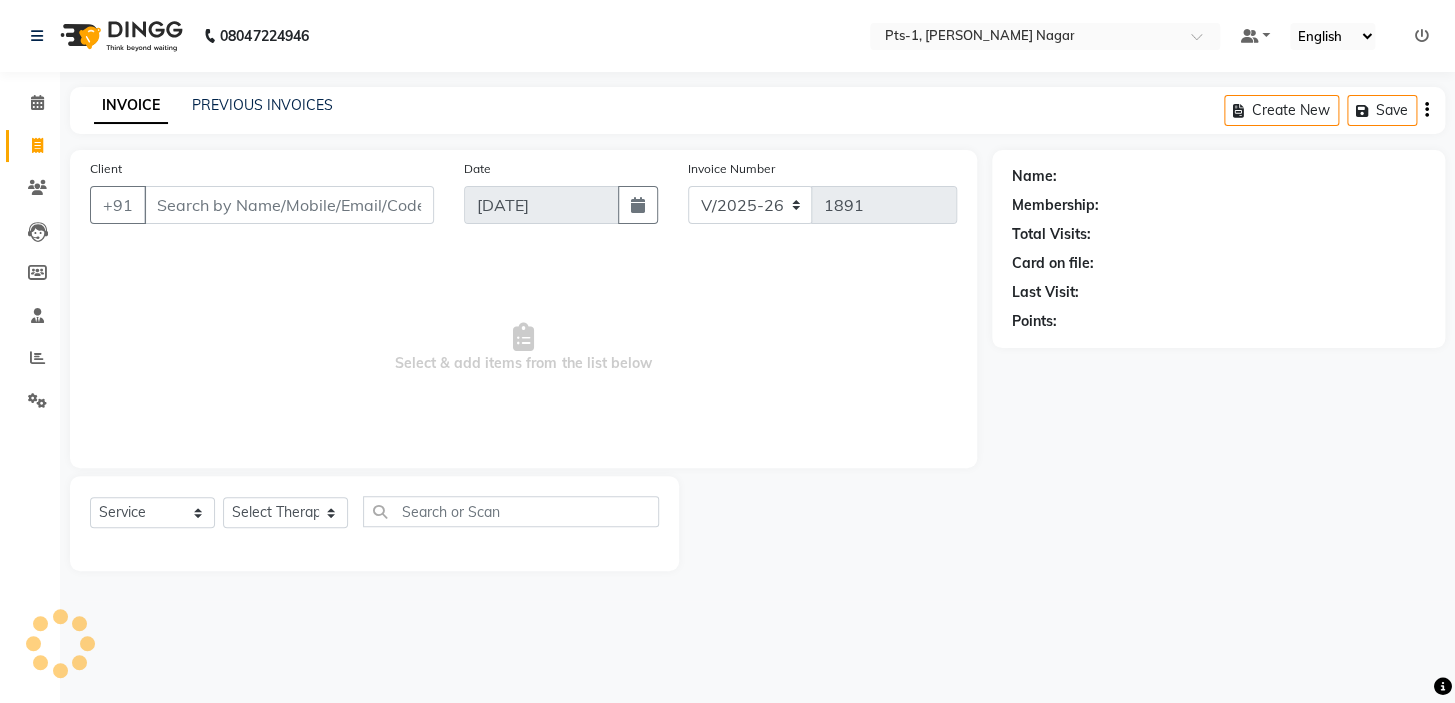 click on "Client" at bounding box center [289, 205] 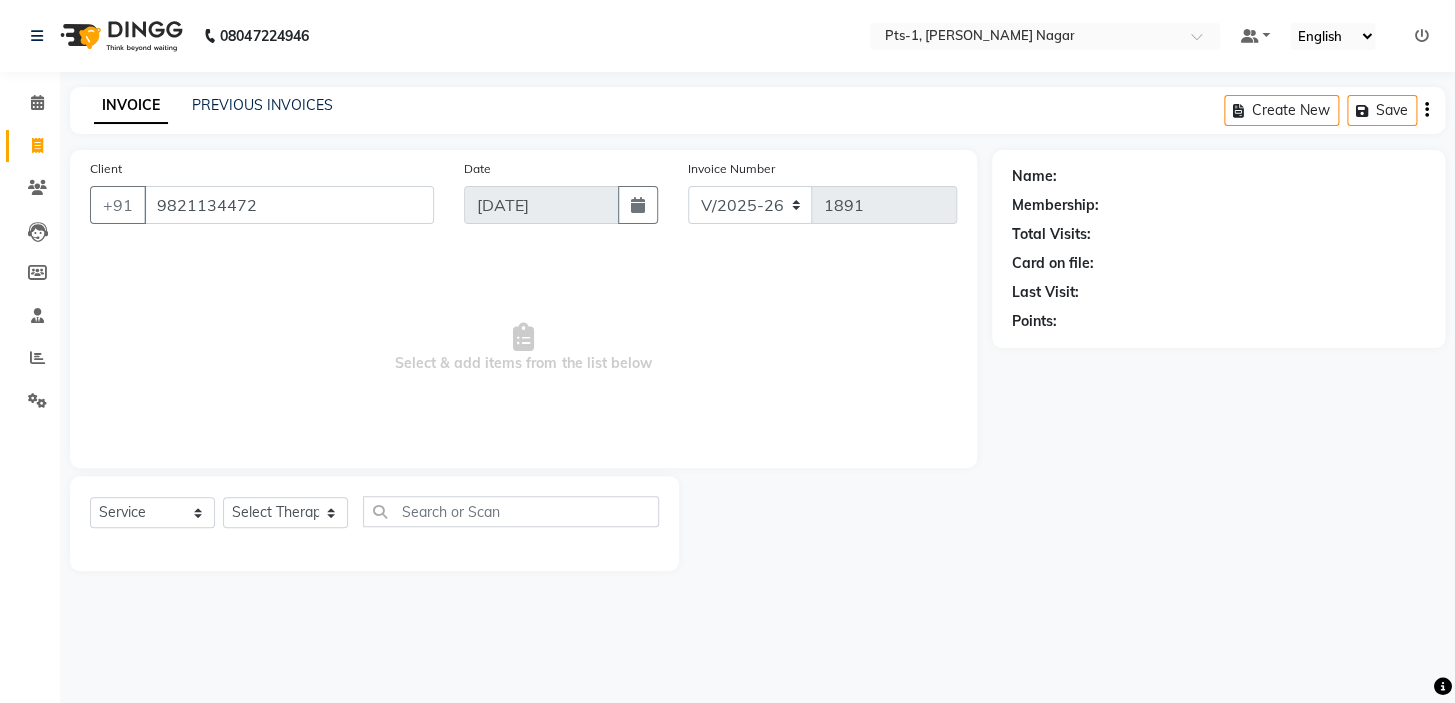 type on "9821134472" 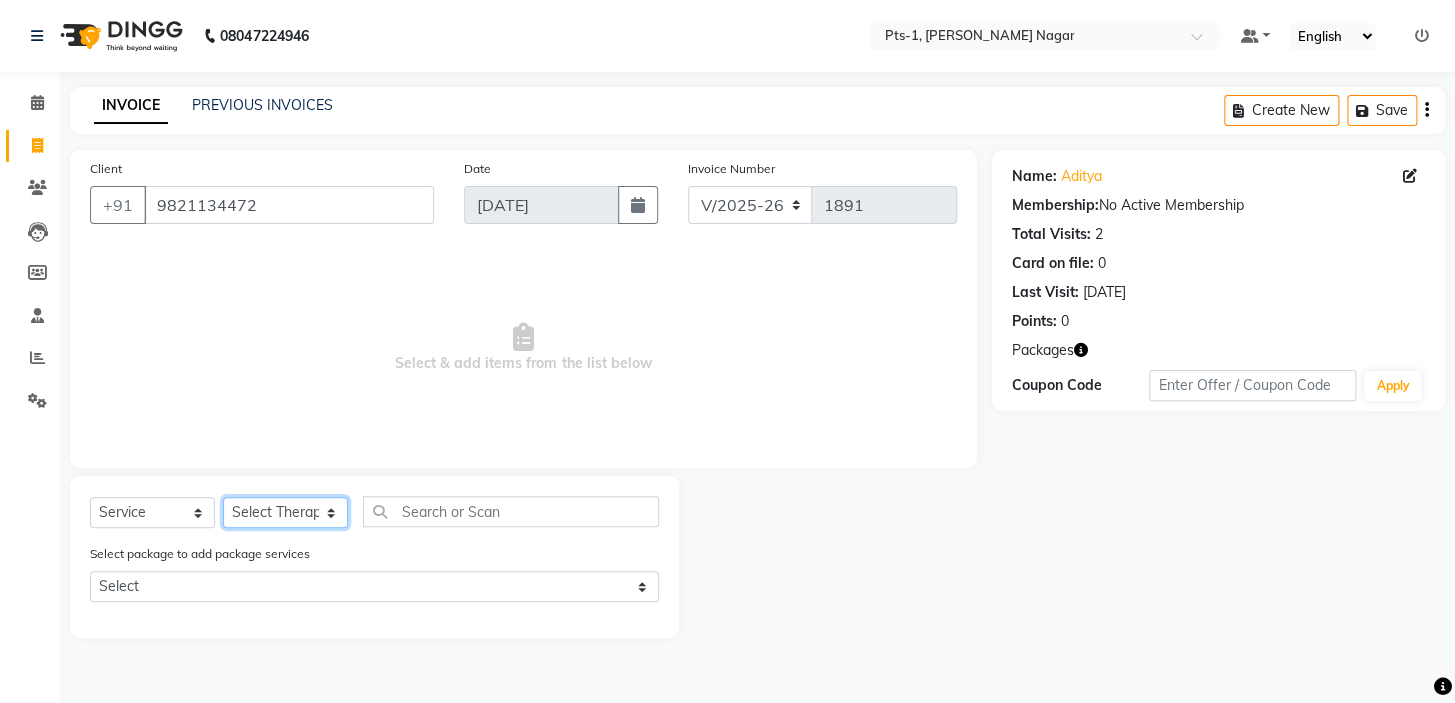 click on "Select Therapist [PERSON_NAME] anyone Babu Bela [PERSON_NAME] [PERSON_NAME] [PERSON_NAME] Sun [PERSON_NAME] [PERSON_NAME]" 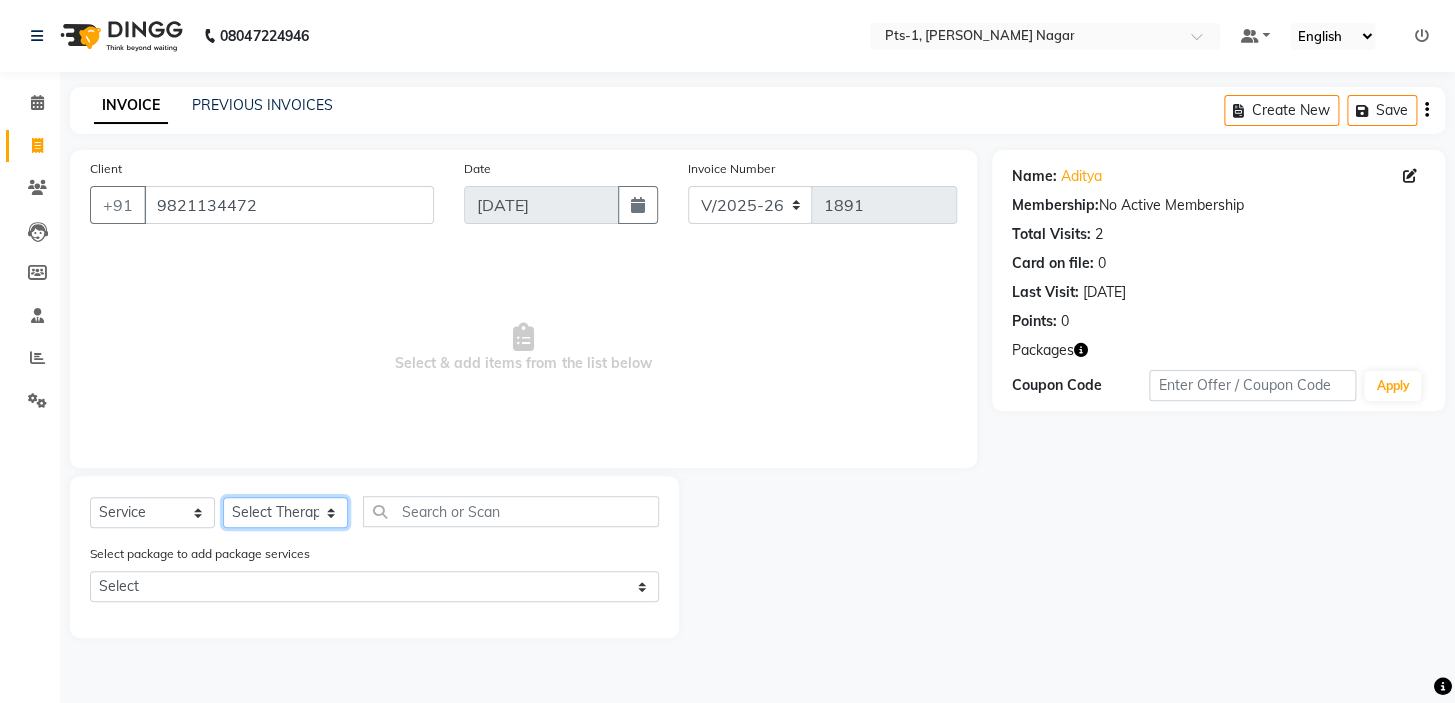 select on "51729" 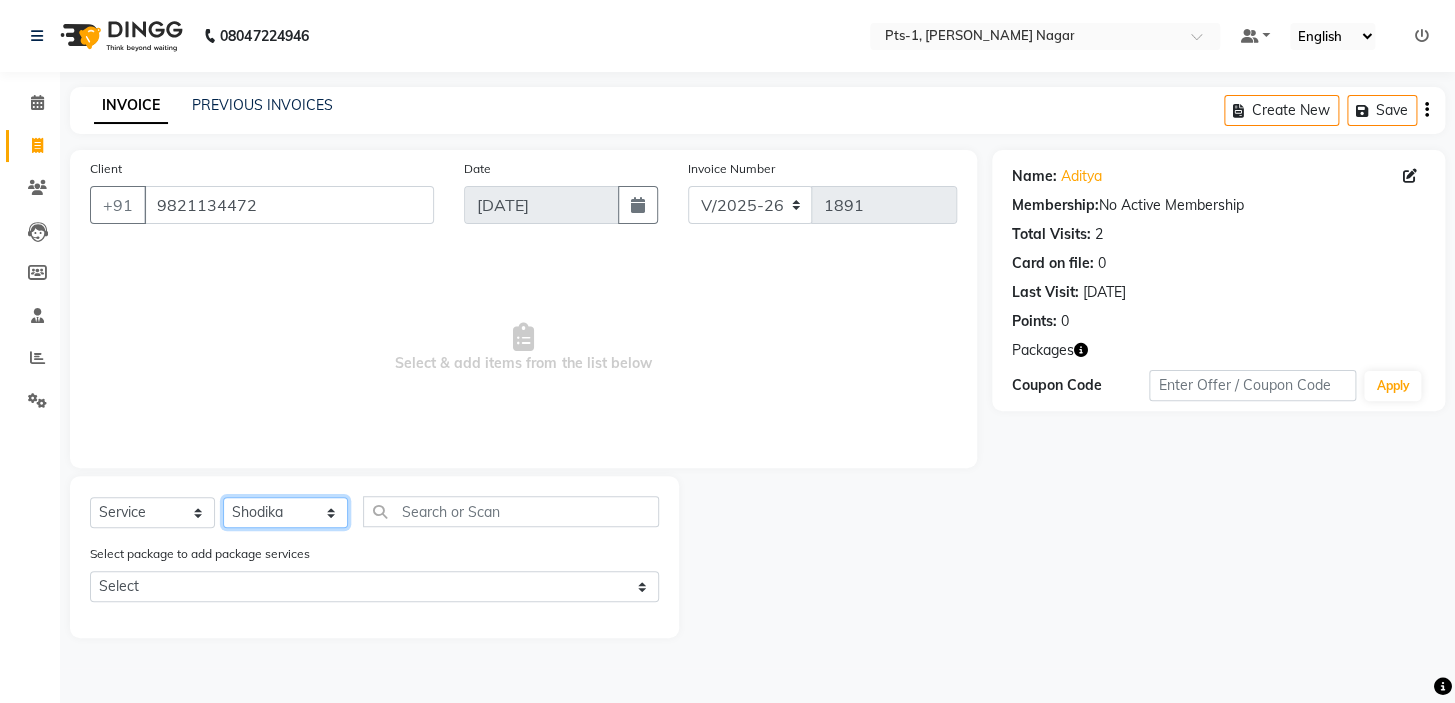 click on "Select Therapist [PERSON_NAME] anyone Babu Bela [PERSON_NAME] [PERSON_NAME] [PERSON_NAME] Sun [PERSON_NAME] [PERSON_NAME]" 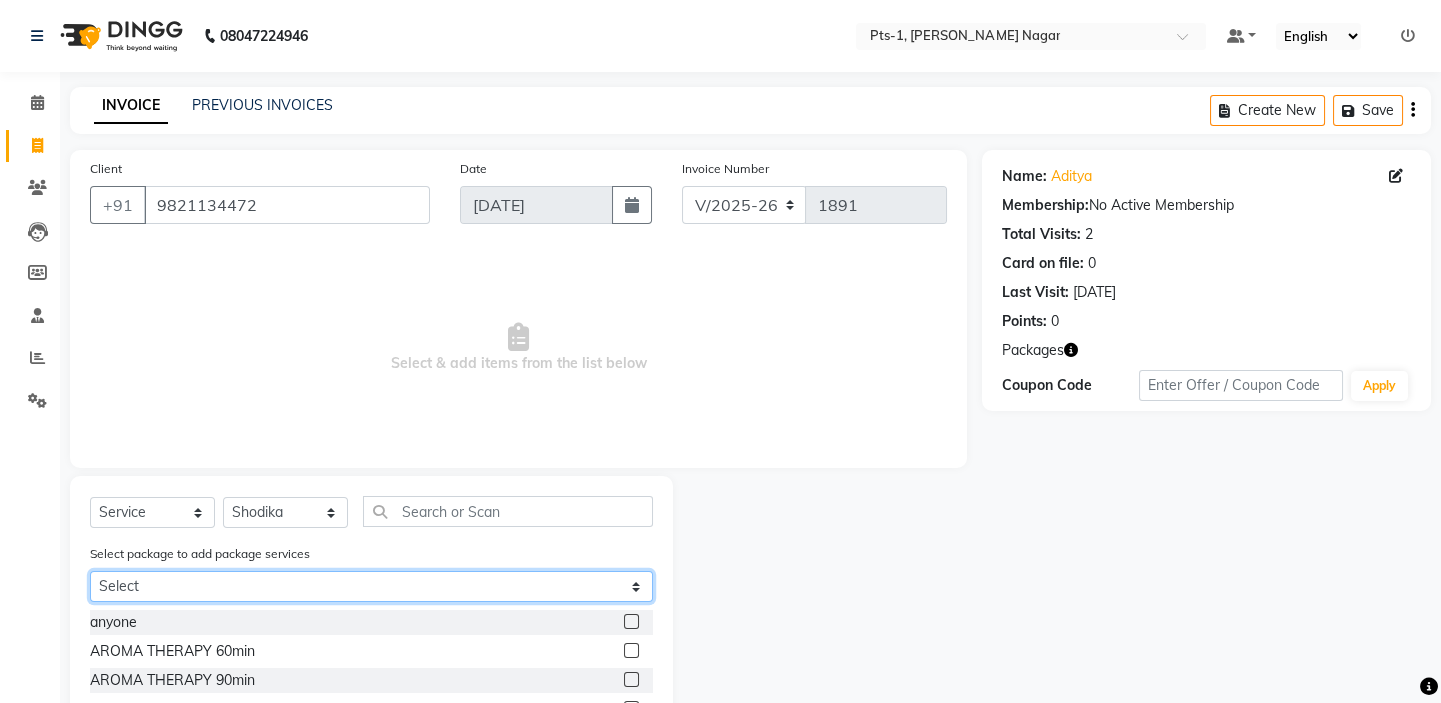 click on "Select PTS PACKAGE (5K) 3 SERVICES WITH STEAM" 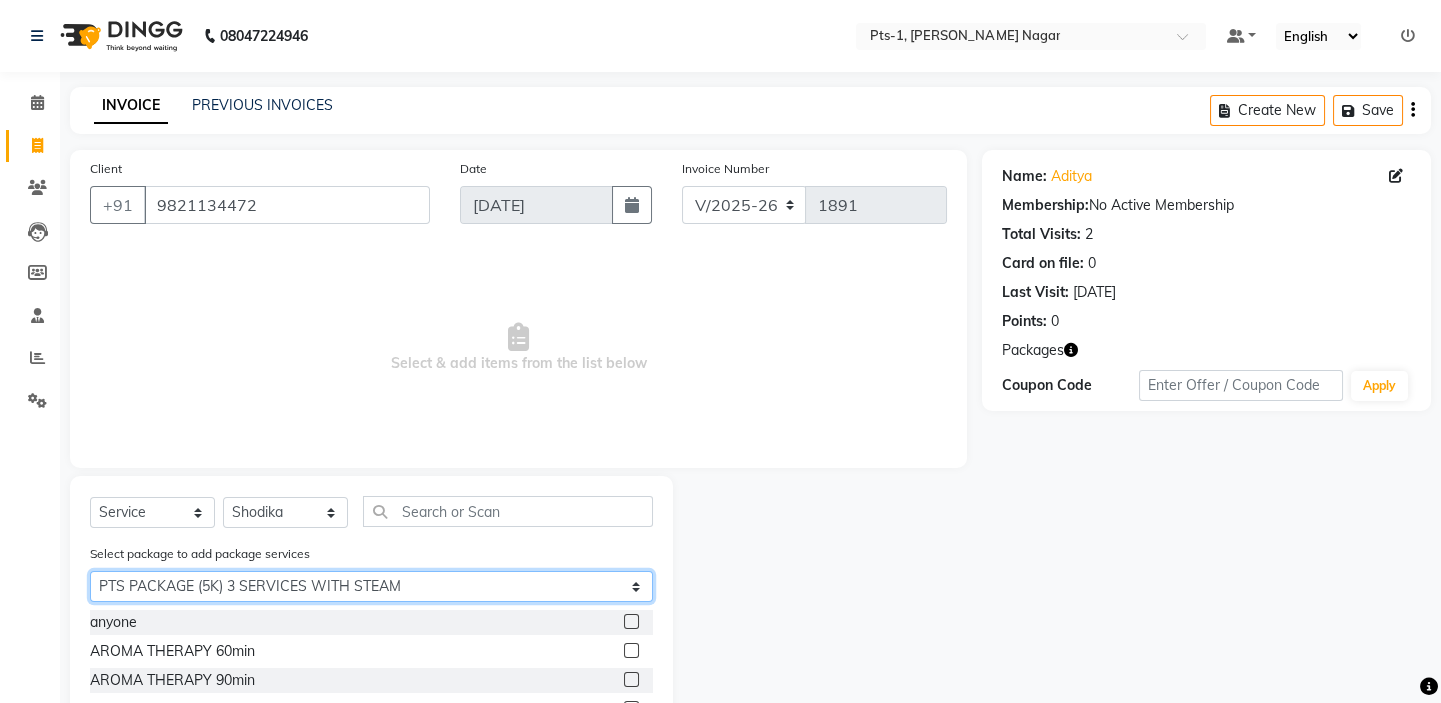 click on "Select PTS PACKAGE (5K) 3 SERVICES WITH STEAM" 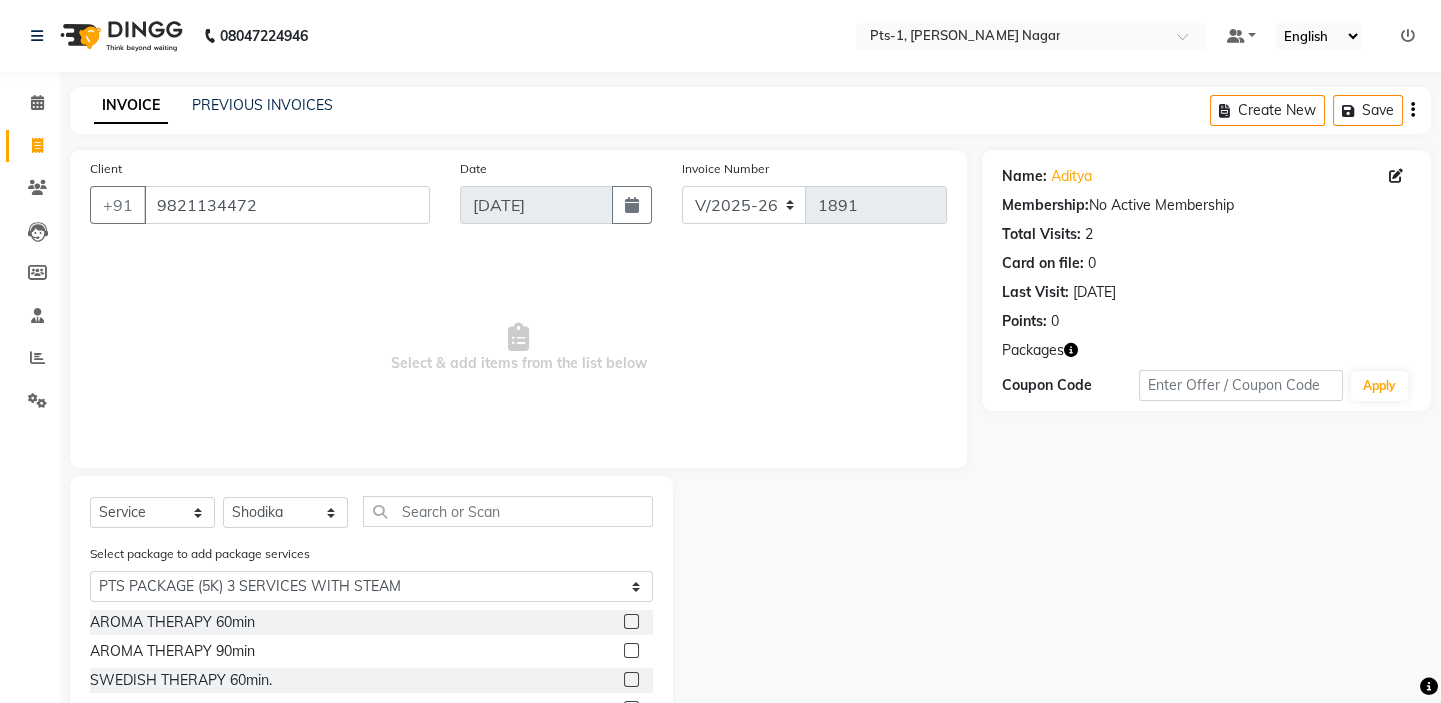 click 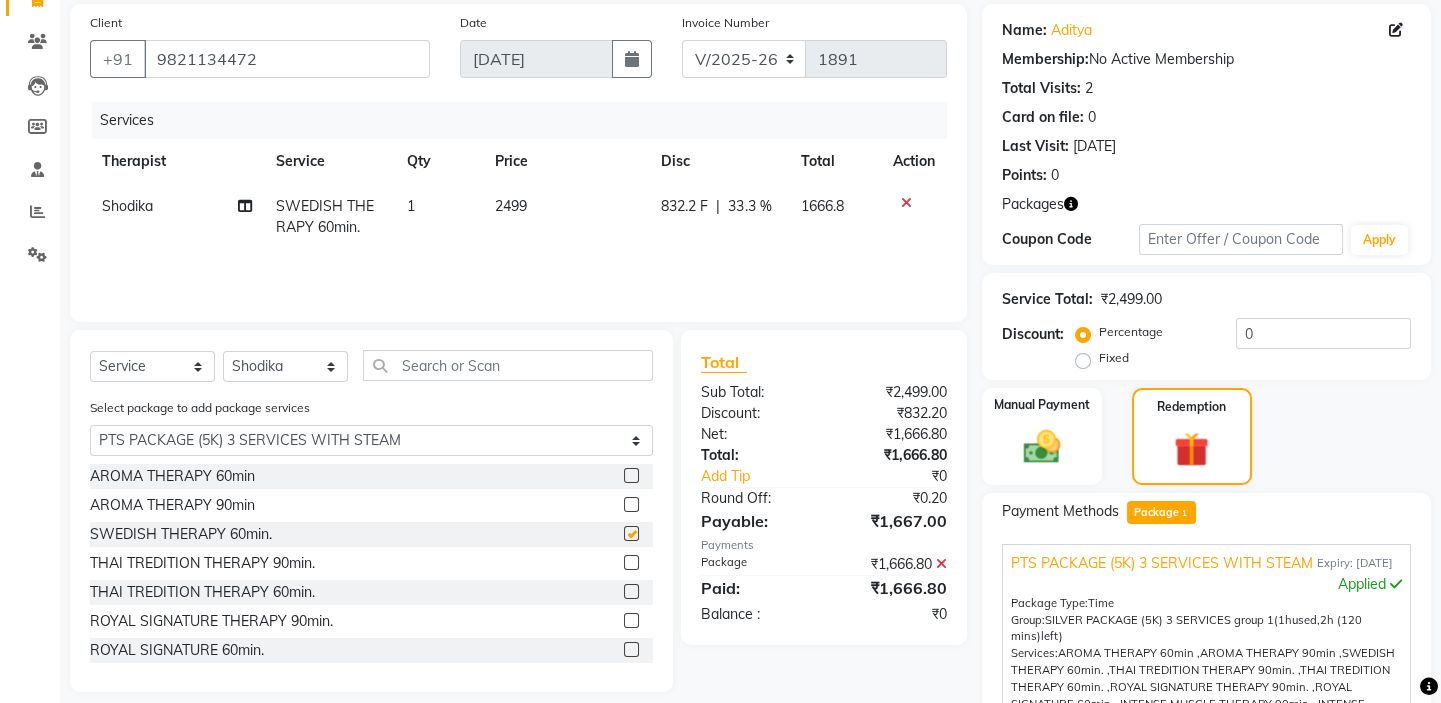 checkbox on "false" 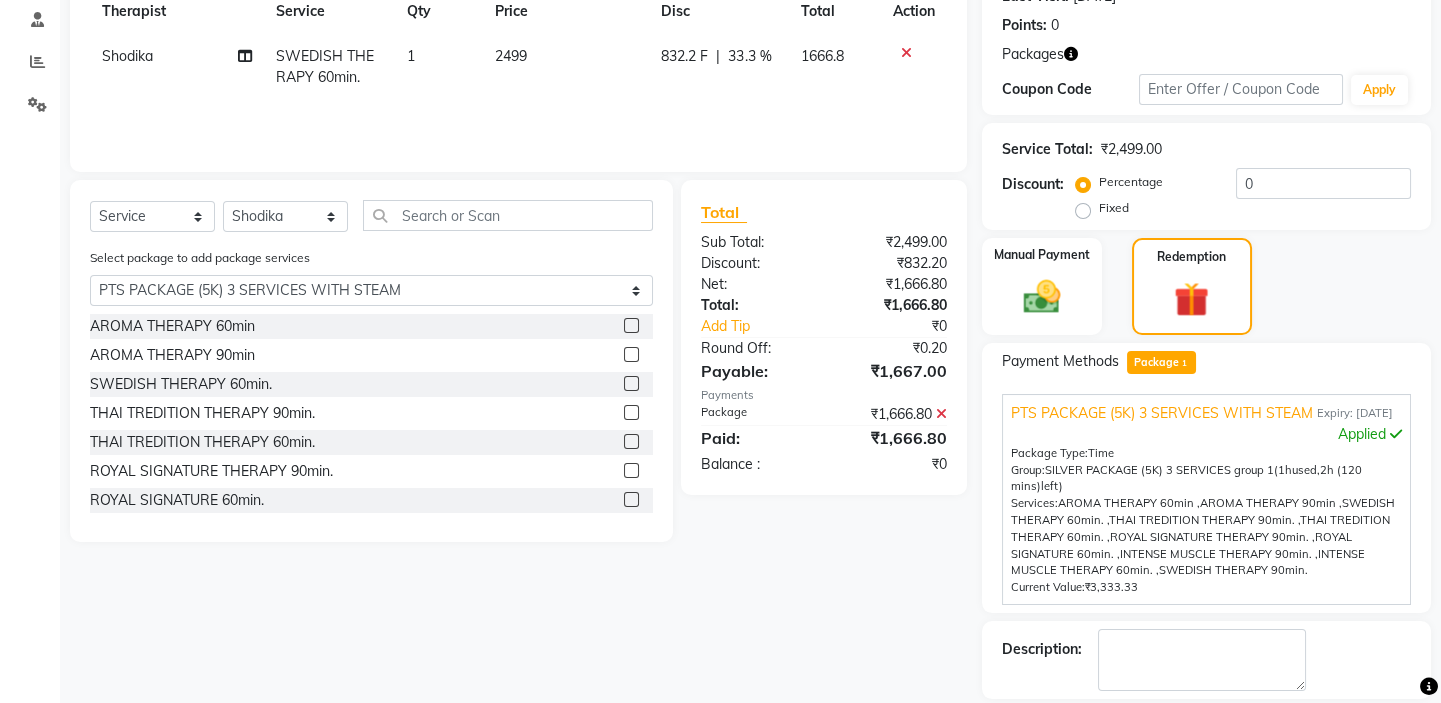 scroll, scrollTop: 400, scrollLeft: 0, axis: vertical 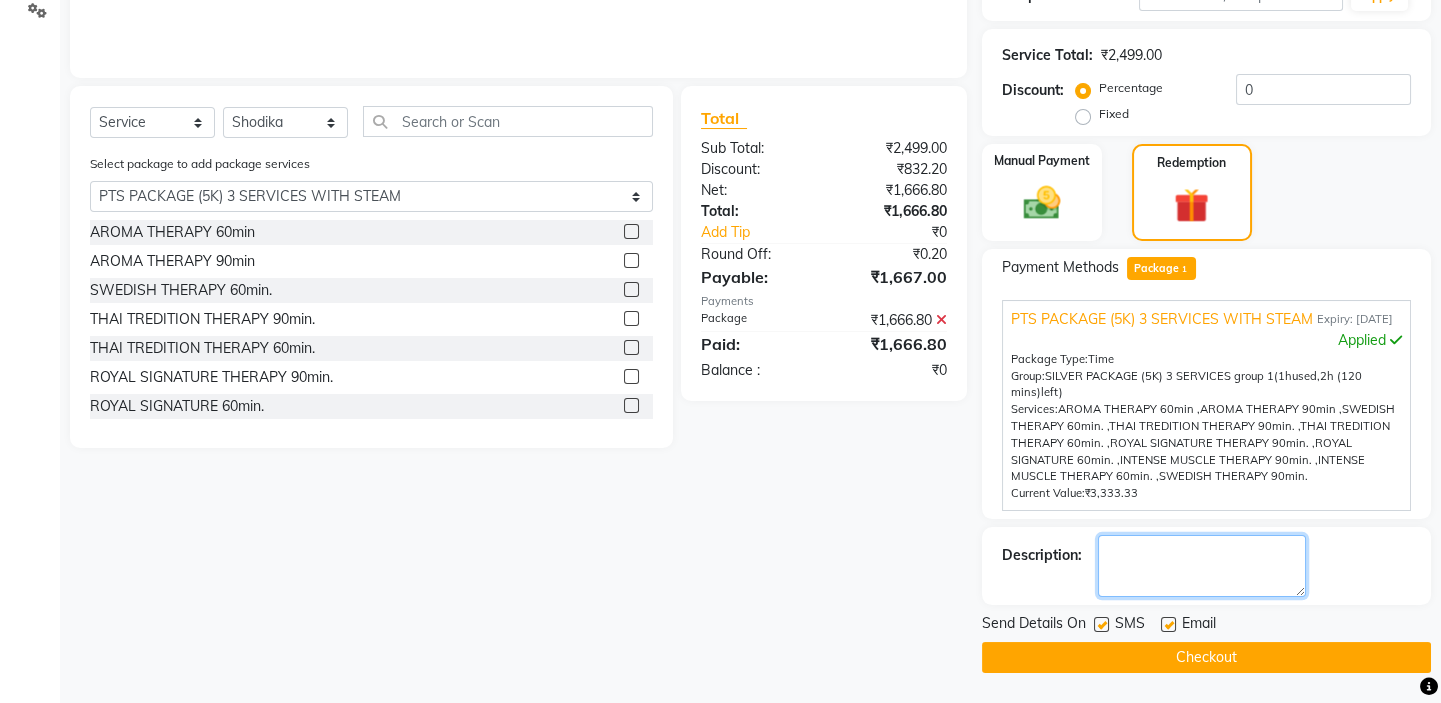 click 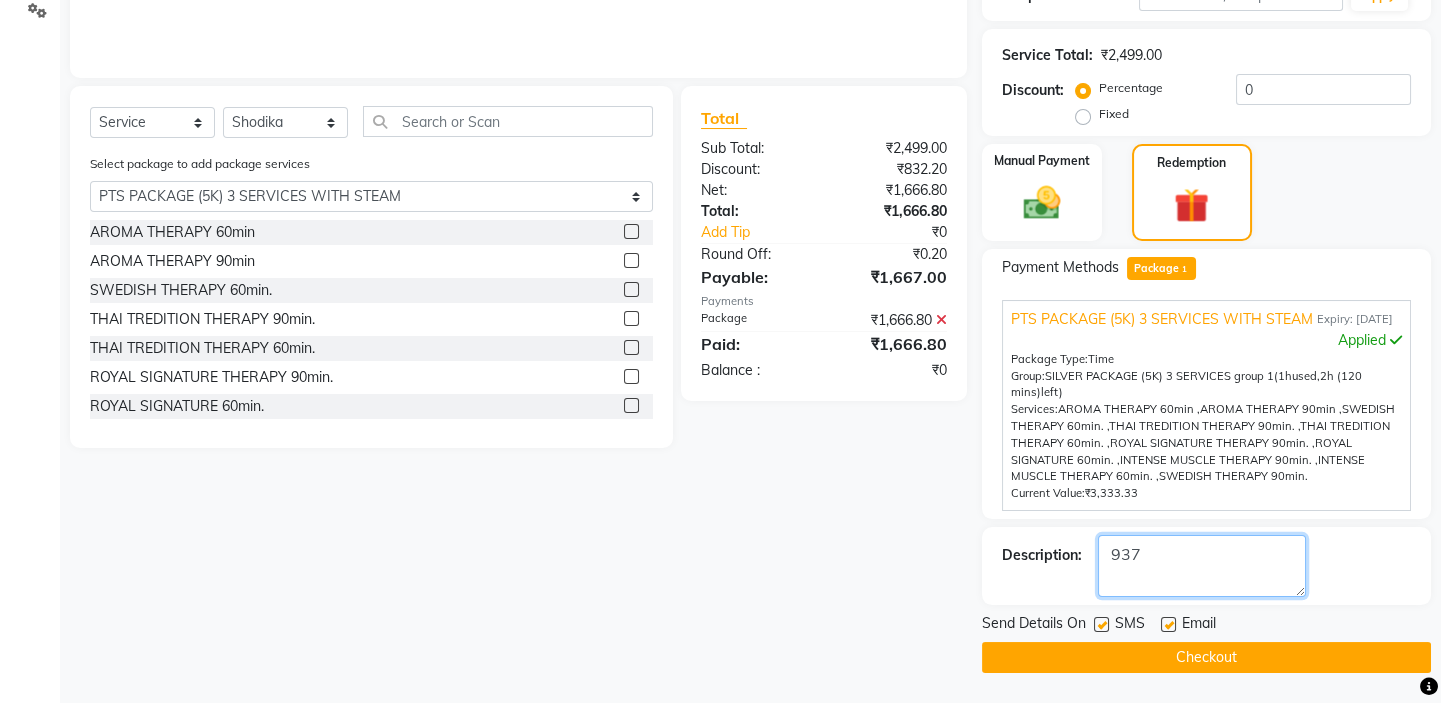 type on "937" 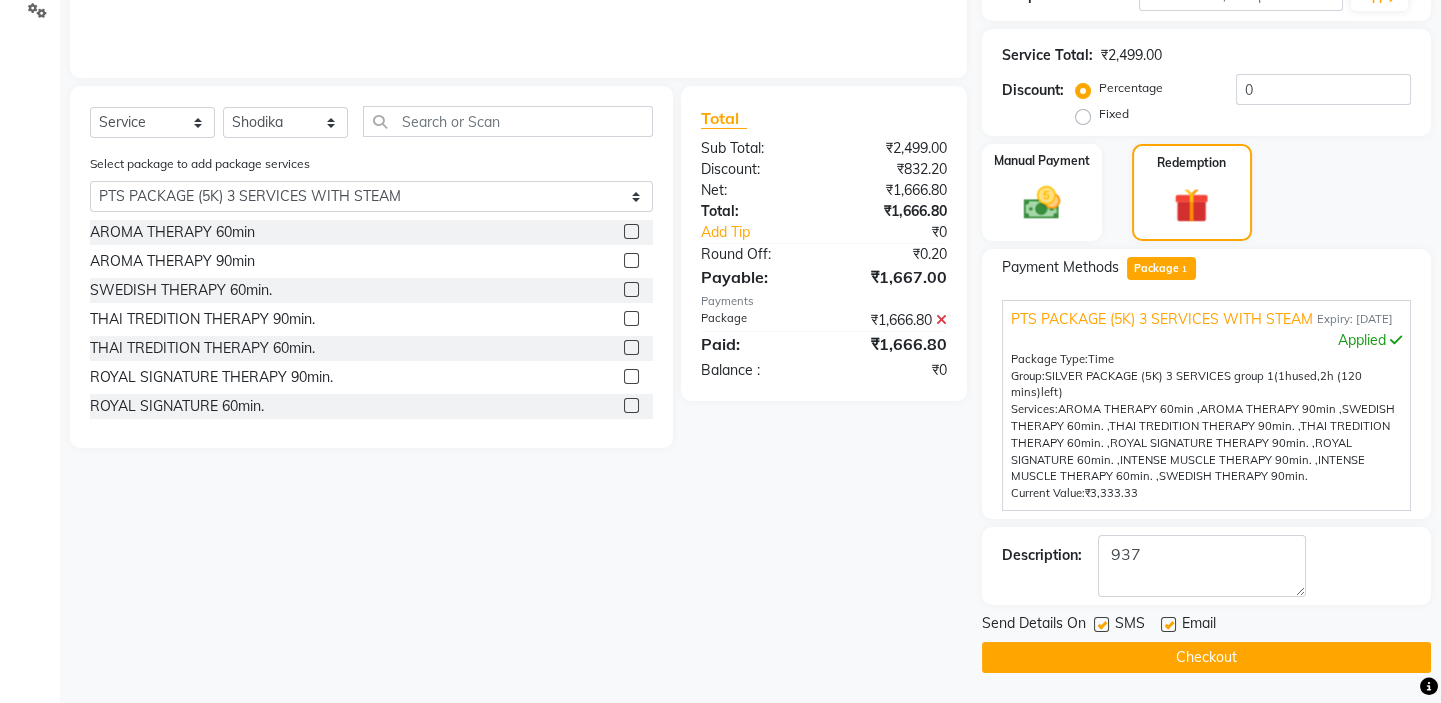 click 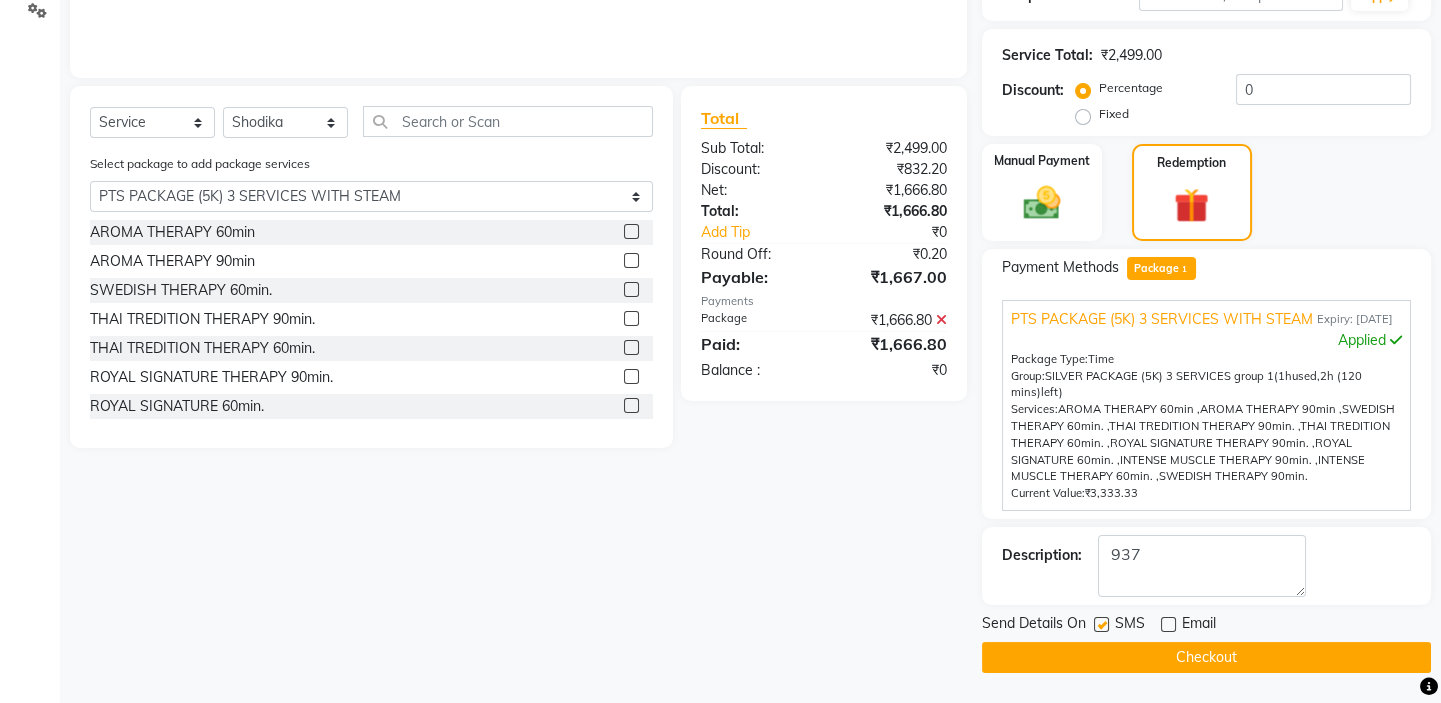 click 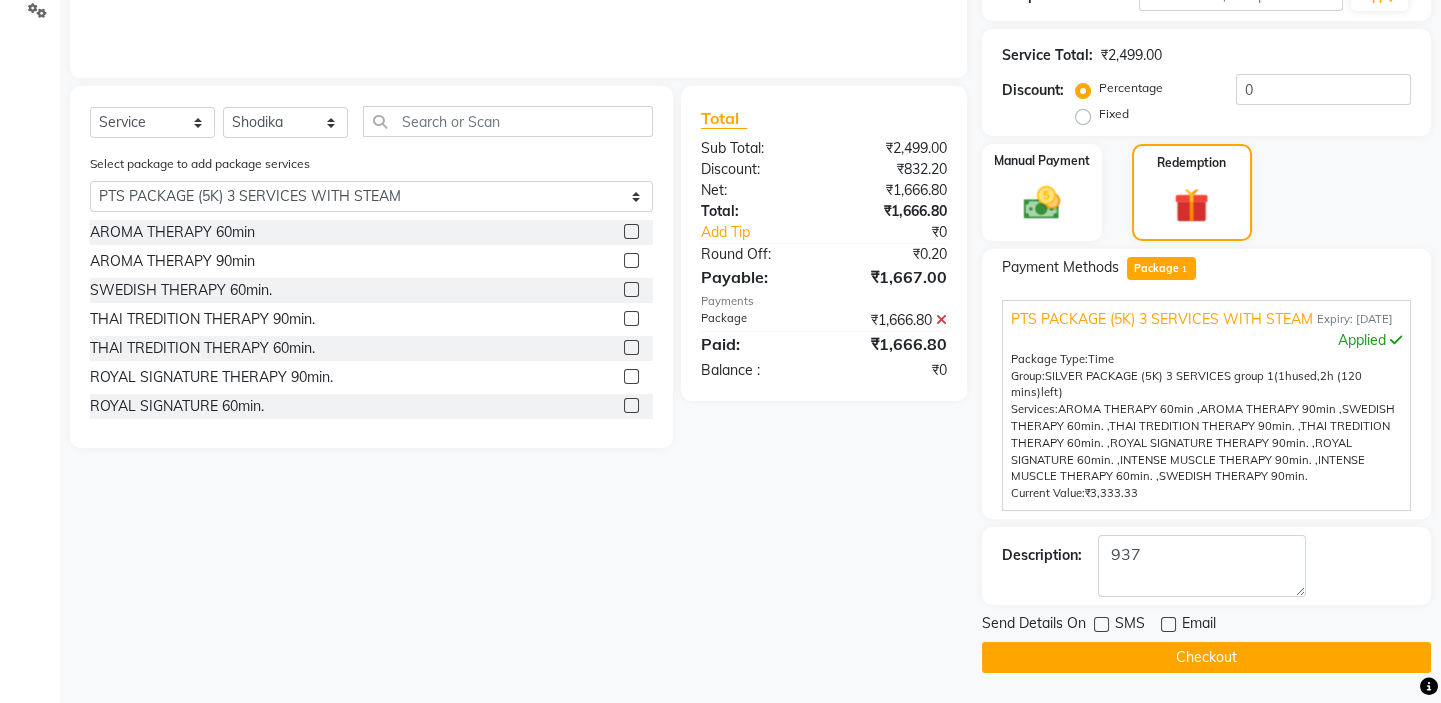 click on "Checkout" 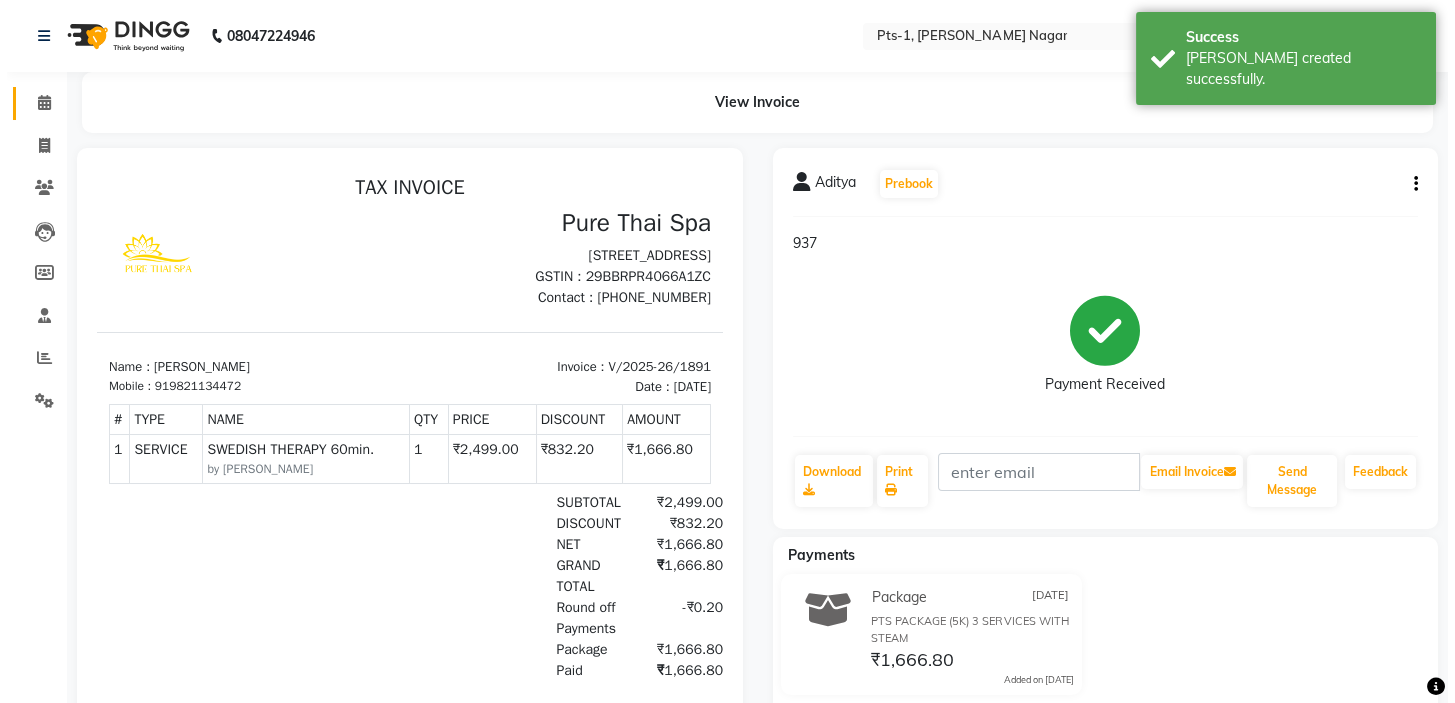 scroll, scrollTop: 0, scrollLeft: 0, axis: both 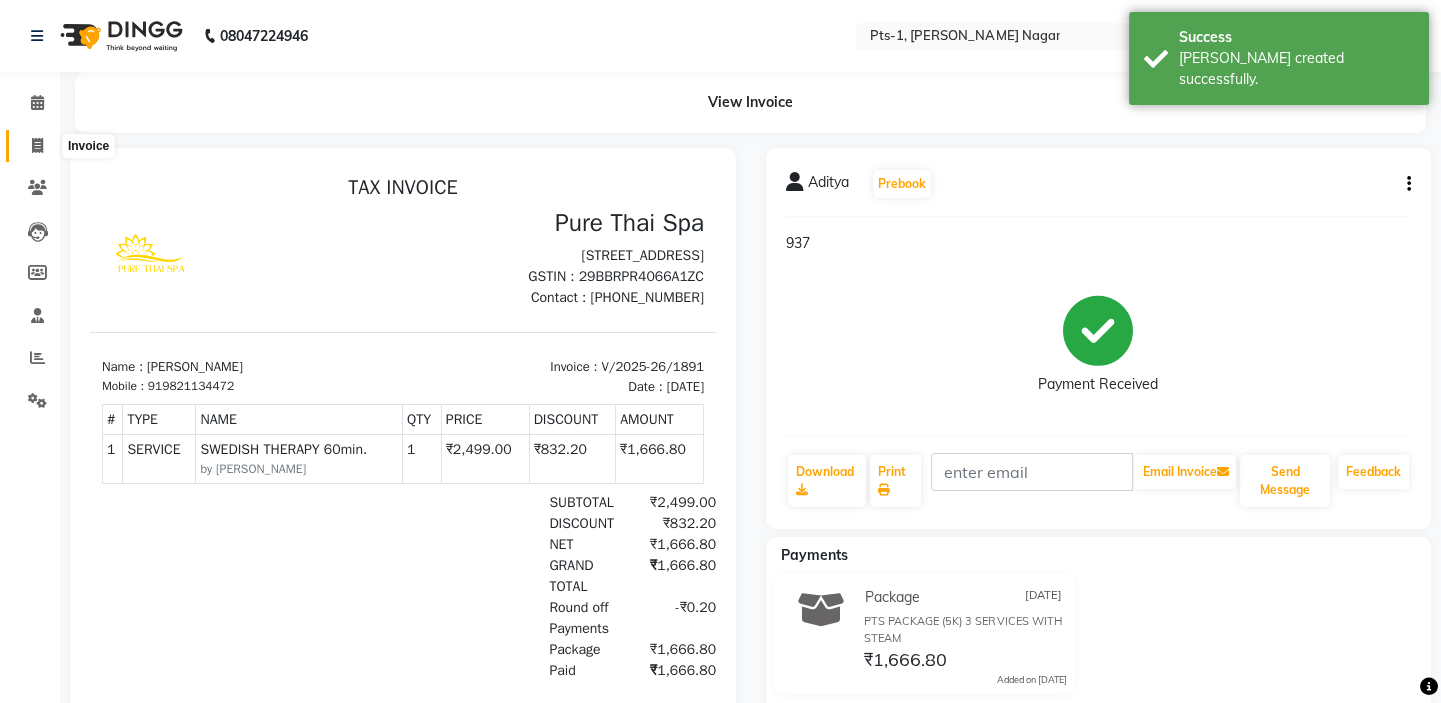 click 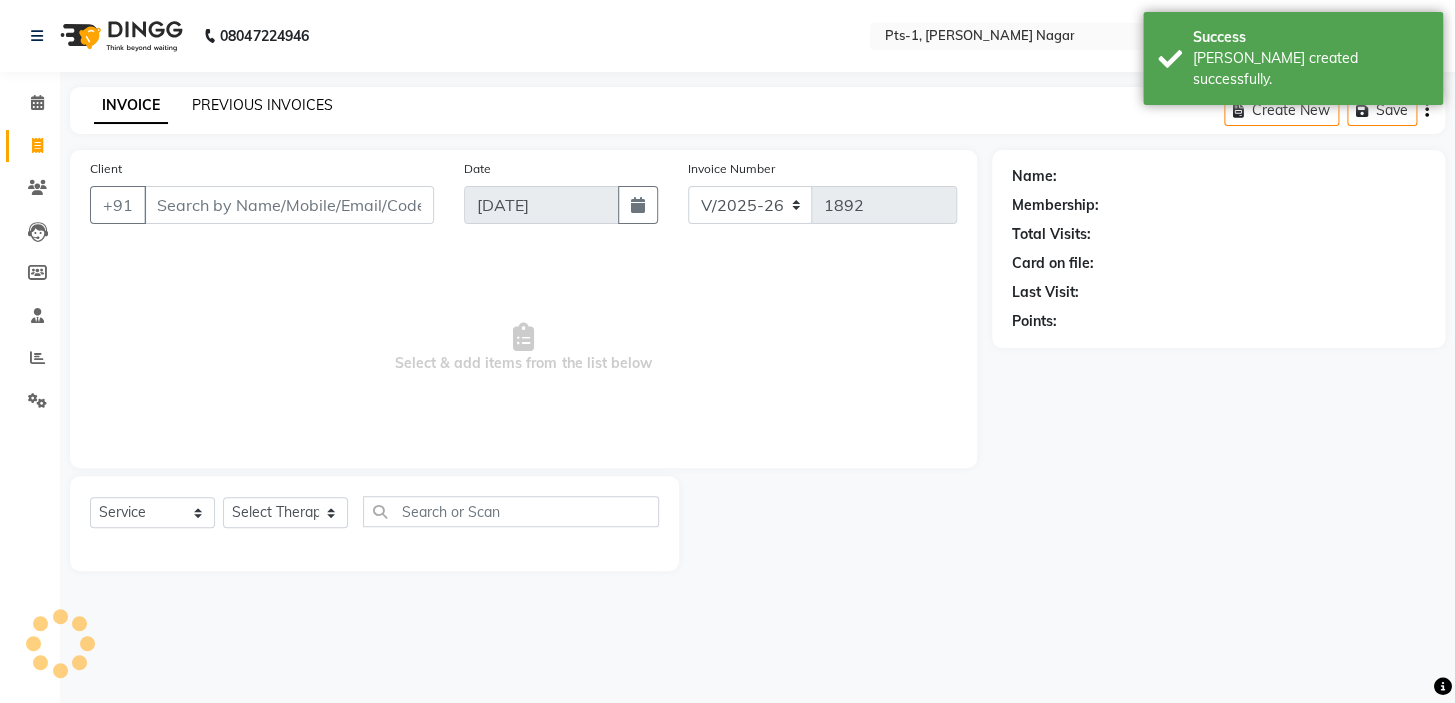 click on "PREVIOUS INVOICES" 